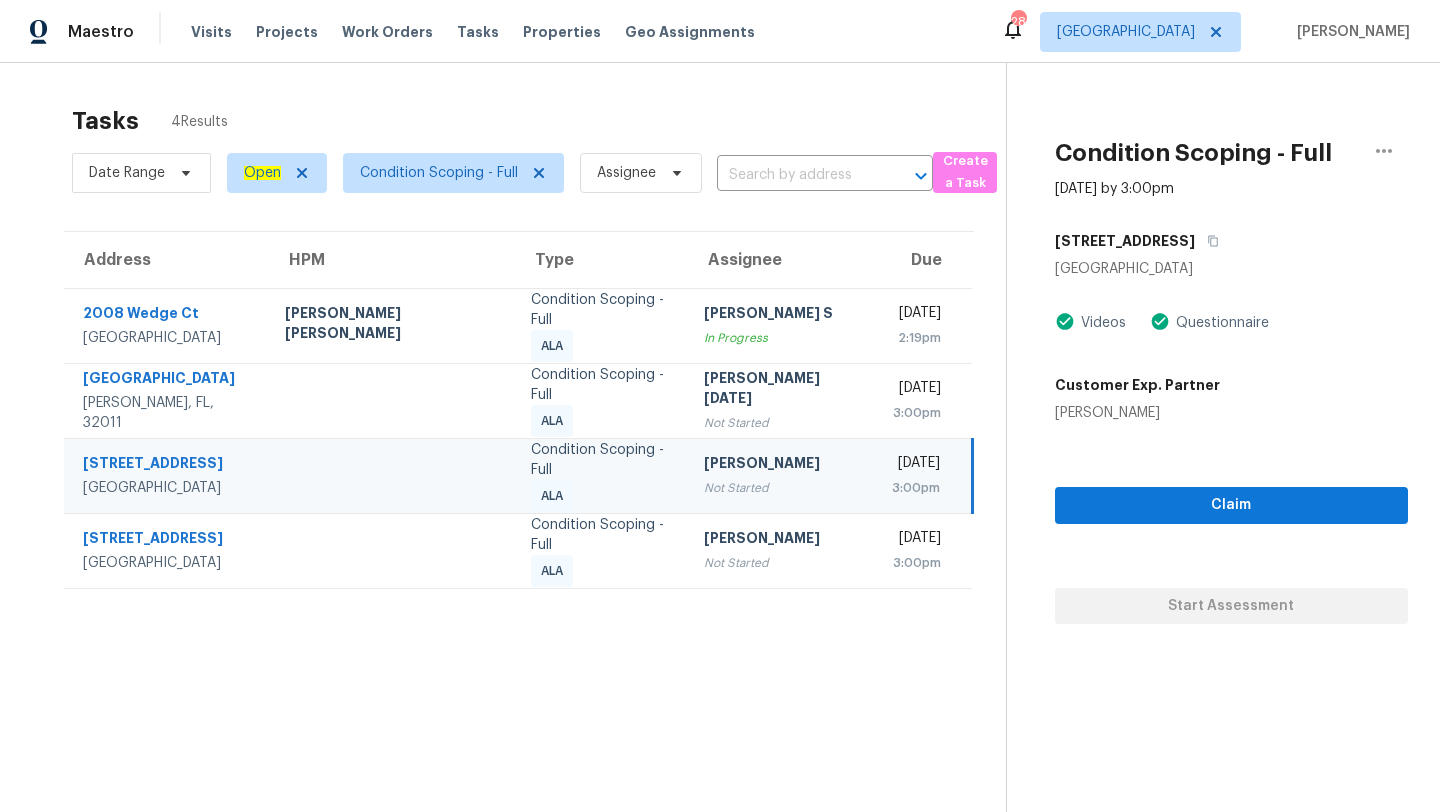 scroll, scrollTop: 0, scrollLeft: 0, axis: both 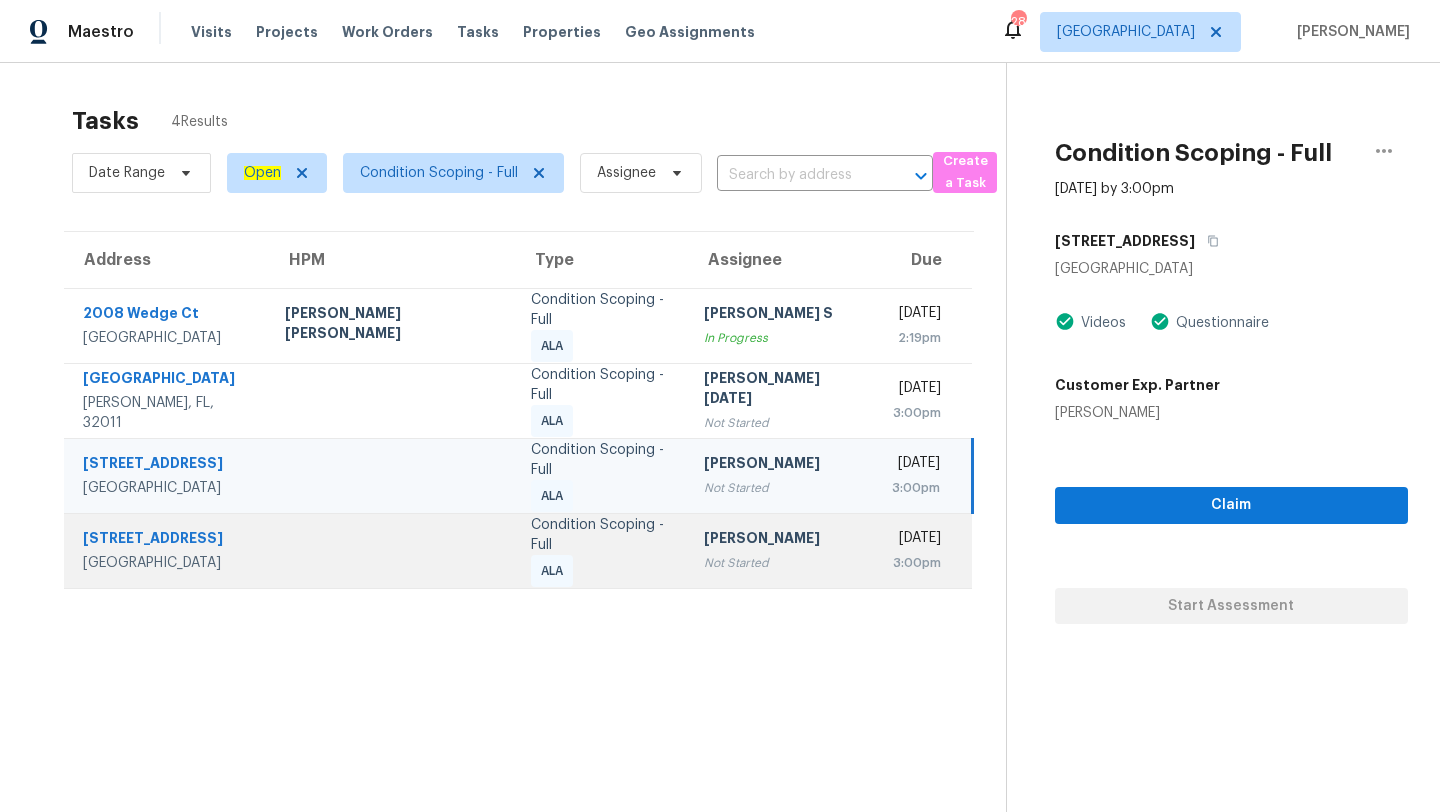click on "[PERSON_NAME] Not Started" at bounding box center [781, 550] 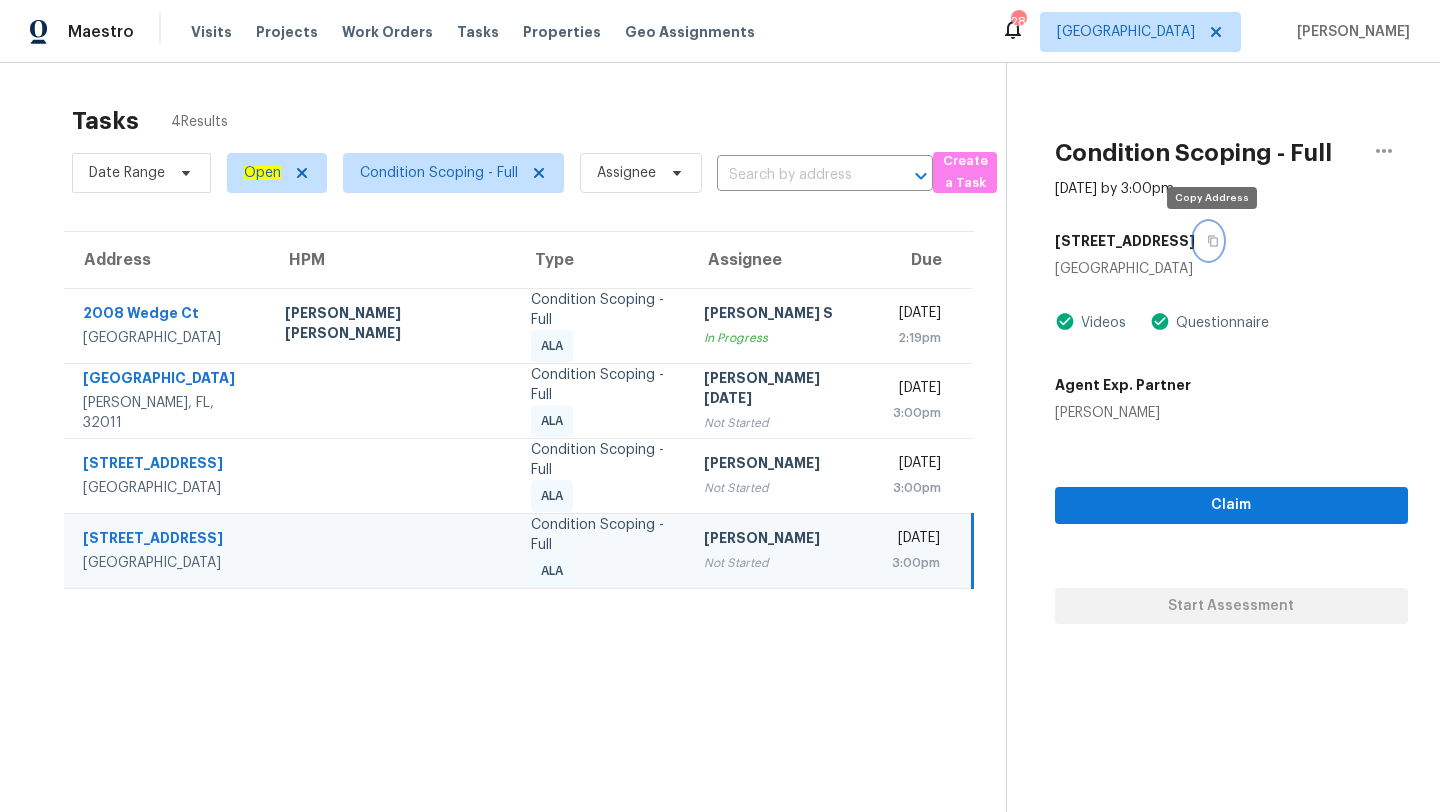 click at bounding box center (1208, 241) 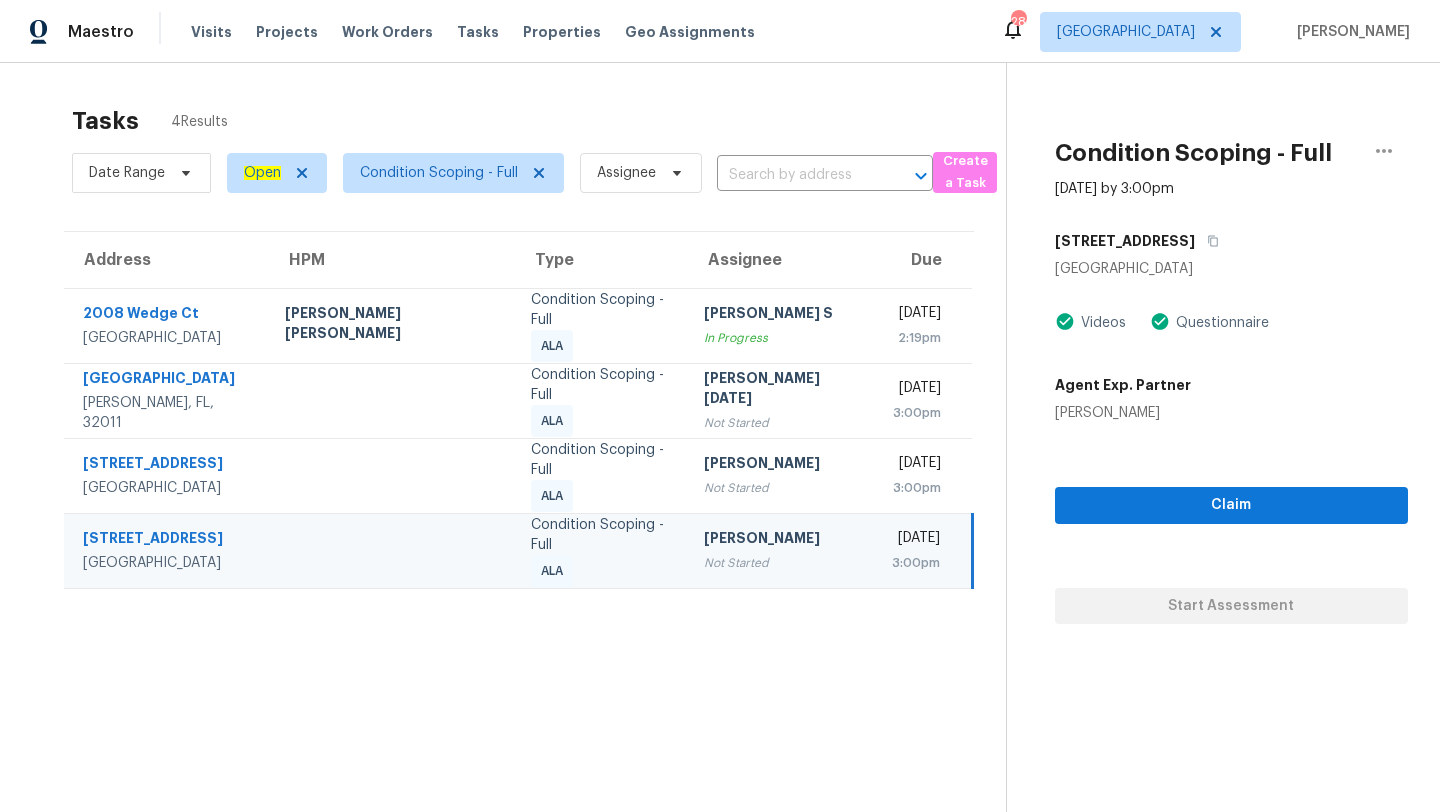 click on "Tasks 4  Results Date Range Open Condition Scoping - Full Assignee ​ Create a Task Address HPM Type Assignee Due 2008 Wedge Ct   Green Cove Springs, FL, 32043 David Puente Yanes Condition Scoping - Full ALA Anbu Jebakumar S In Progress Thu, Jul 10th 2025 2:19pm 44259 Artesian Blvd   Callahan, FL, 32011 Condition Scoping - Full ALA Prabhu Raja Not Started Thu, Jul 10th 2025 3:00pm 12063 Cranefoot Ct   Jacksonville, FL, 32223 Condition Scoping - Full ALA Salma Ansari Not Started Thu, Jul 10th 2025 3:00pm 7466 Countryman Ln   Jacksonville, FL, 32244 Condition Scoping - Full ALA Rajesh M Not Started Thu, Jul 10th 2025 3:00pm Condition Scoping - Full Jul 10th 2025 by 3:00pm 7466 Countryman Ln Jacksonville, FL 32244 Videos Questionnaire Agent Exp. Partner Krys Deshmukh Claim Start Assessment" at bounding box center (720, 469) 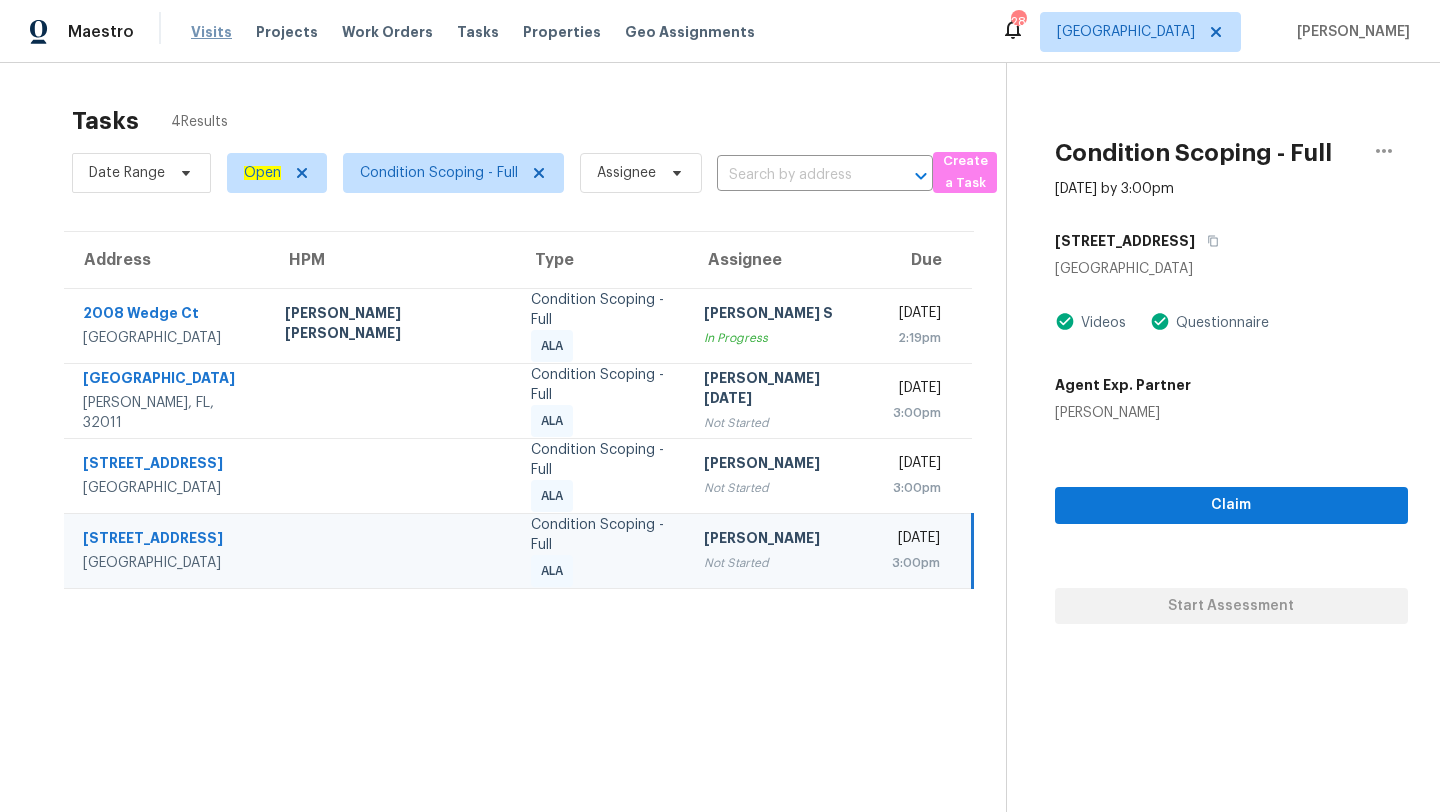 click on "Visits" at bounding box center (211, 32) 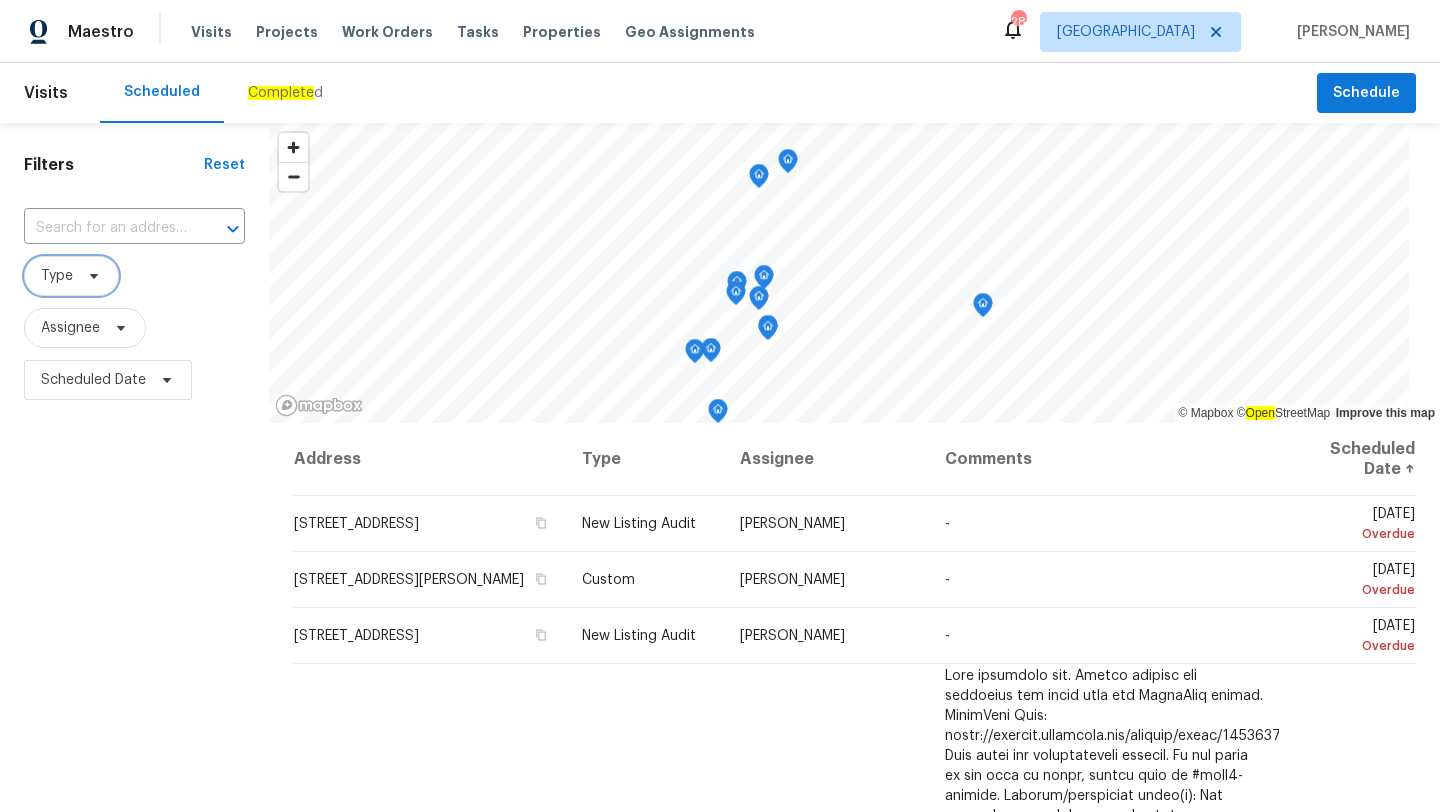 click 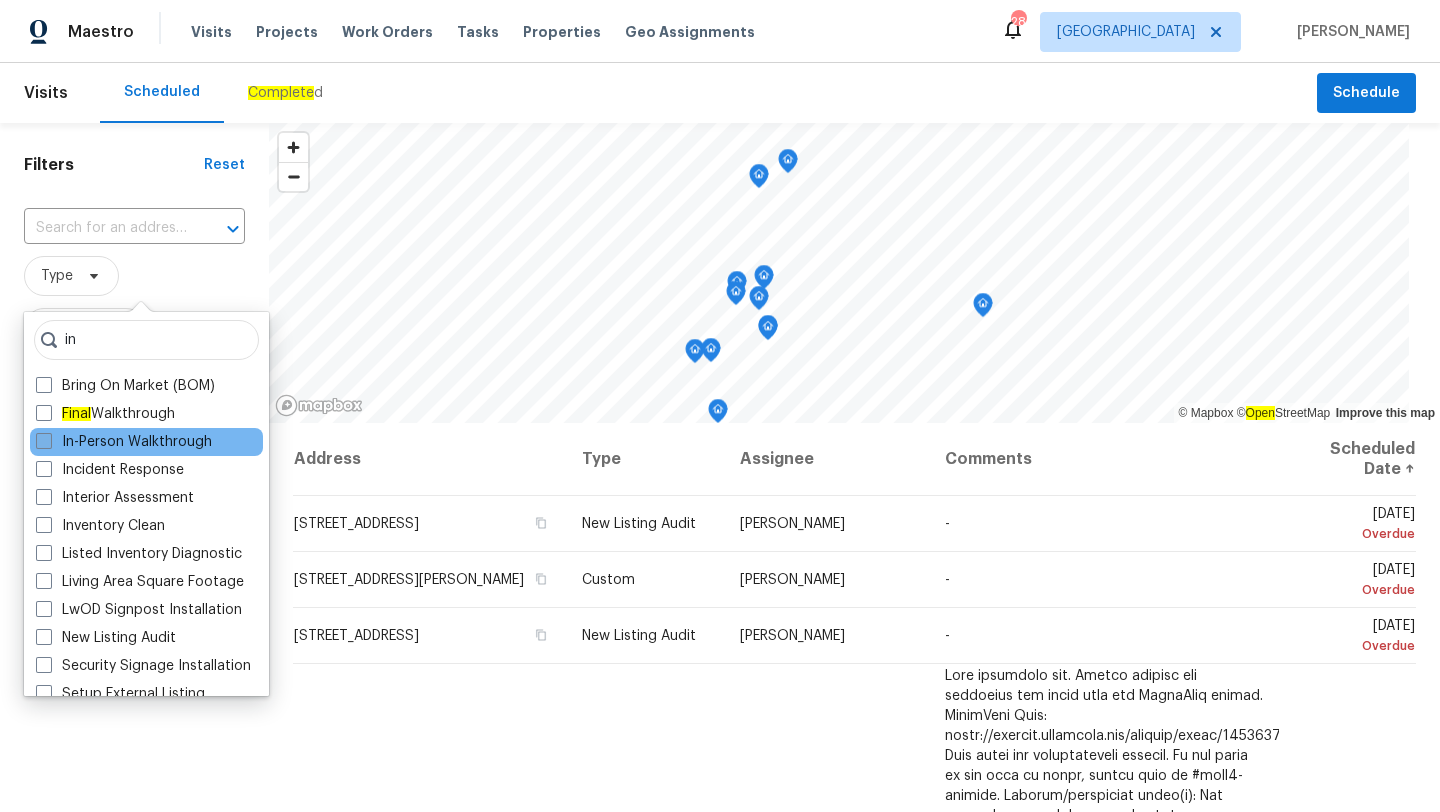 type on "in" 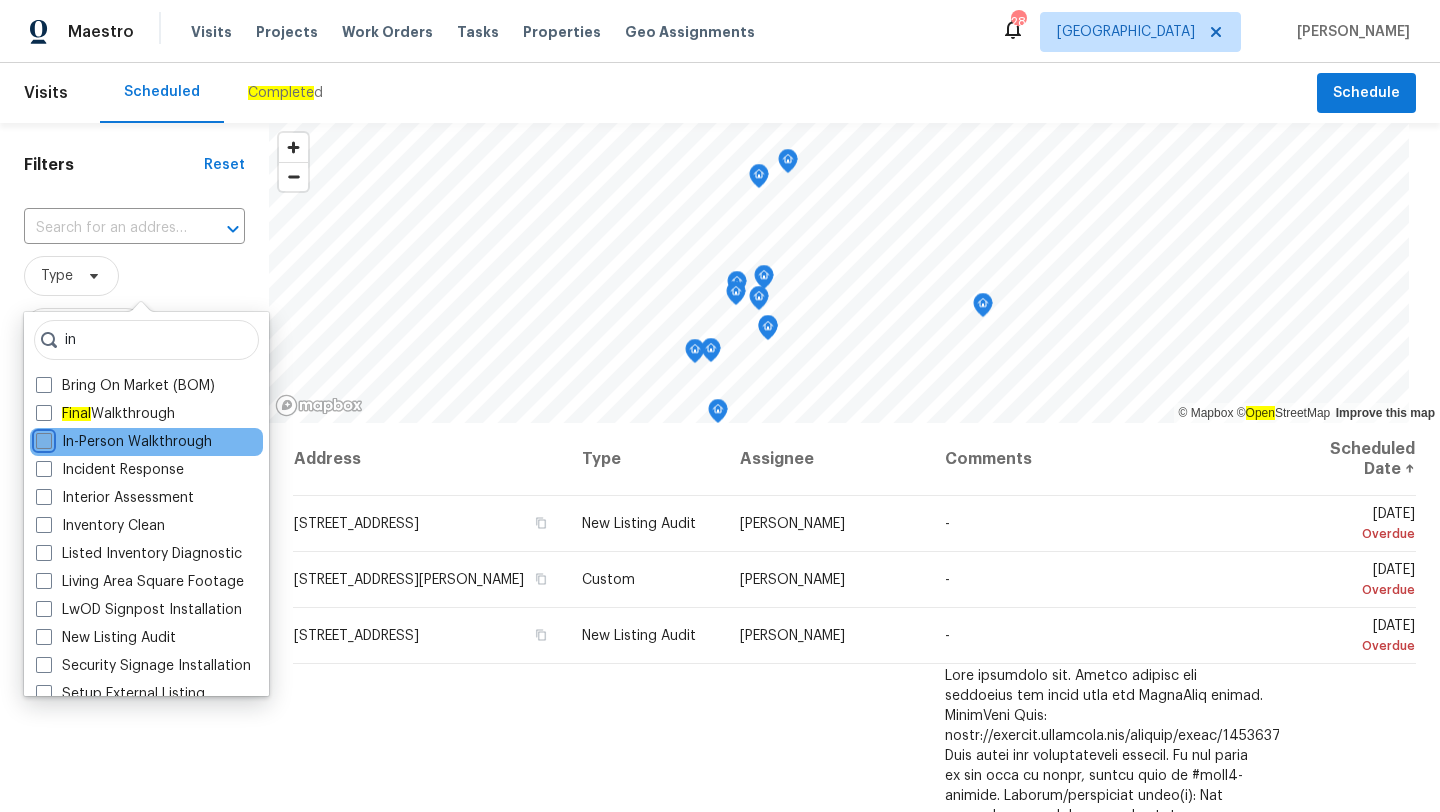 click on "In-Person Walkthrough" at bounding box center (42, 438) 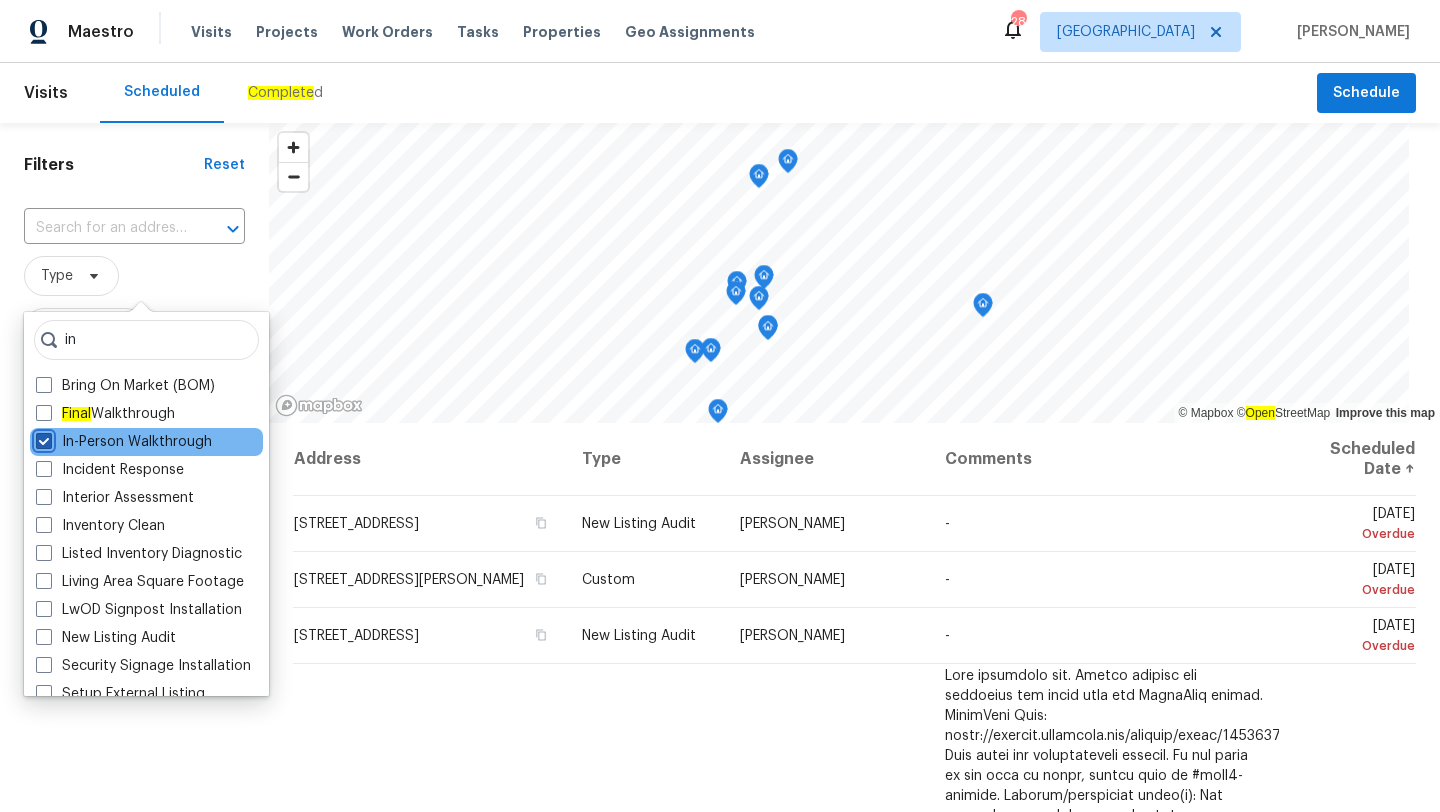 checkbox on "true" 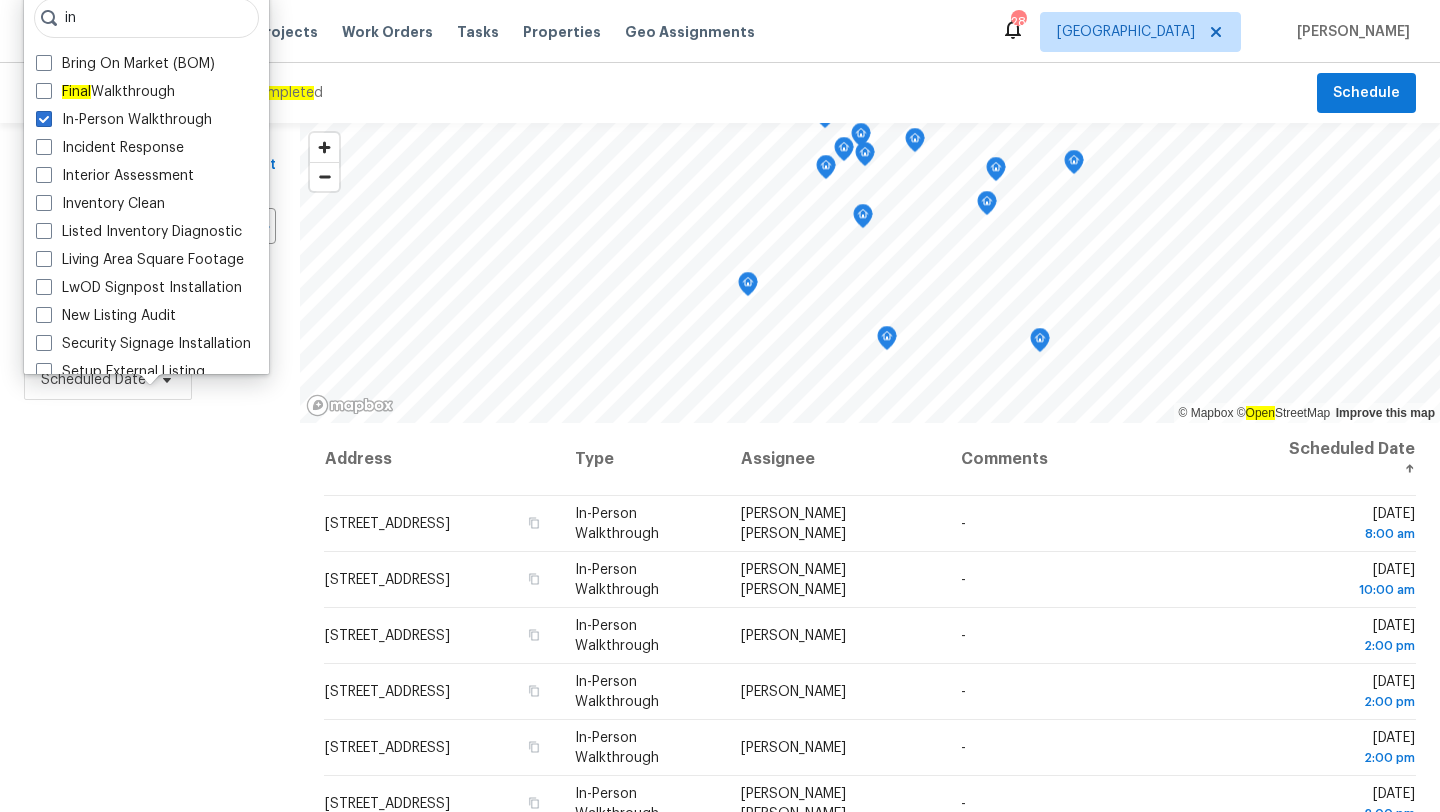 click on "Filters Reset ​ In-Person Walkthrough Assignee Scheduled Date" at bounding box center (150, 598) 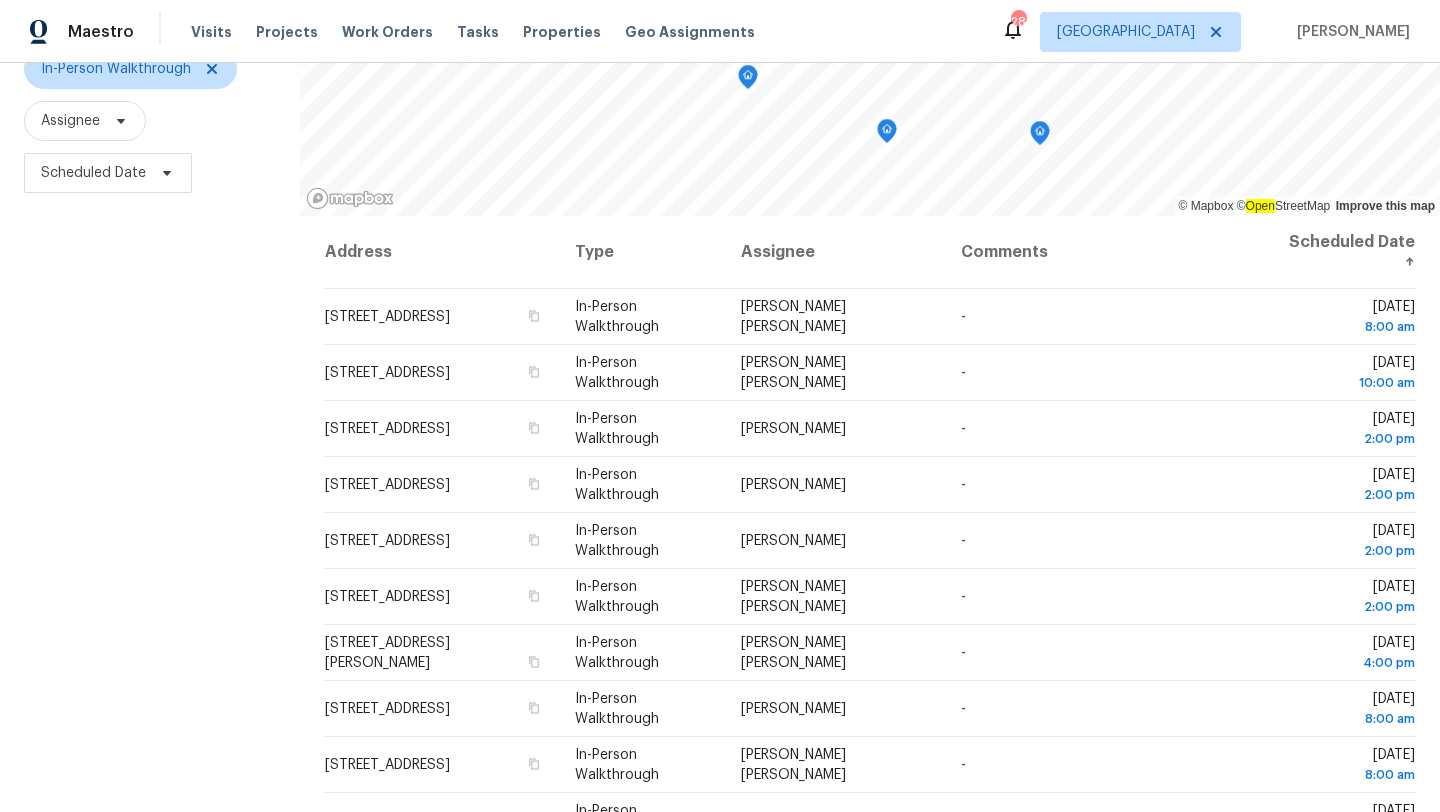 scroll, scrollTop: 260, scrollLeft: 0, axis: vertical 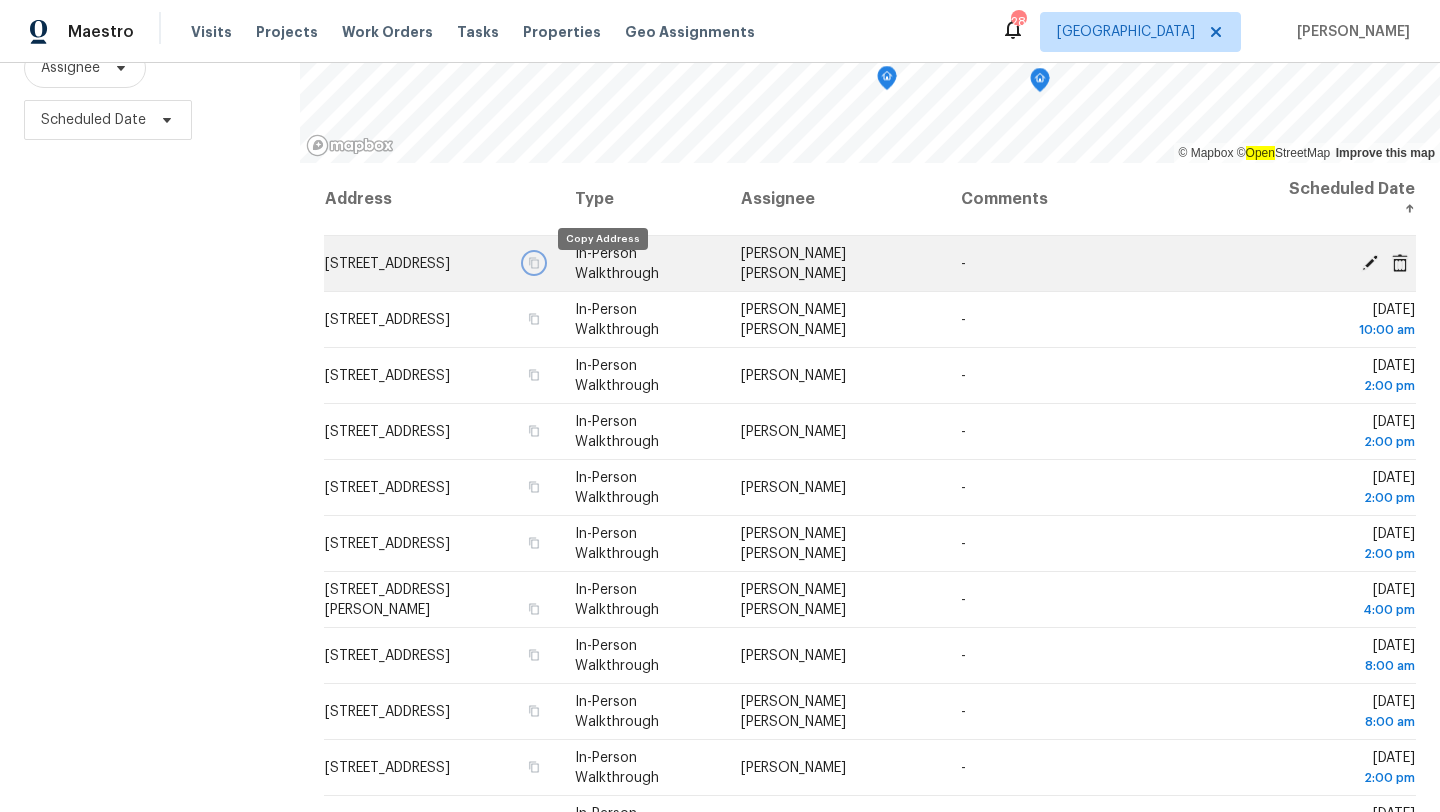 click at bounding box center (534, 263) 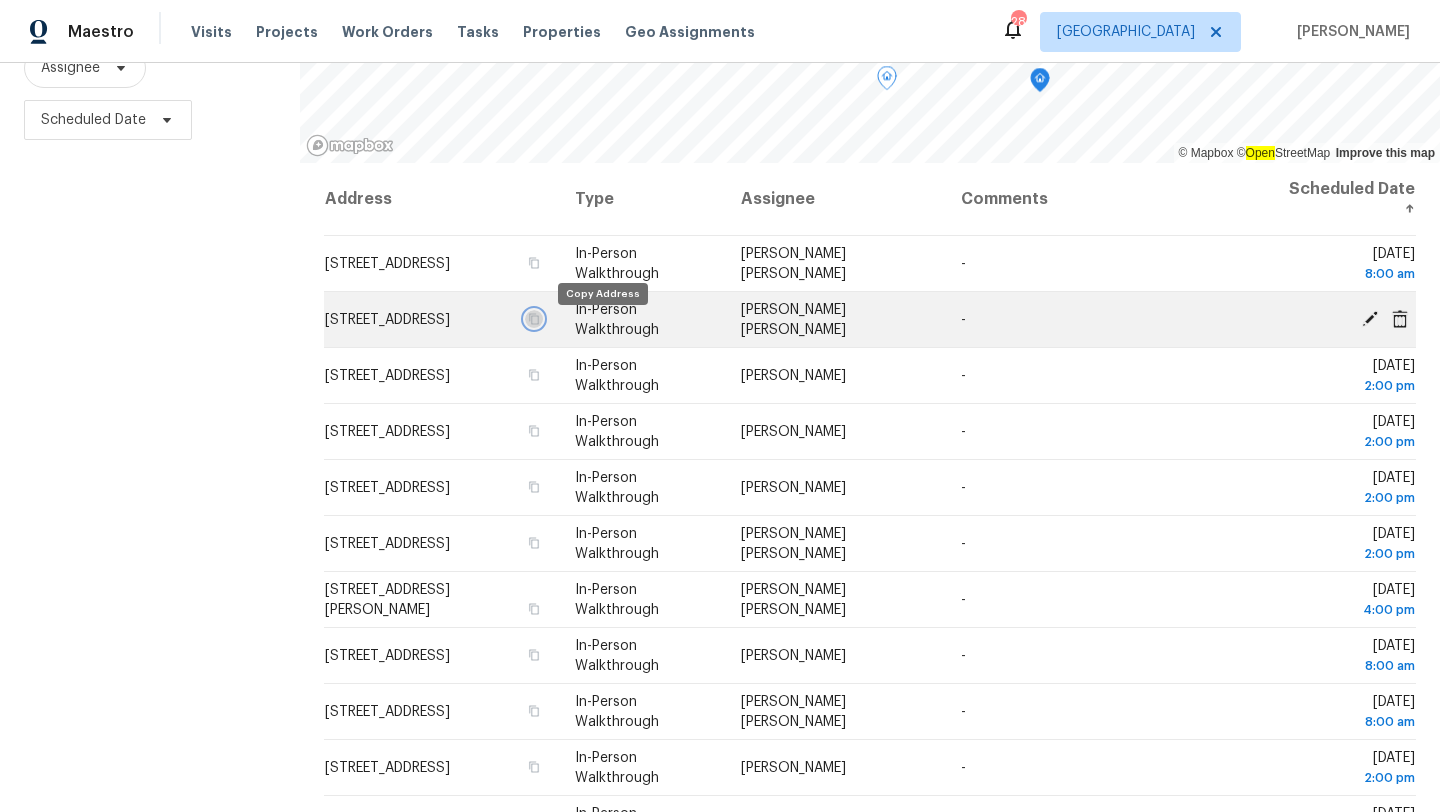 click 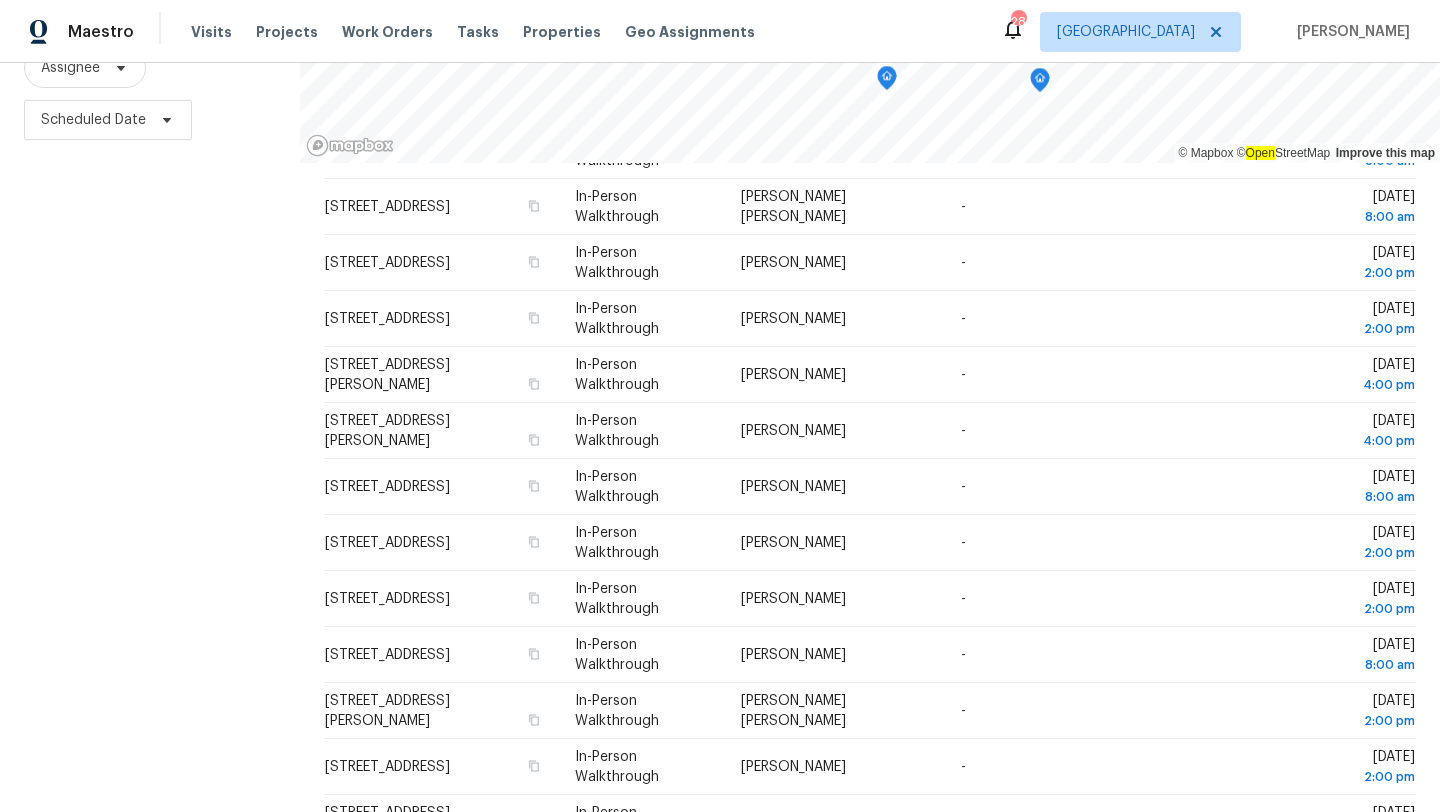 scroll, scrollTop: 501, scrollLeft: 0, axis: vertical 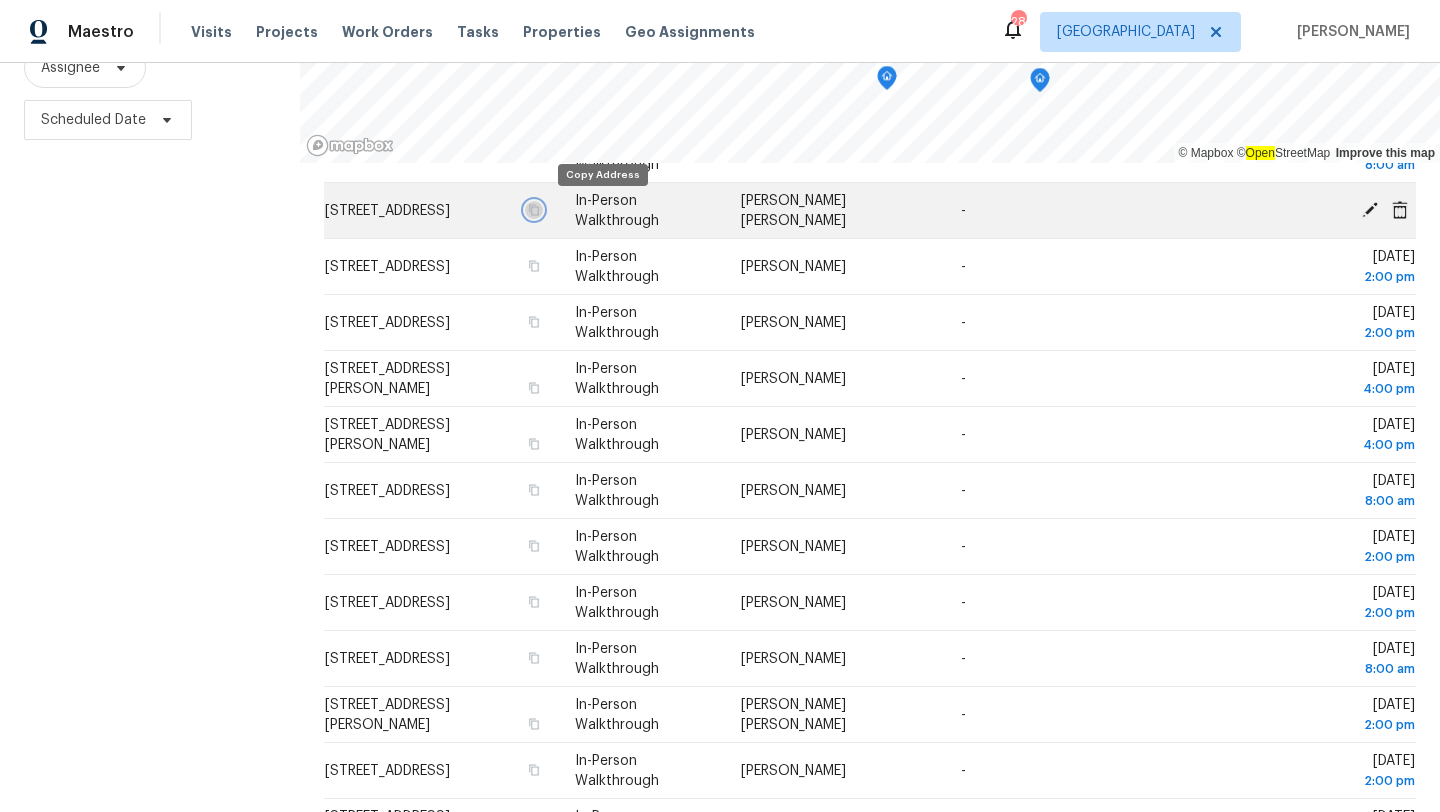 click at bounding box center (534, 210) 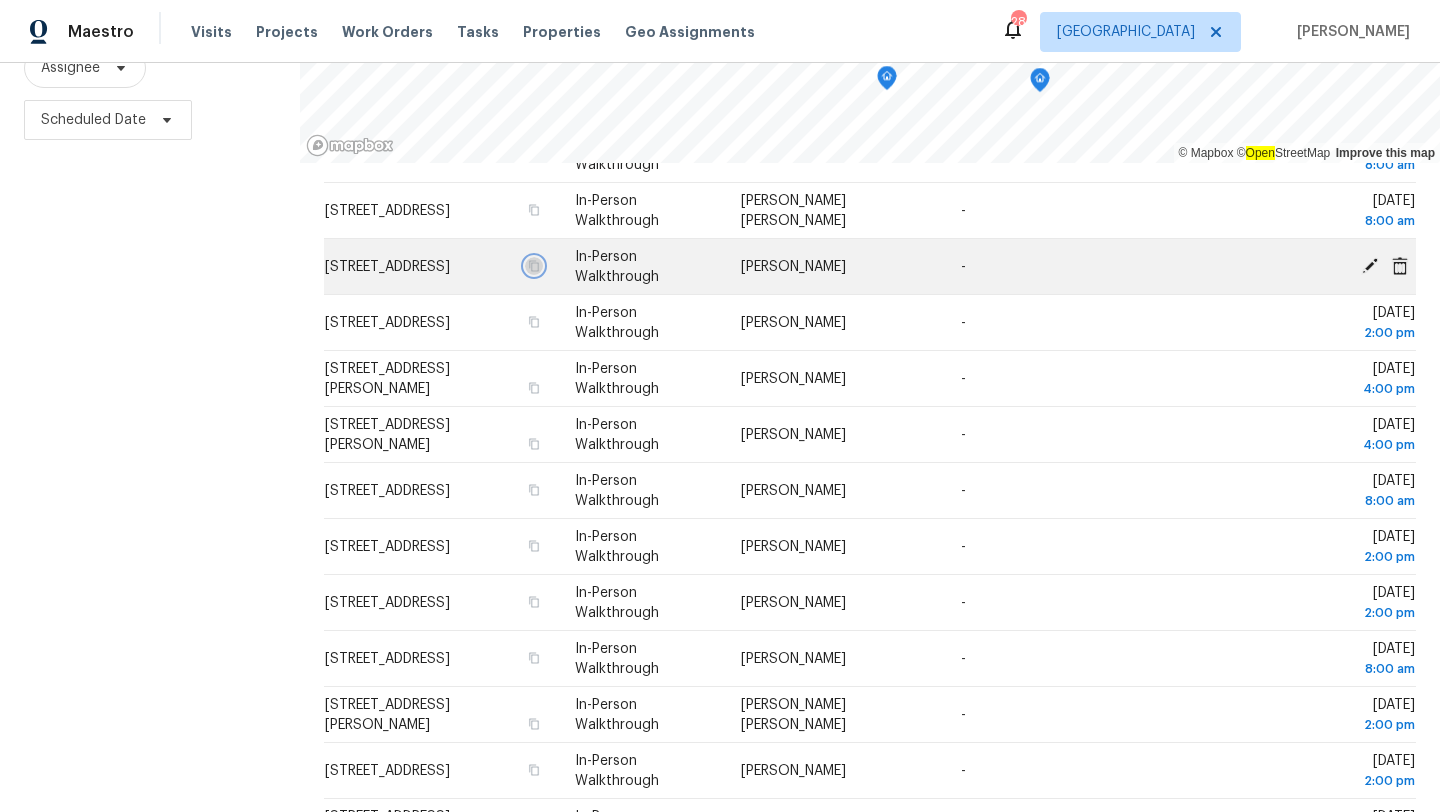 click 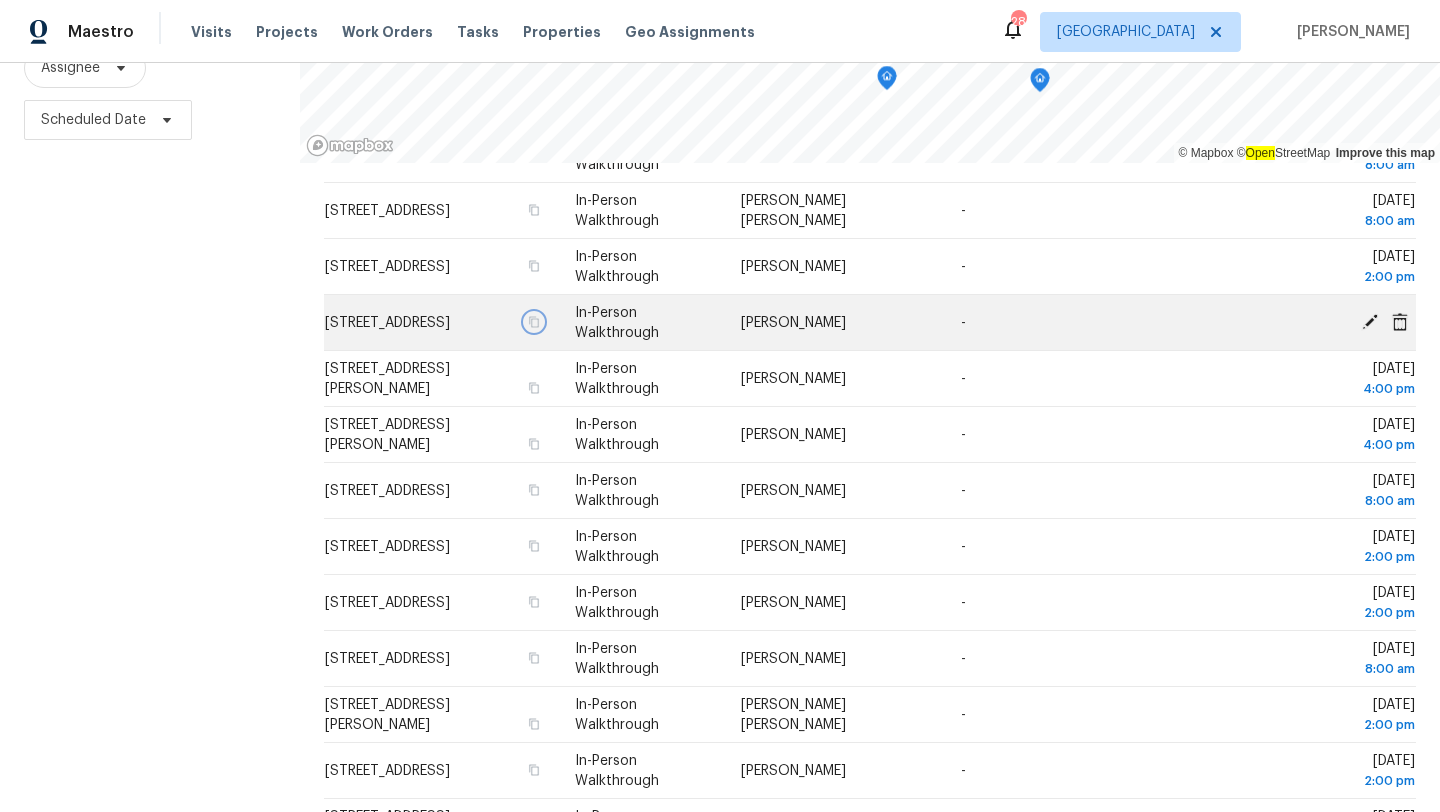 click 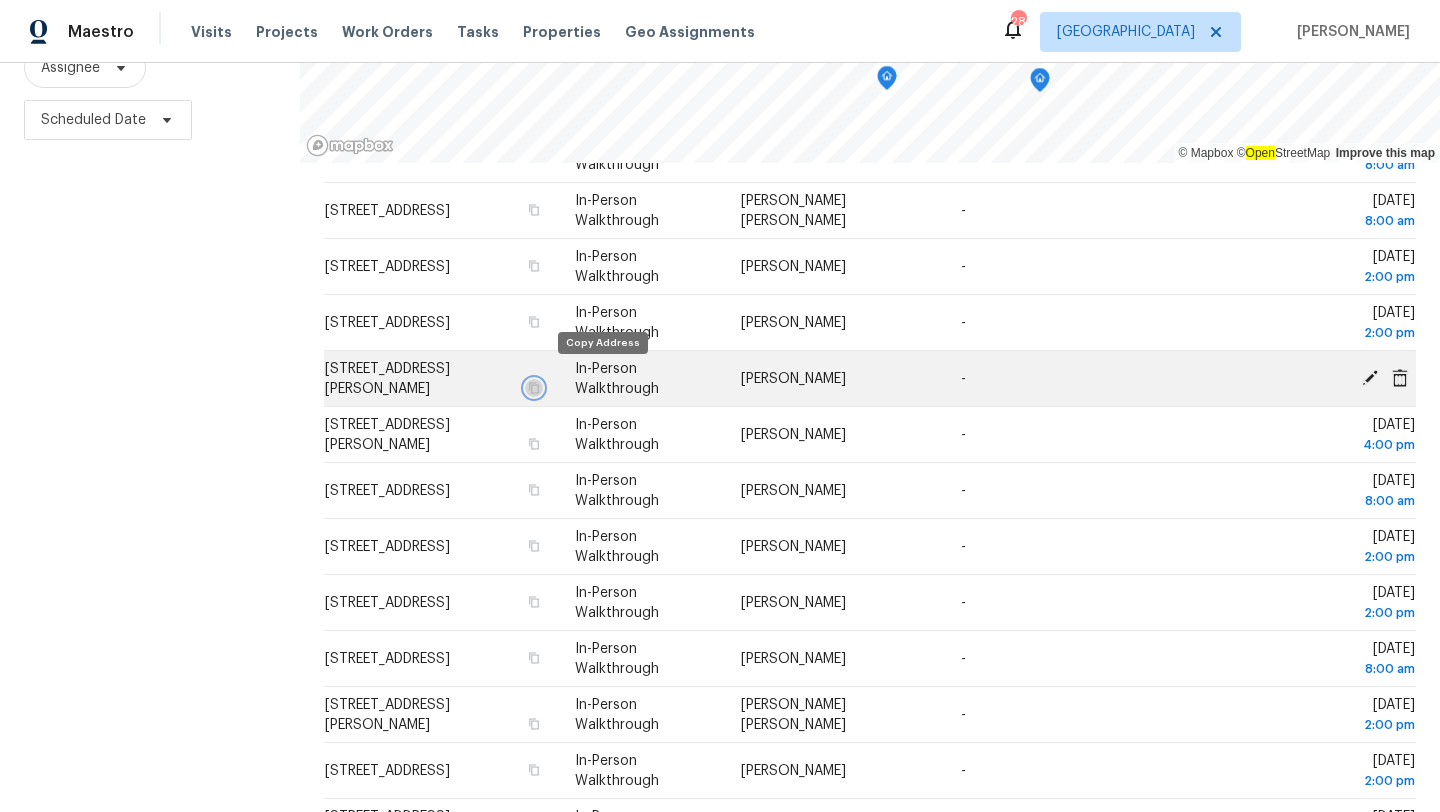 click 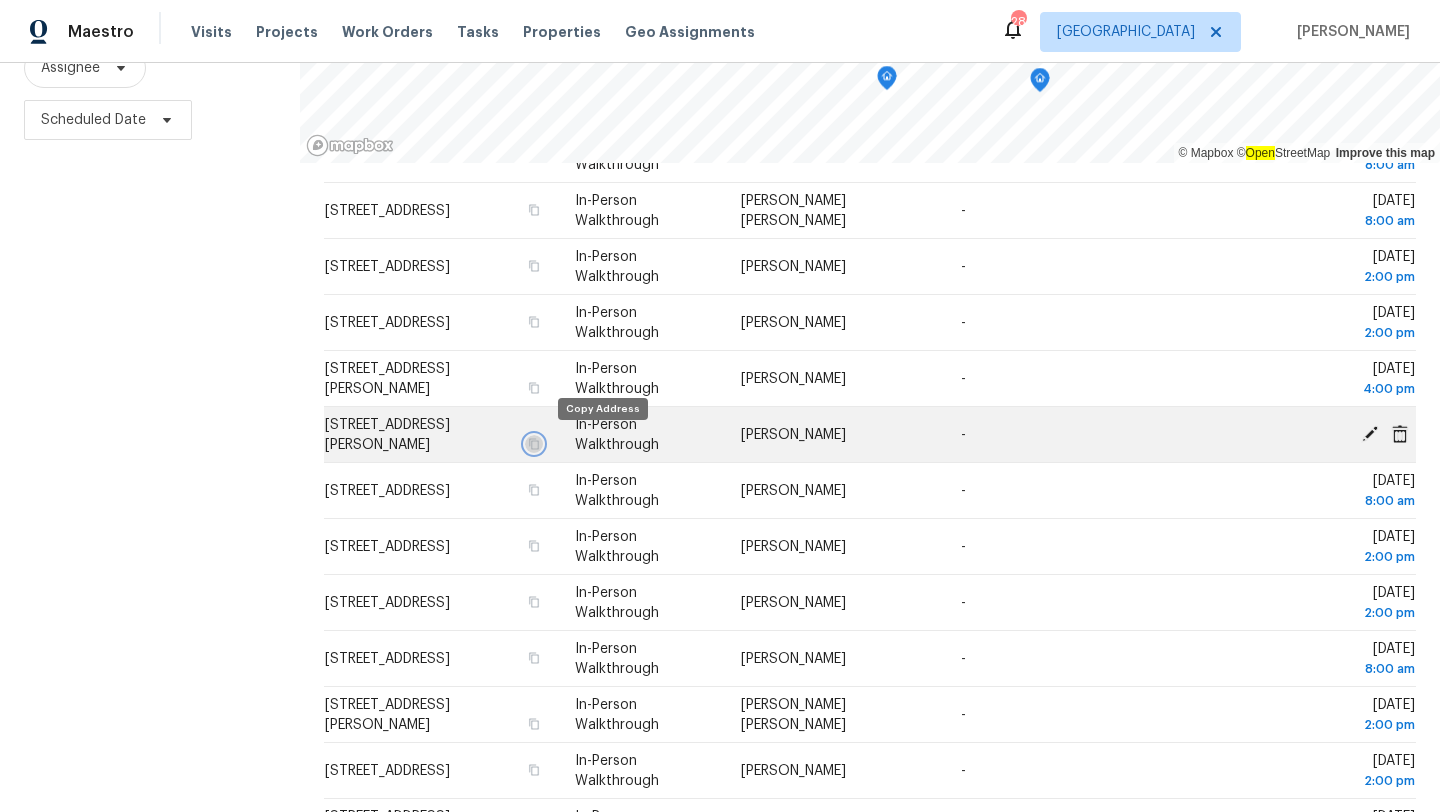 click 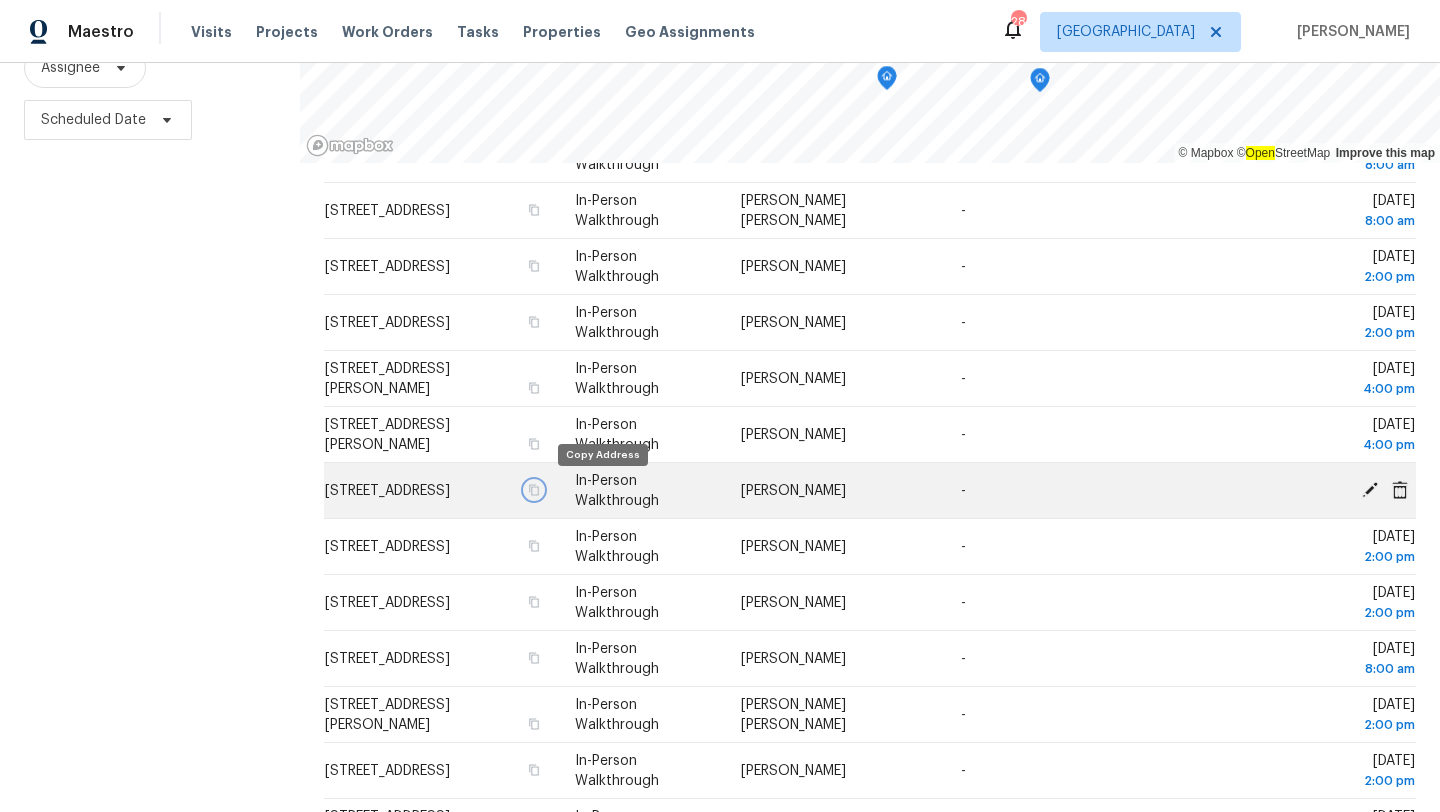 click 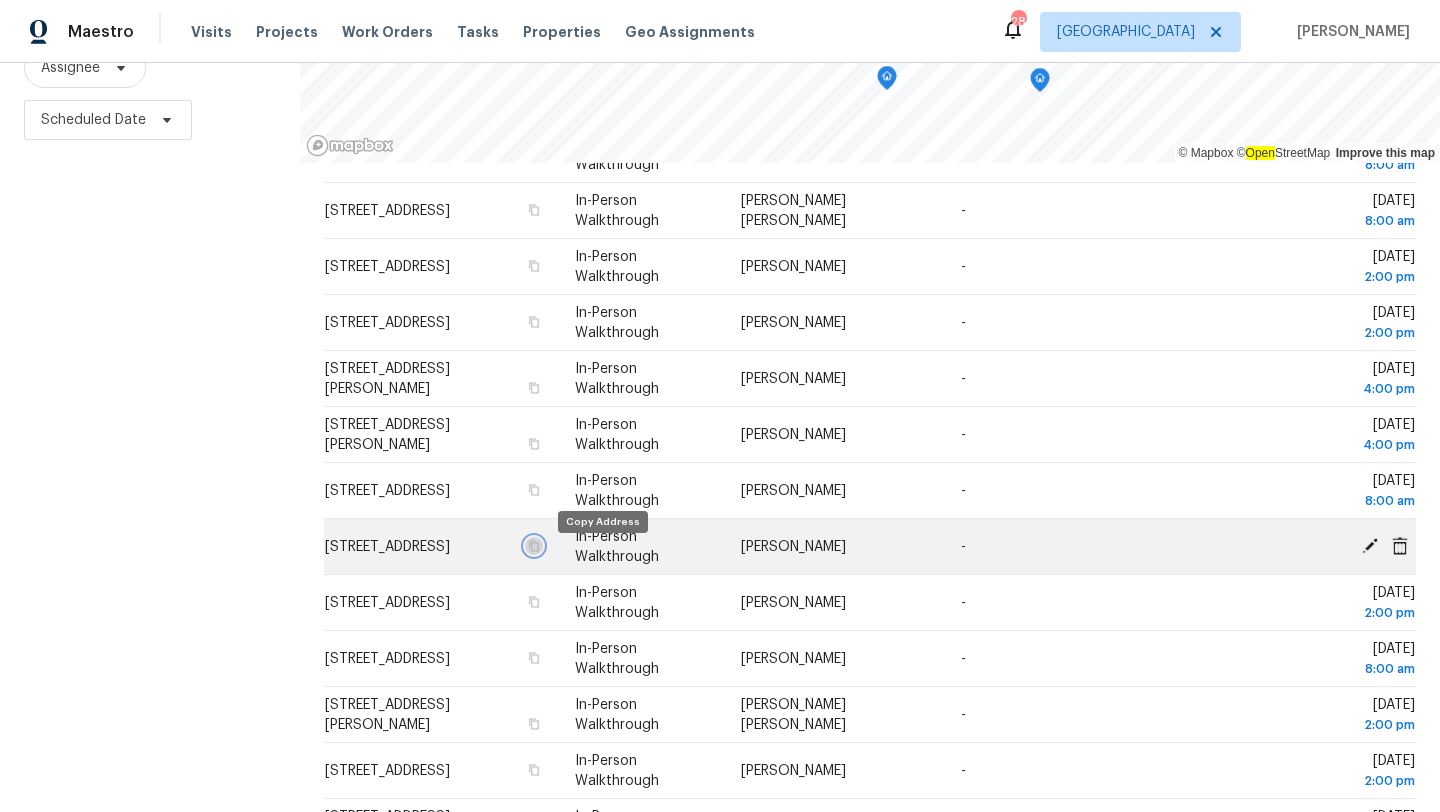 click 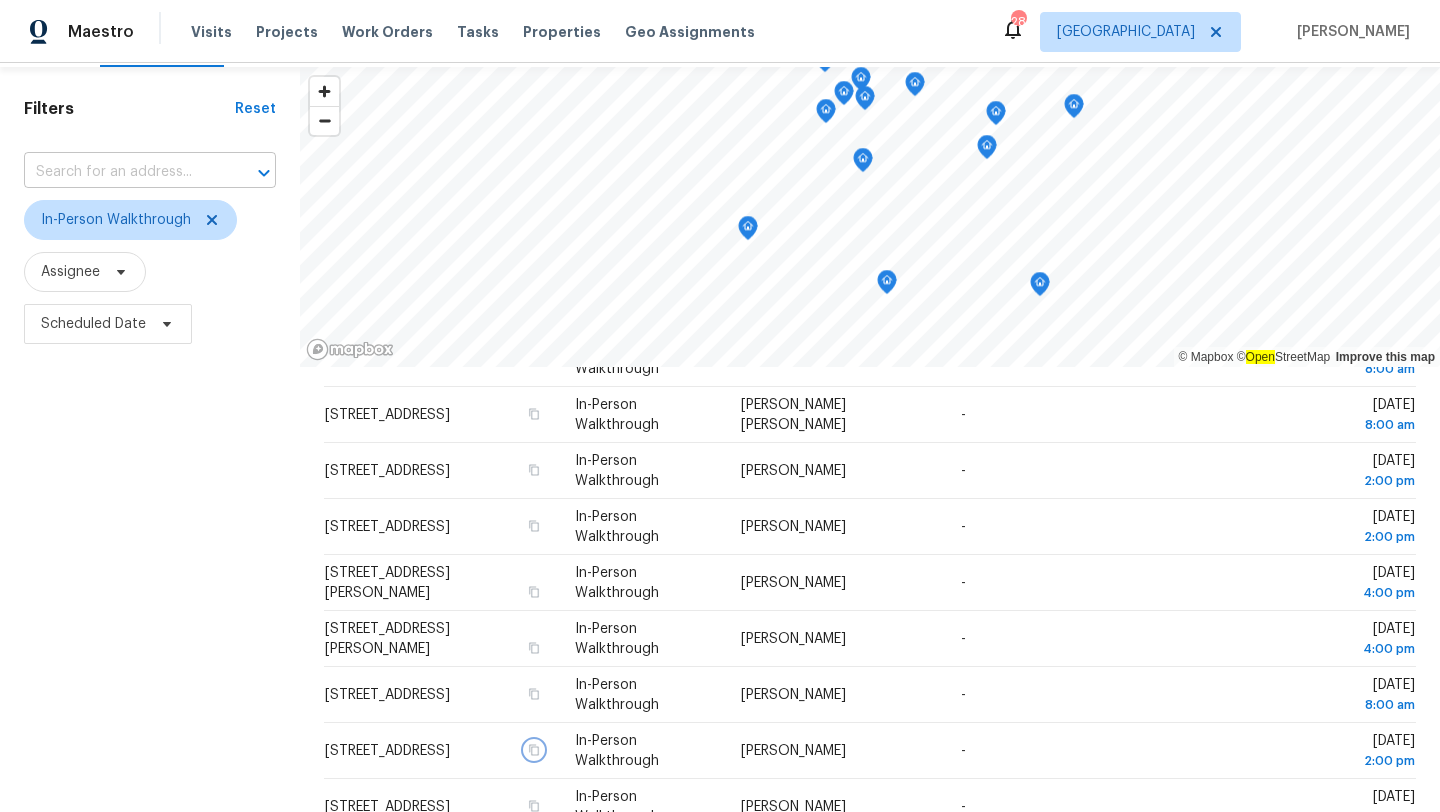 scroll, scrollTop: 25, scrollLeft: 0, axis: vertical 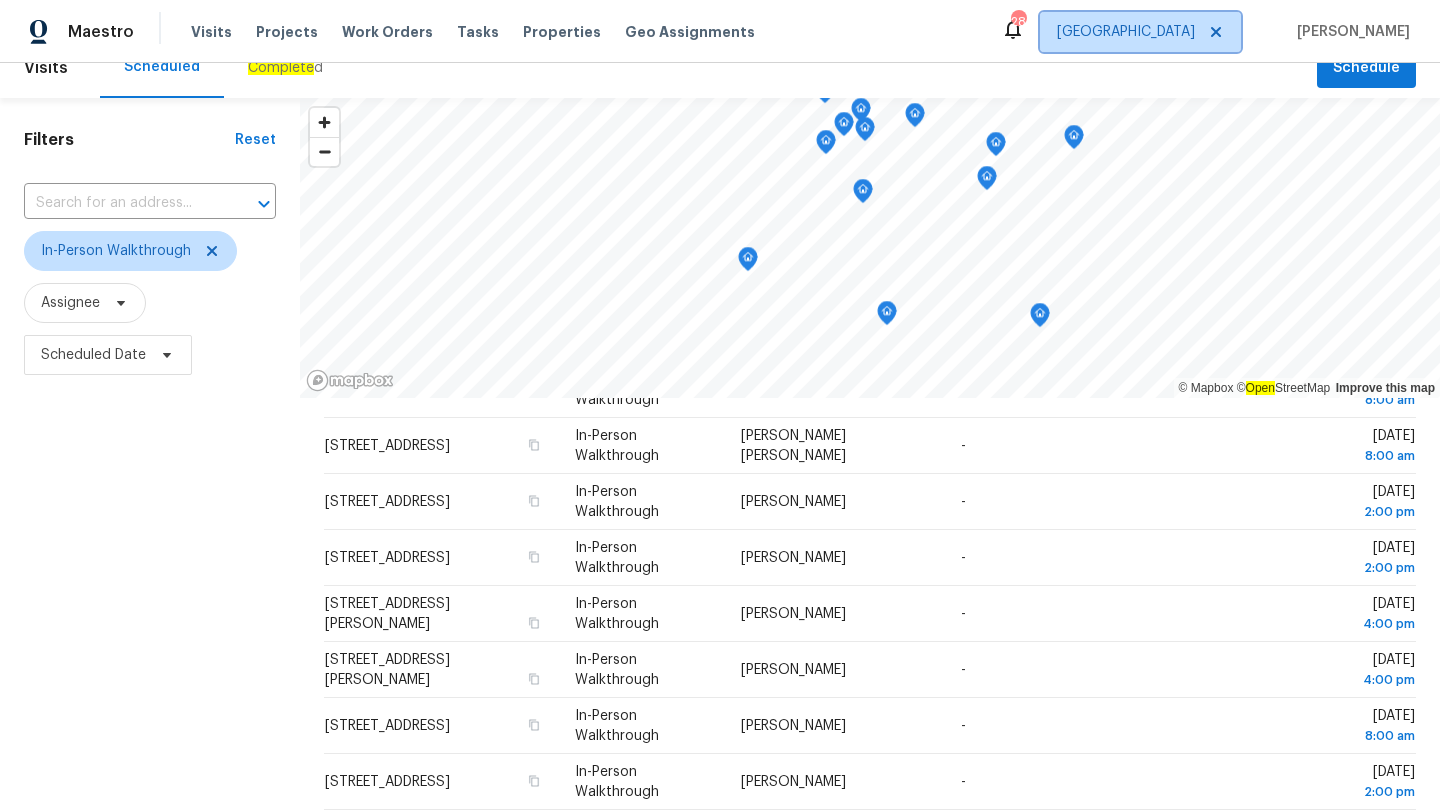 click on "Jacksonville" at bounding box center [1126, 32] 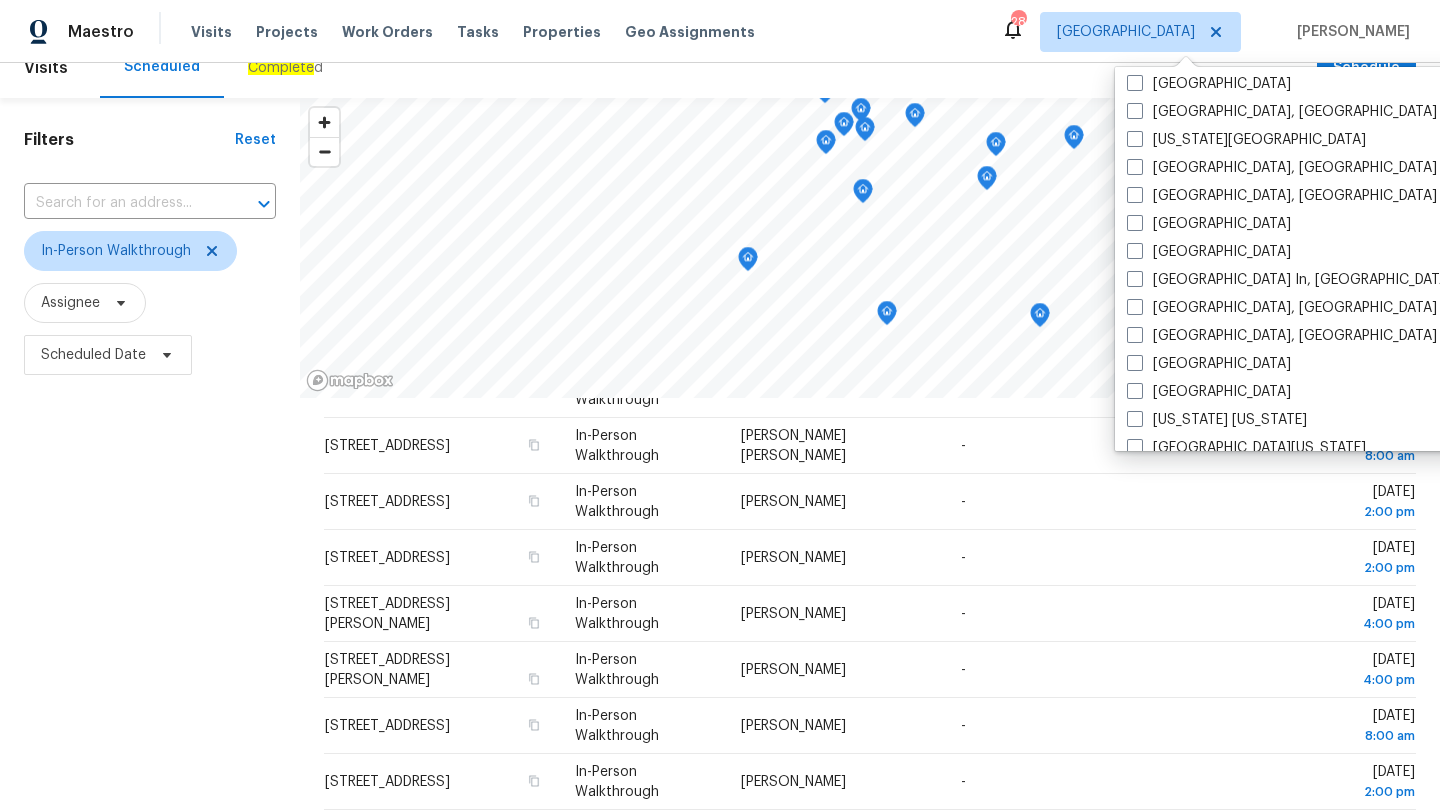 scroll, scrollTop: 707, scrollLeft: 0, axis: vertical 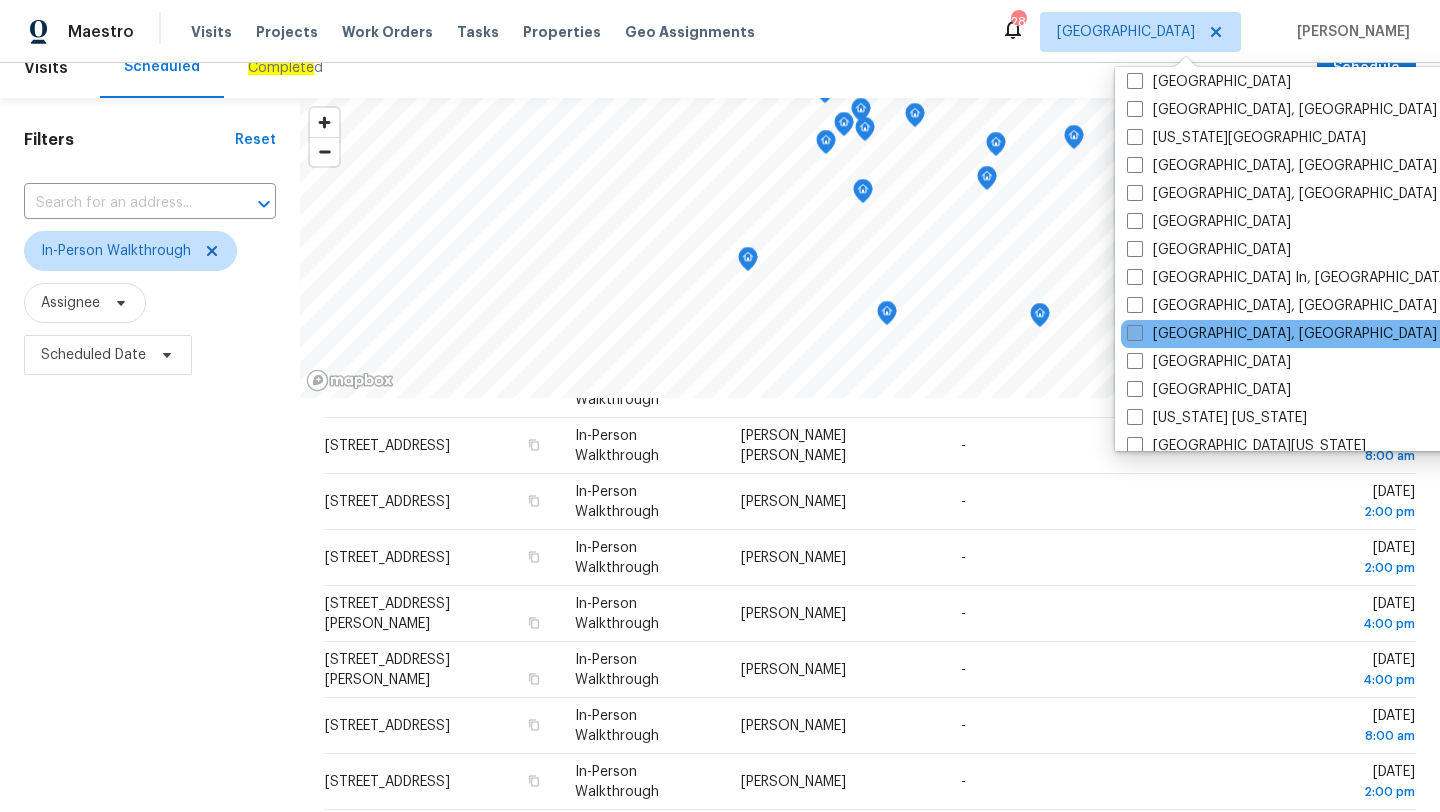 click on "Miami, FL" at bounding box center (1282, 334) 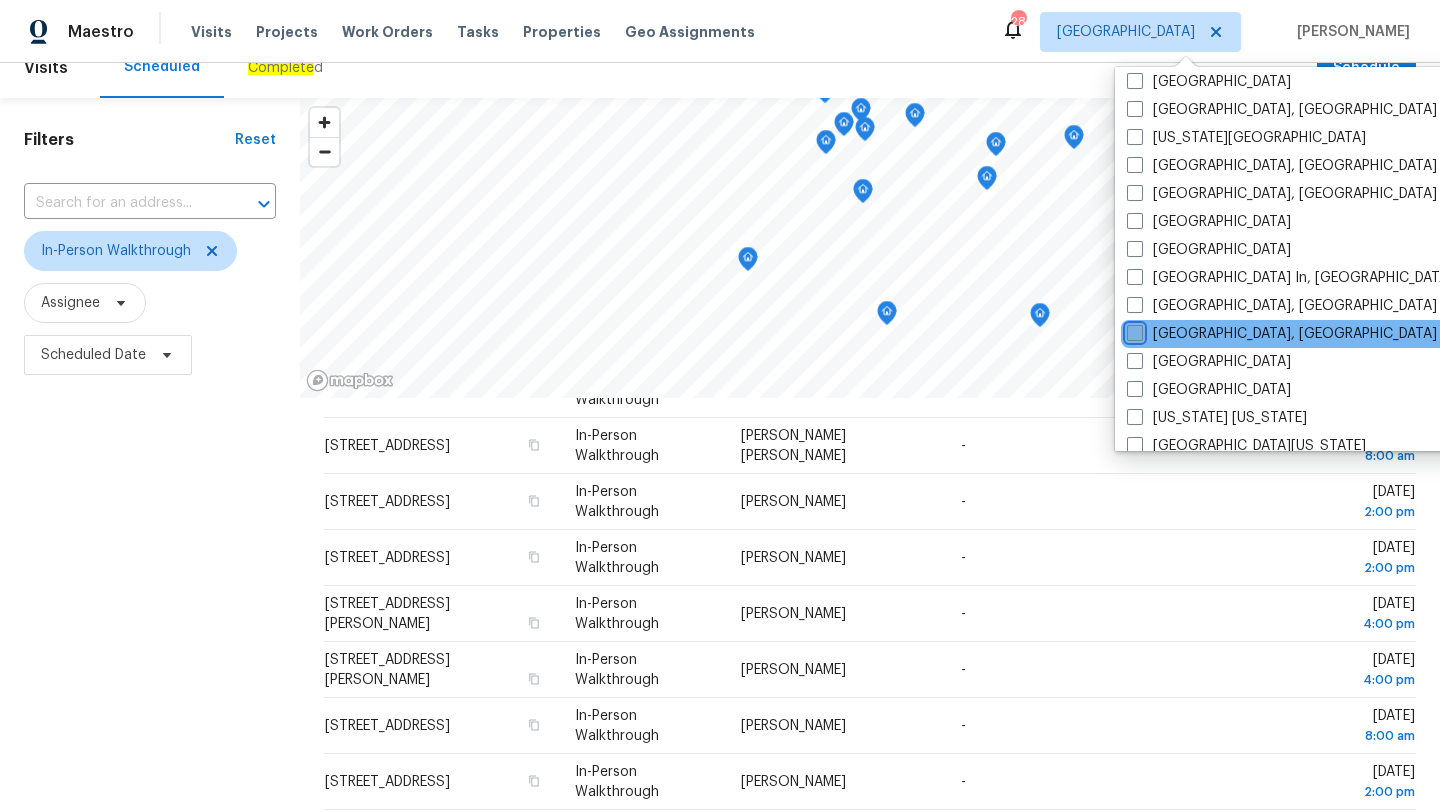 click on "Miami, FL" at bounding box center [1133, 330] 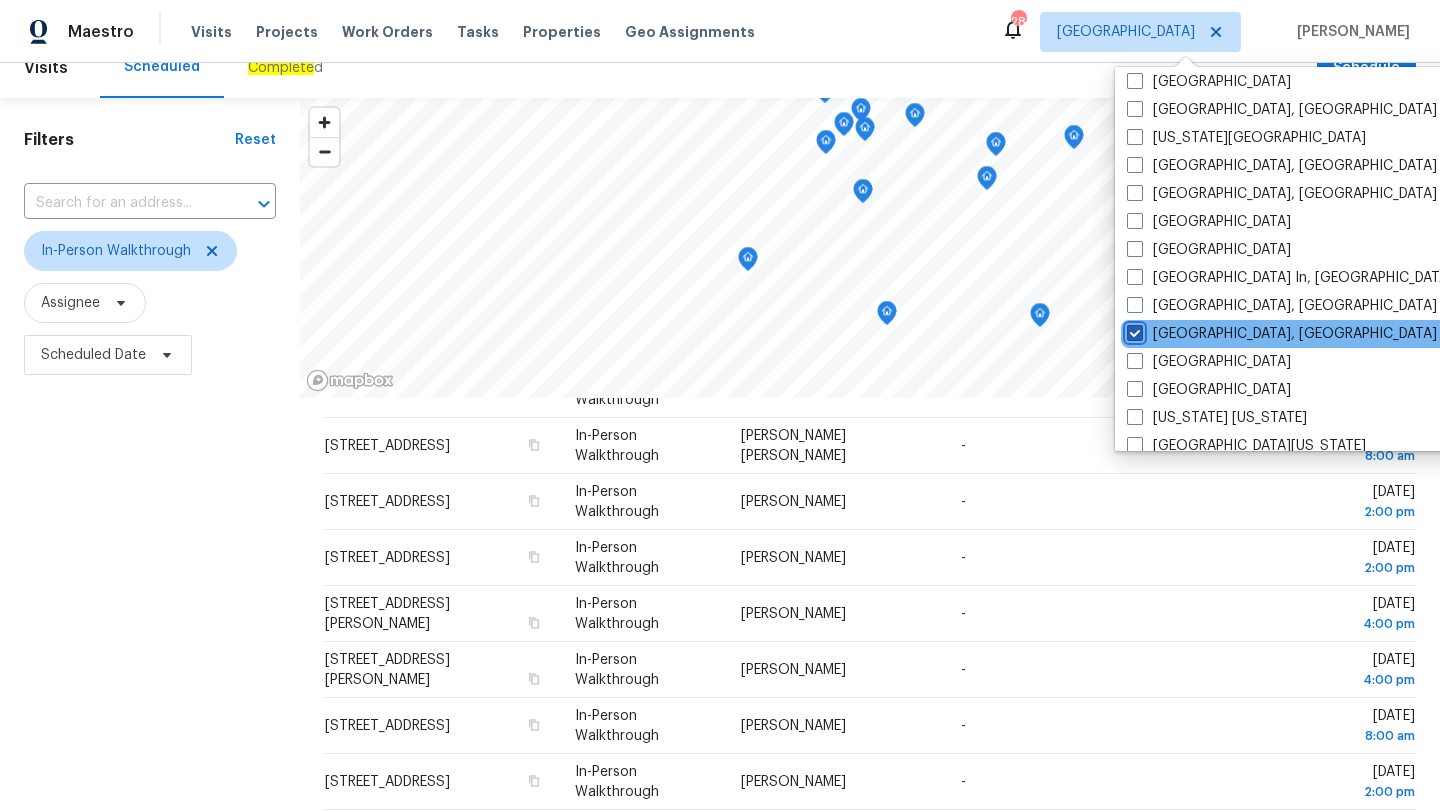 checkbox on "true" 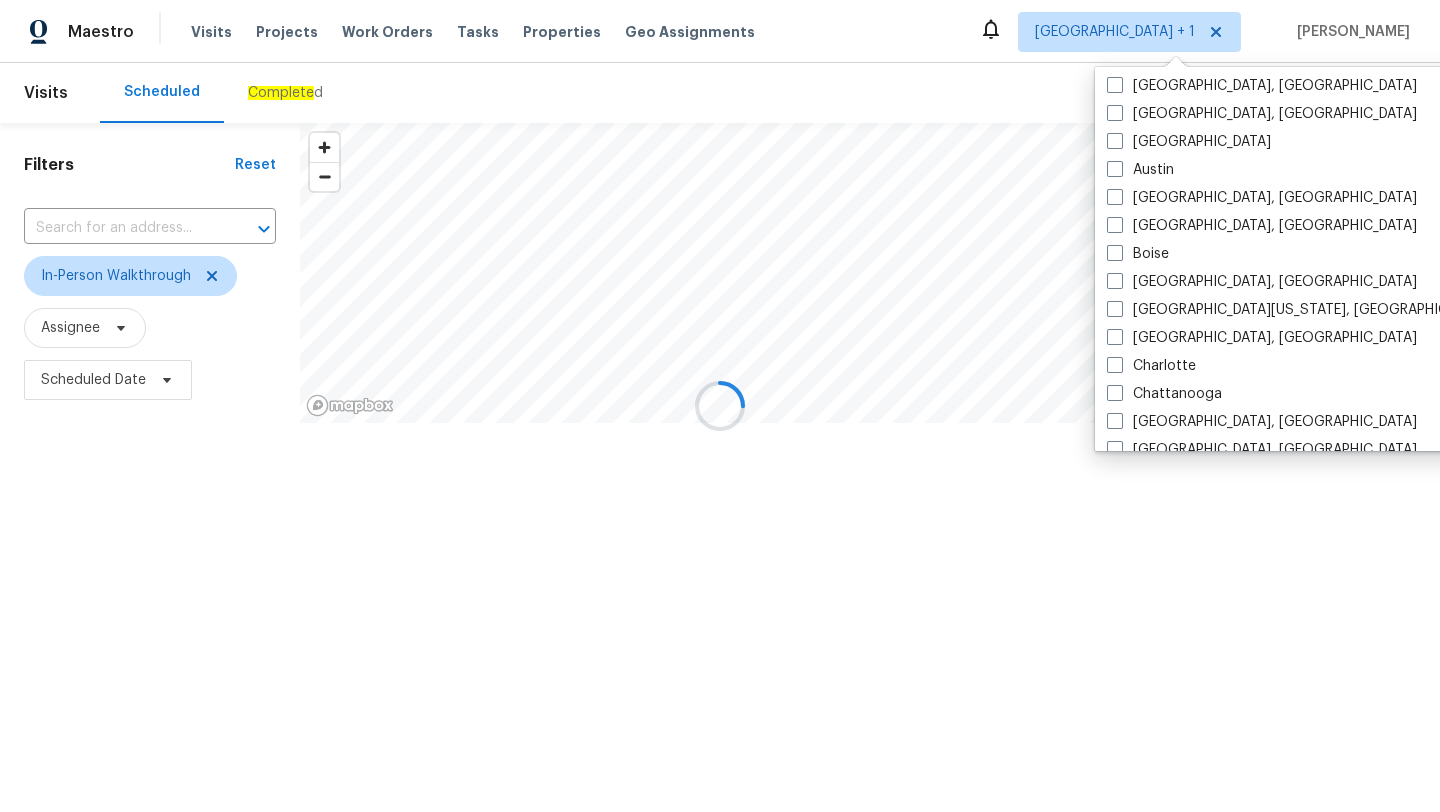 scroll, scrollTop: 0, scrollLeft: 0, axis: both 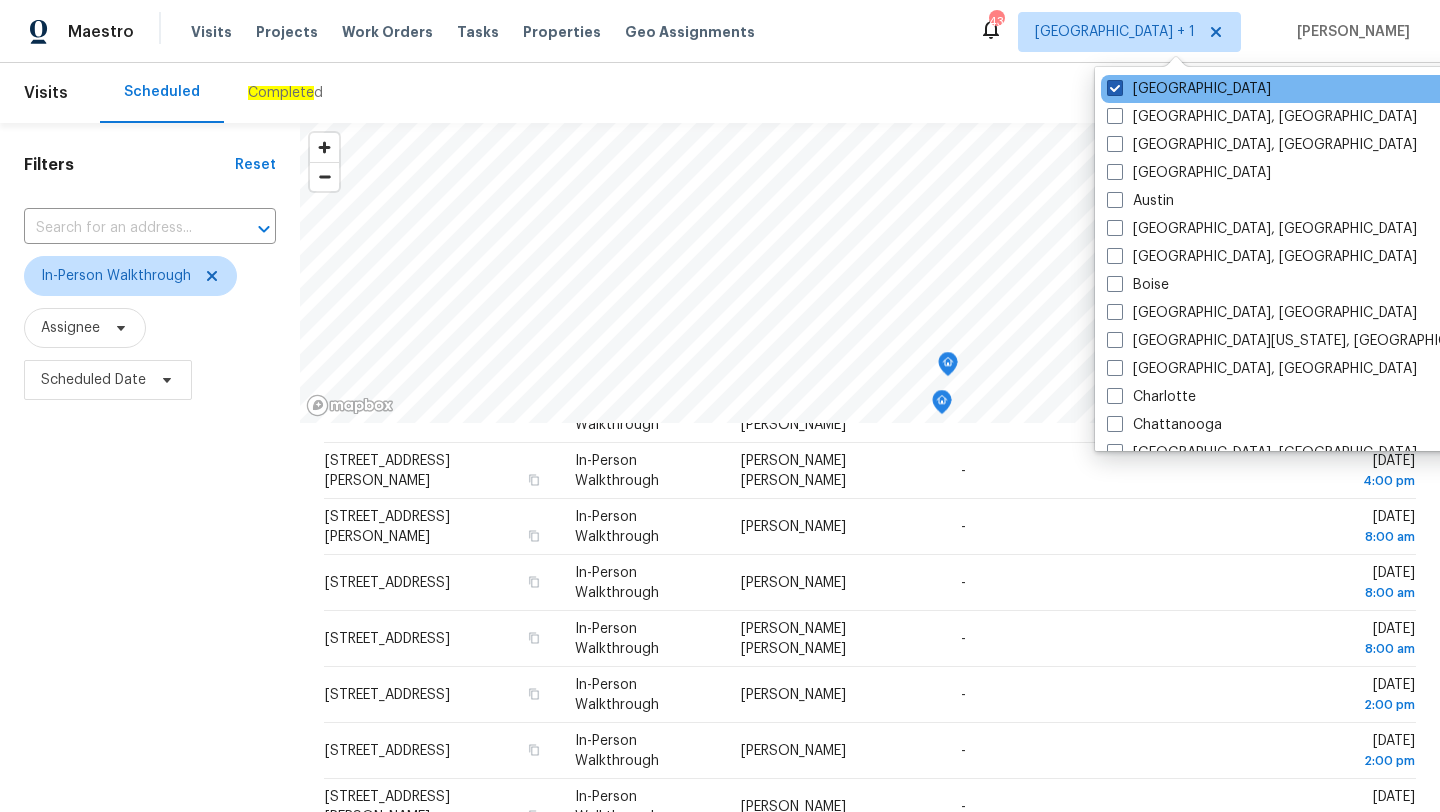 click on "Jacksonville" at bounding box center [1189, 89] 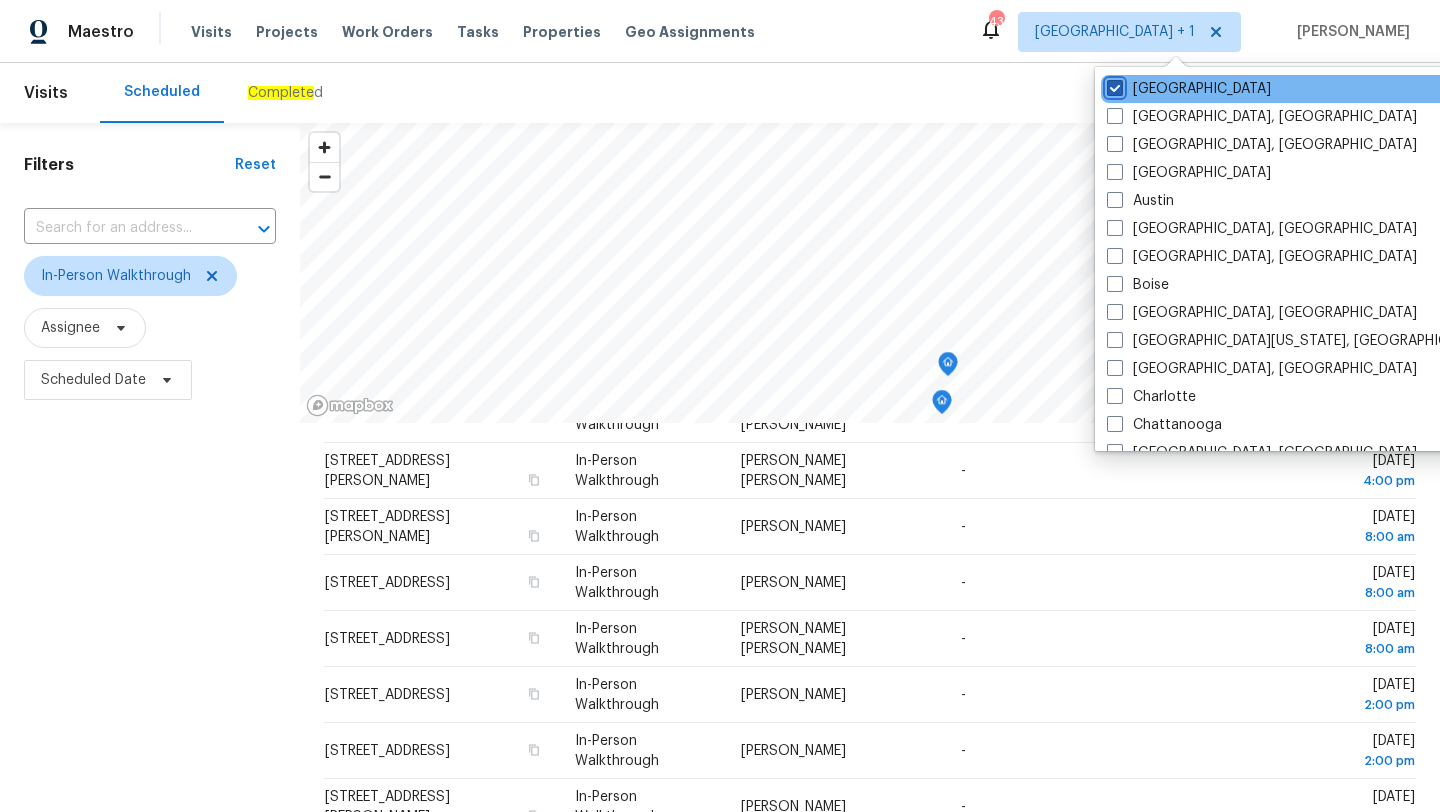 click on "Jacksonville" at bounding box center (1113, 85) 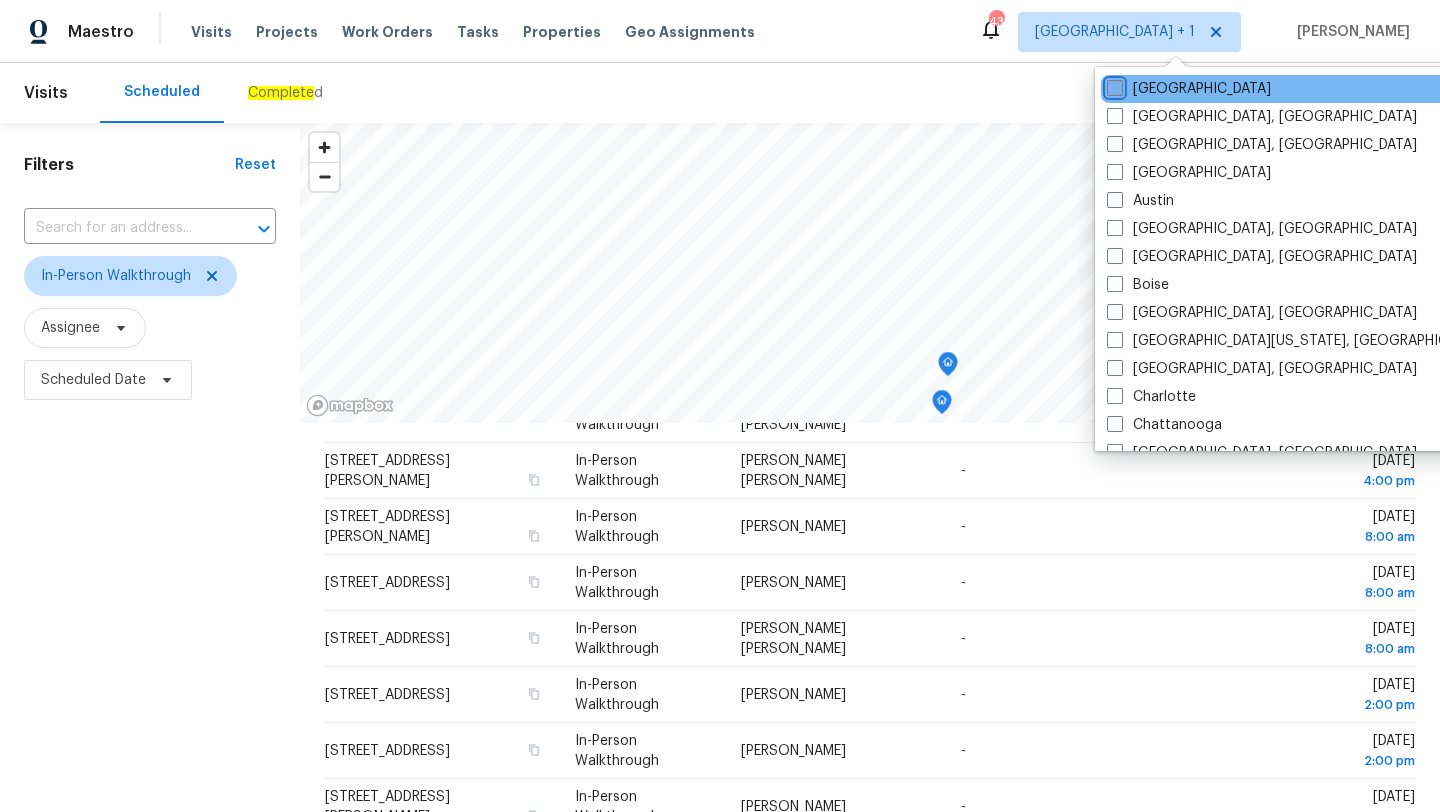 checkbox on "false" 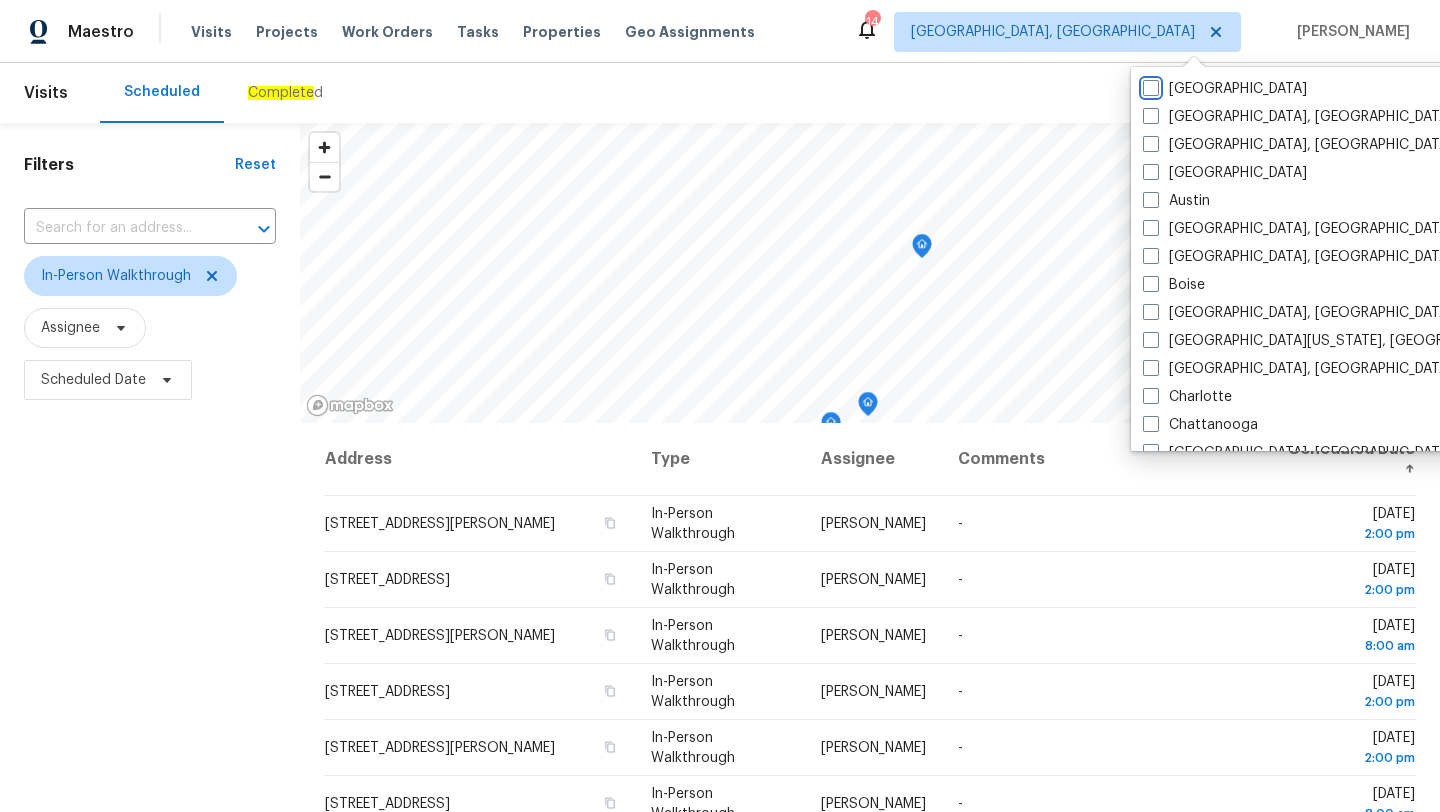 scroll, scrollTop: 0, scrollLeft: 0, axis: both 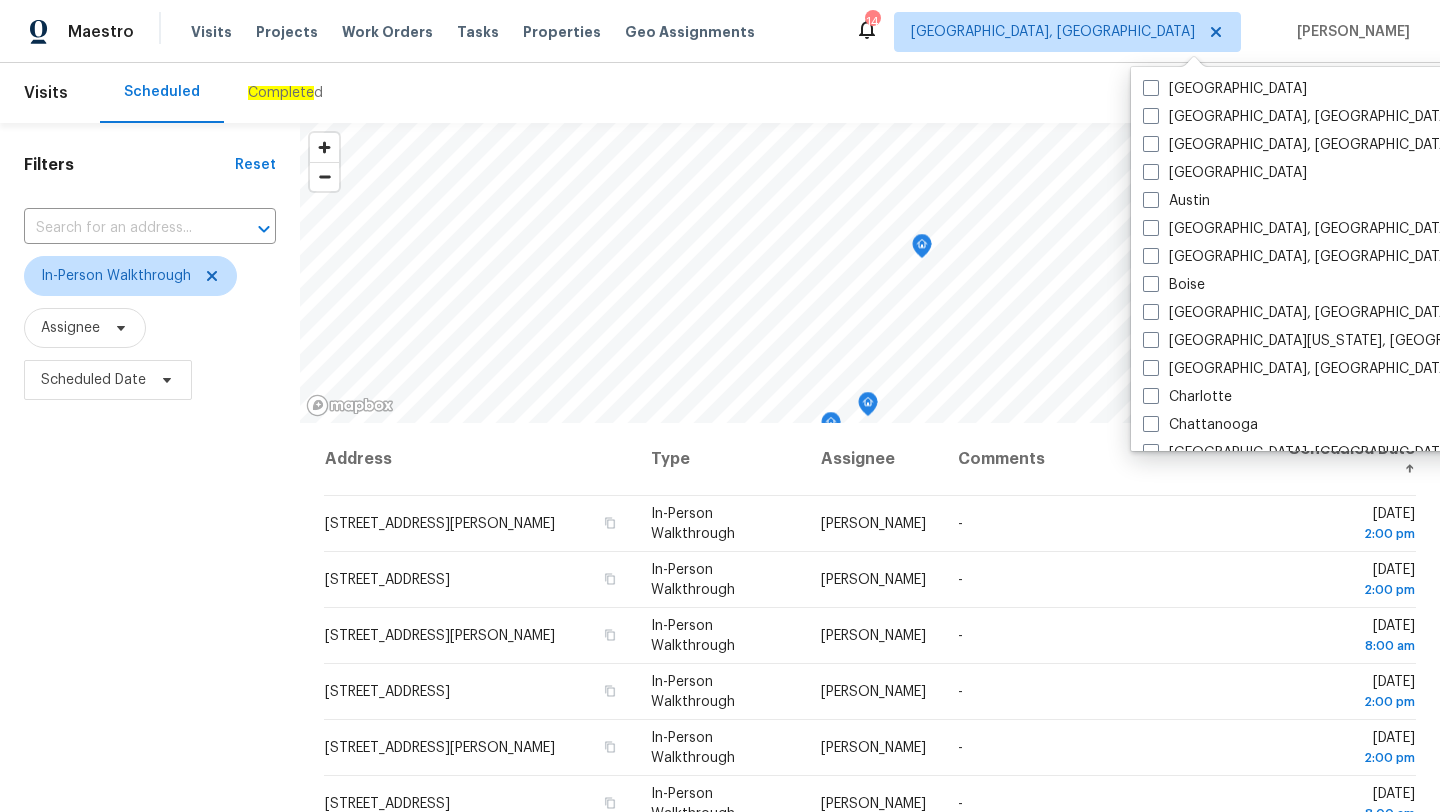 click on "Scheduled Complete d" at bounding box center [708, 93] 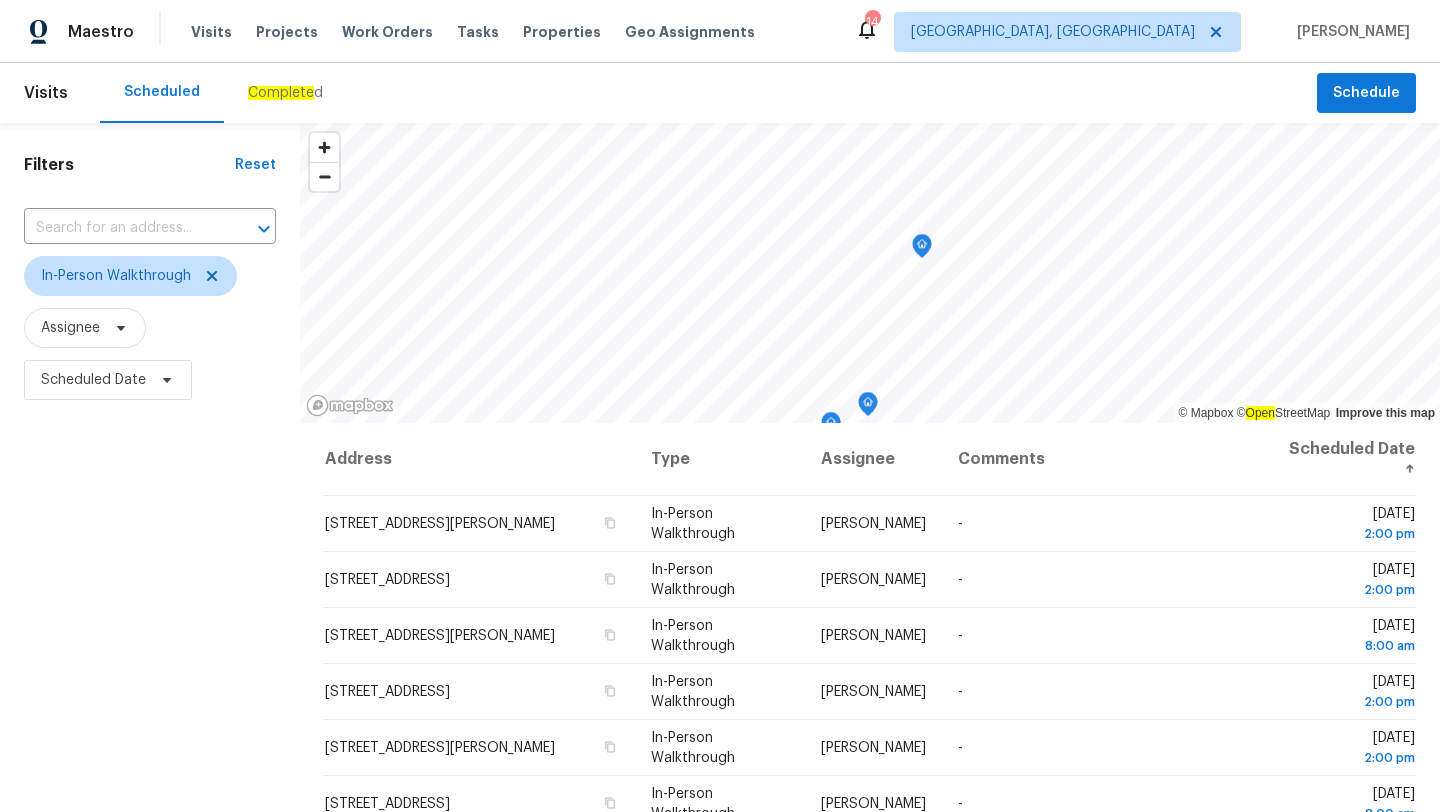 scroll, scrollTop: 260, scrollLeft: 0, axis: vertical 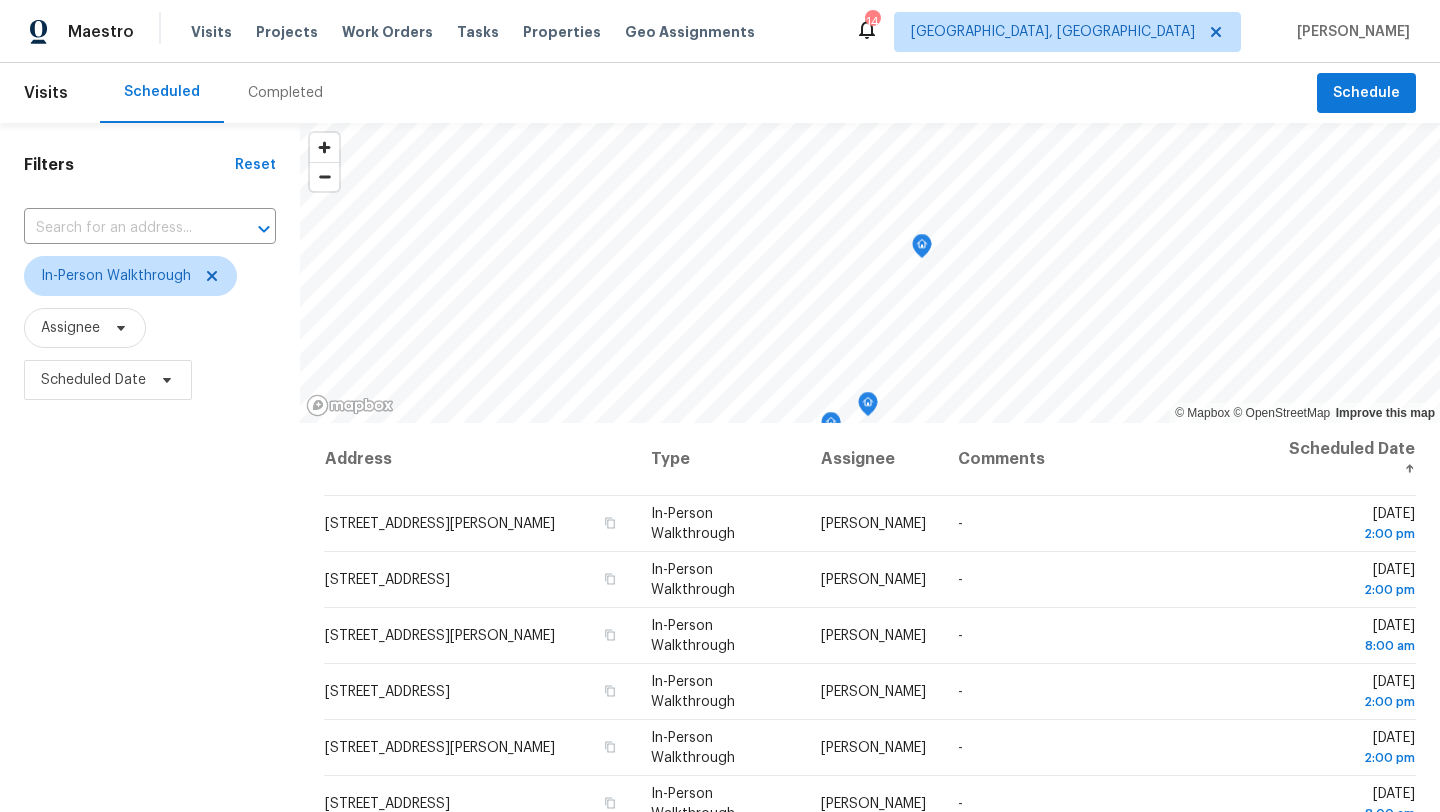click on "Filters Reset ​ In-Person Walkthrough Assignee Scheduled Date" at bounding box center [150, 598] 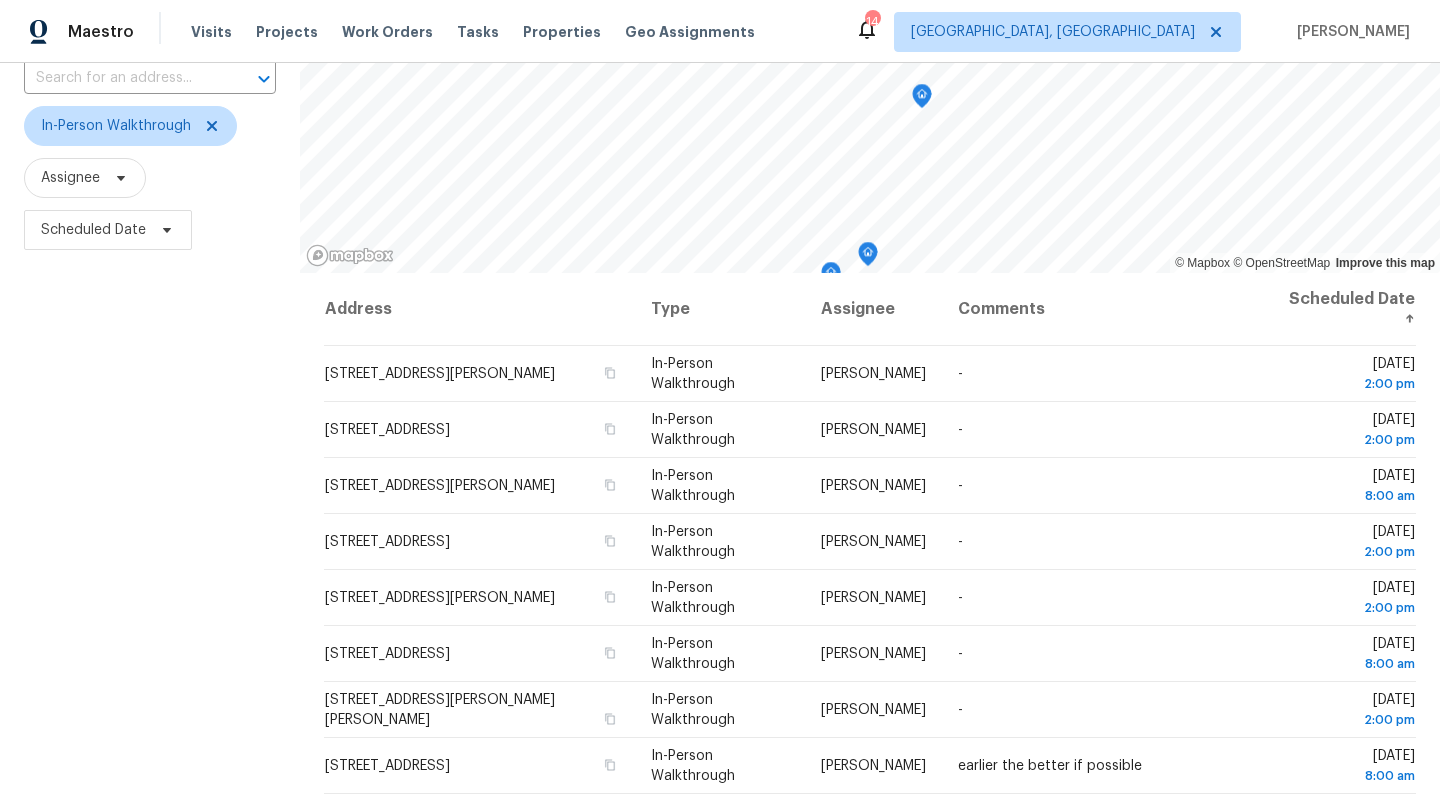 scroll, scrollTop: 260, scrollLeft: 0, axis: vertical 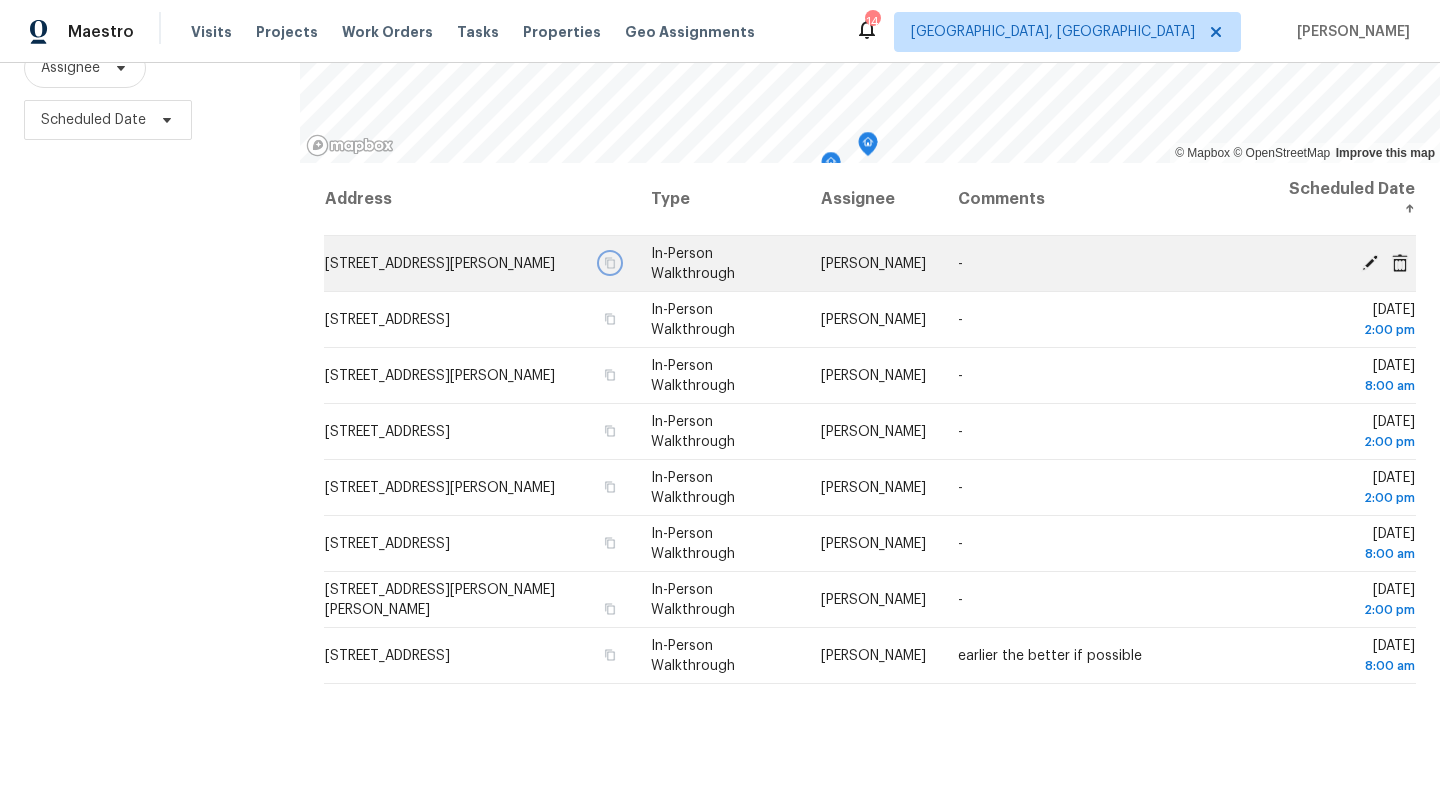 click 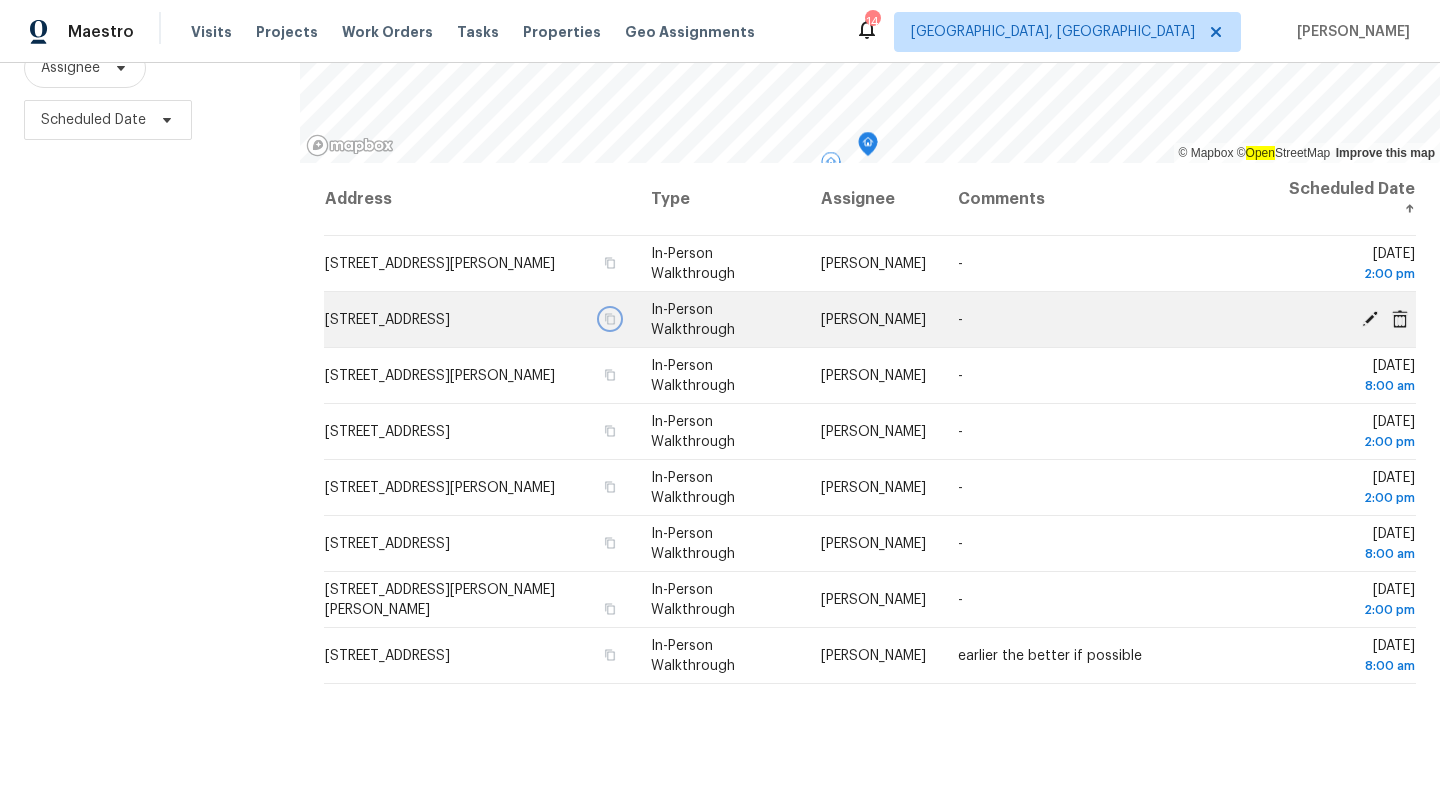 click 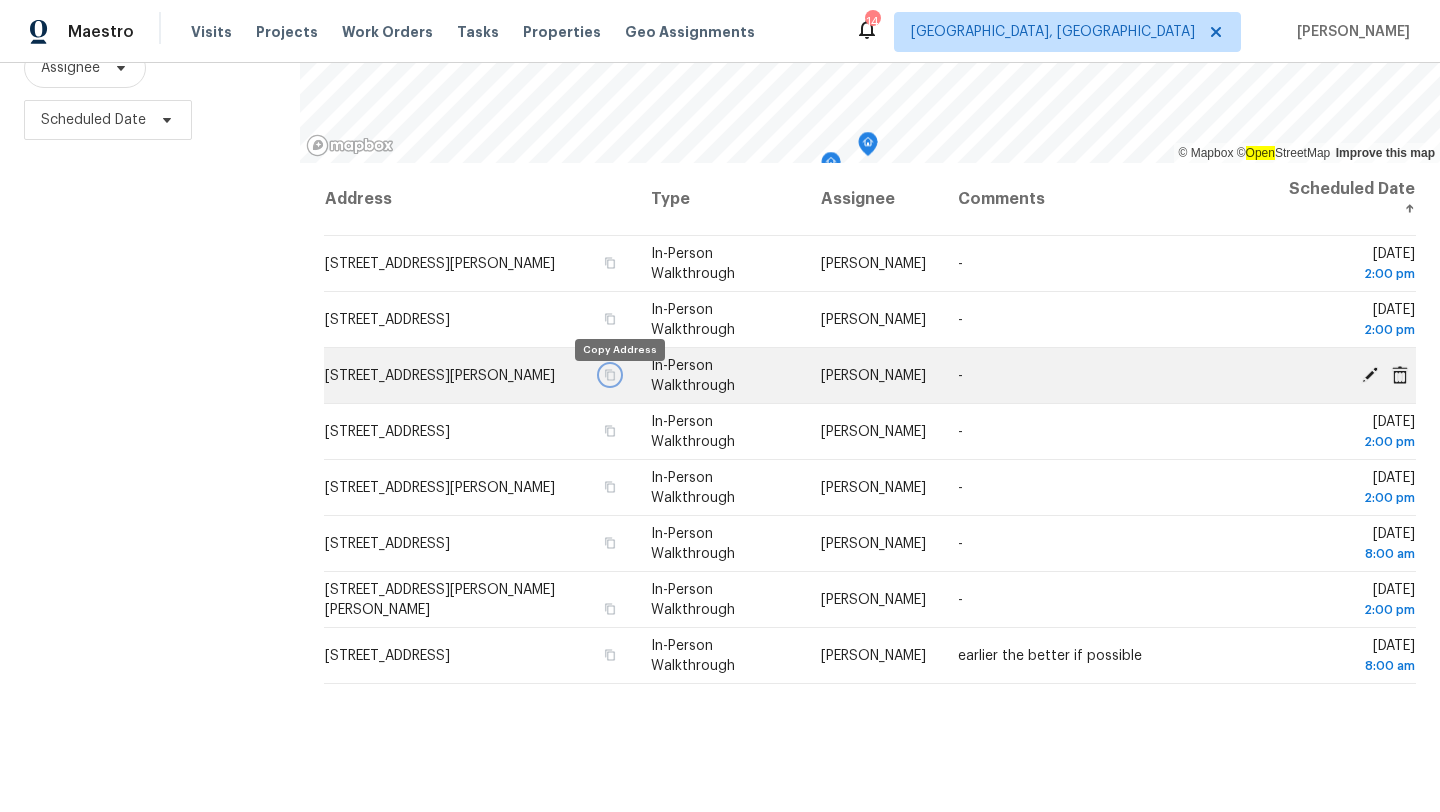 click 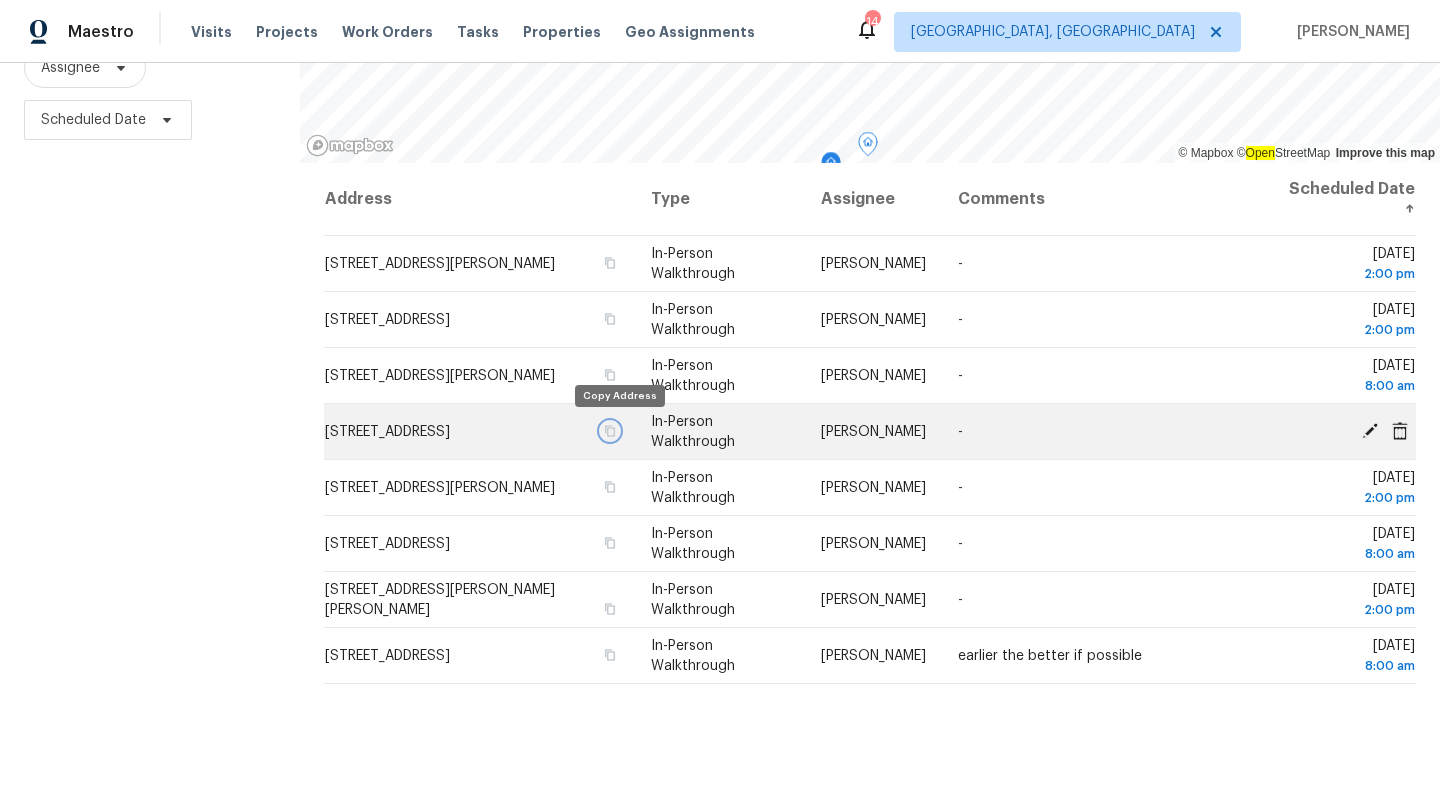 click 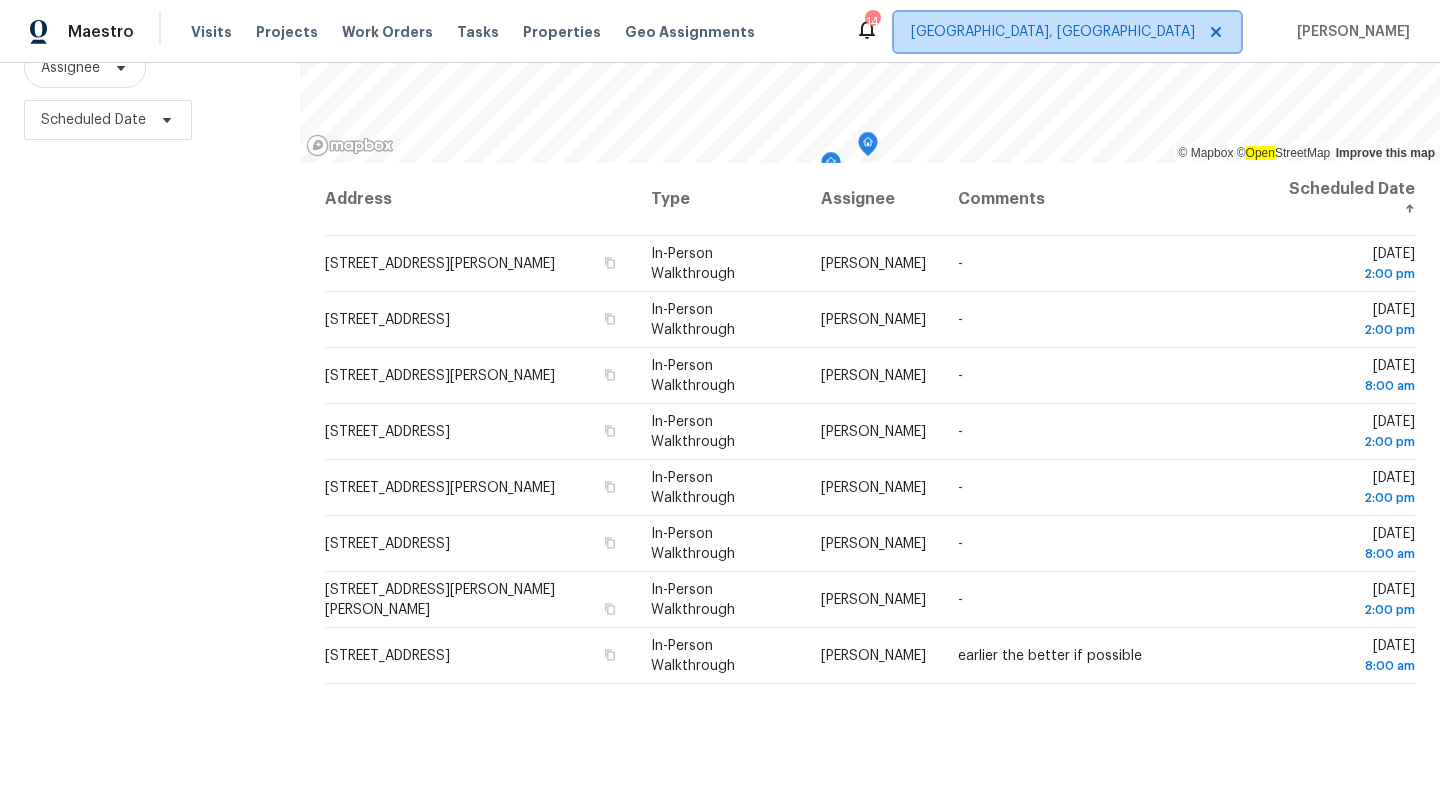 click on "Miami, FL" at bounding box center [1067, 32] 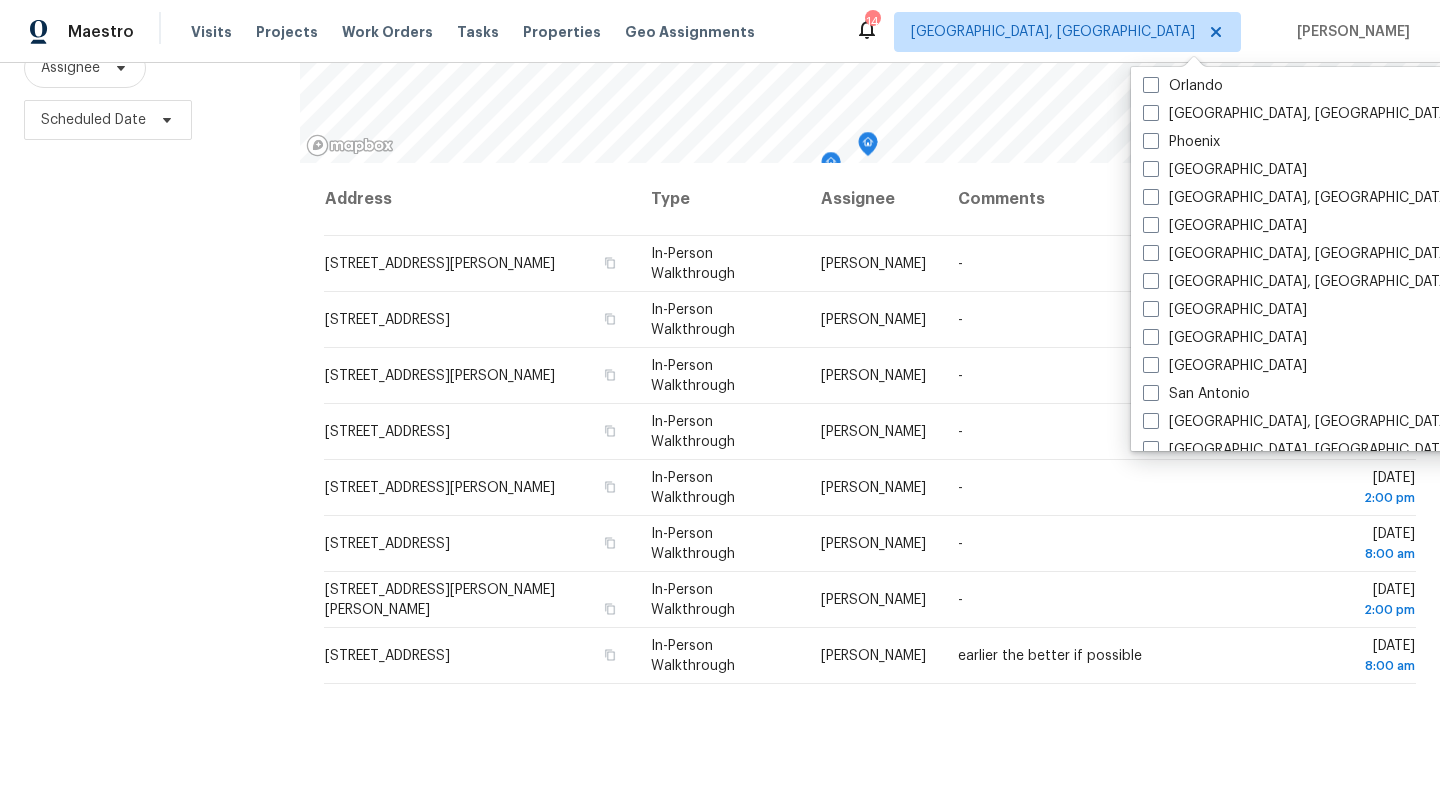 scroll, scrollTop: 1128, scrollLeft: 0, axis: vertical 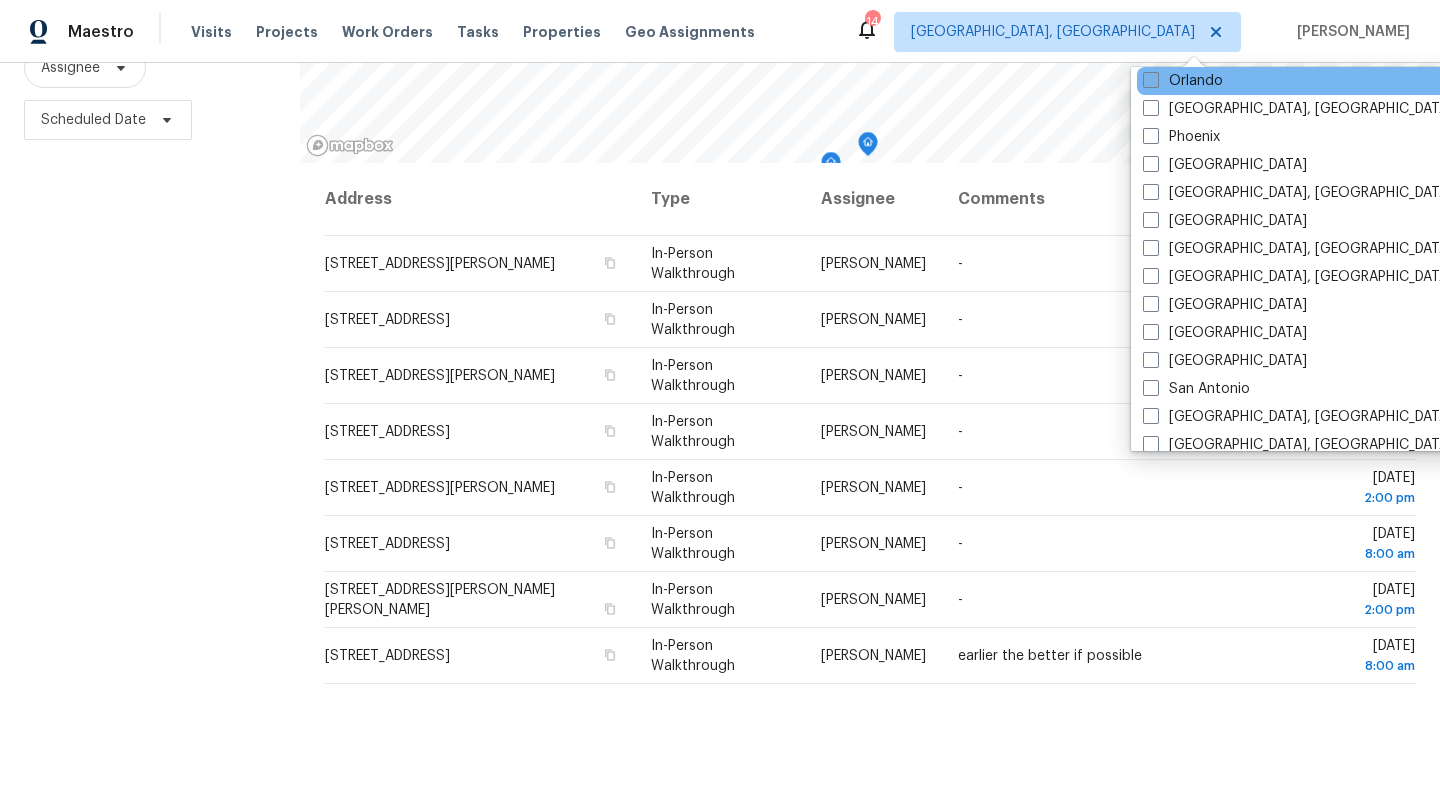 click on "Orlando" at bounding box center [1183, 81] 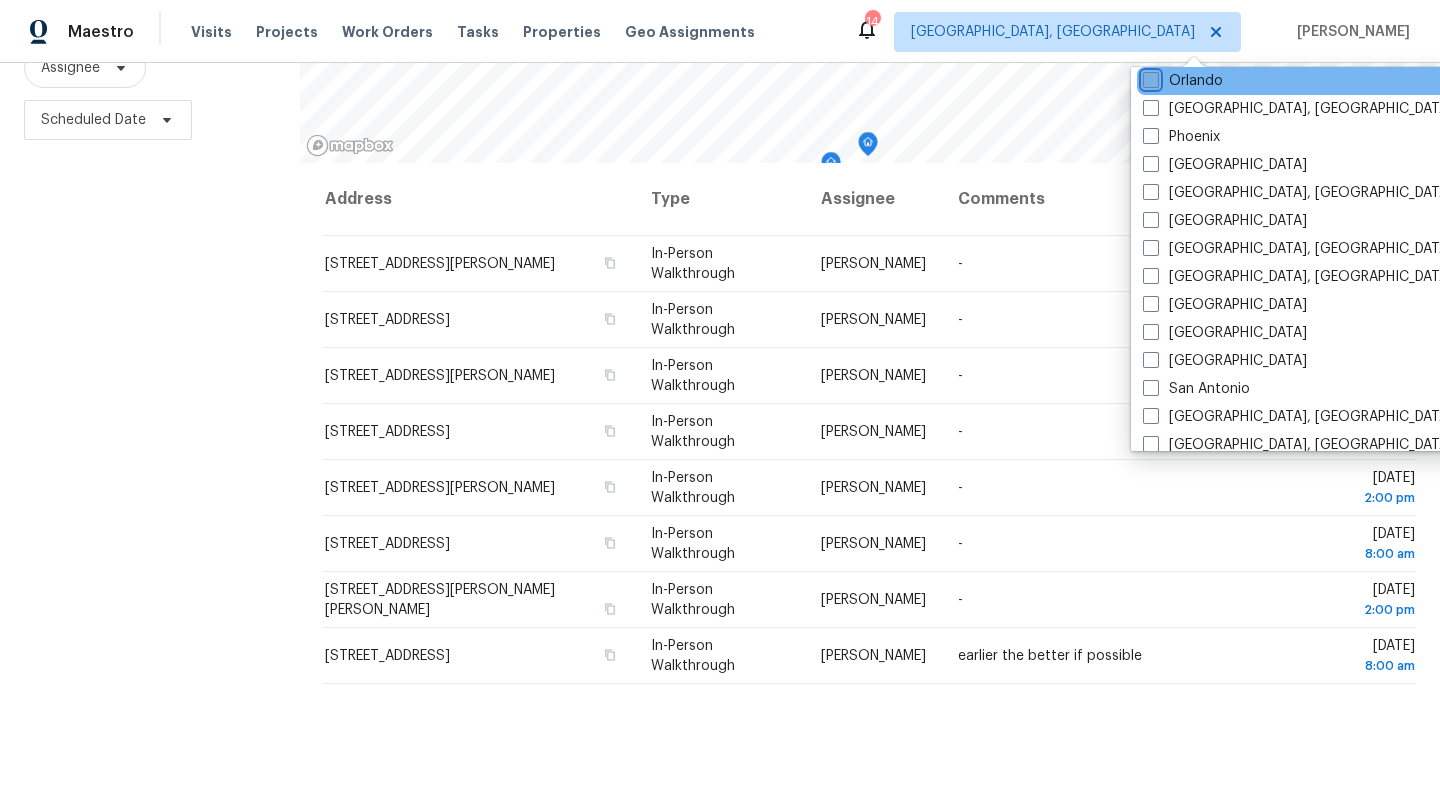 click on "Orlando" at bounding box center [1149, 77] 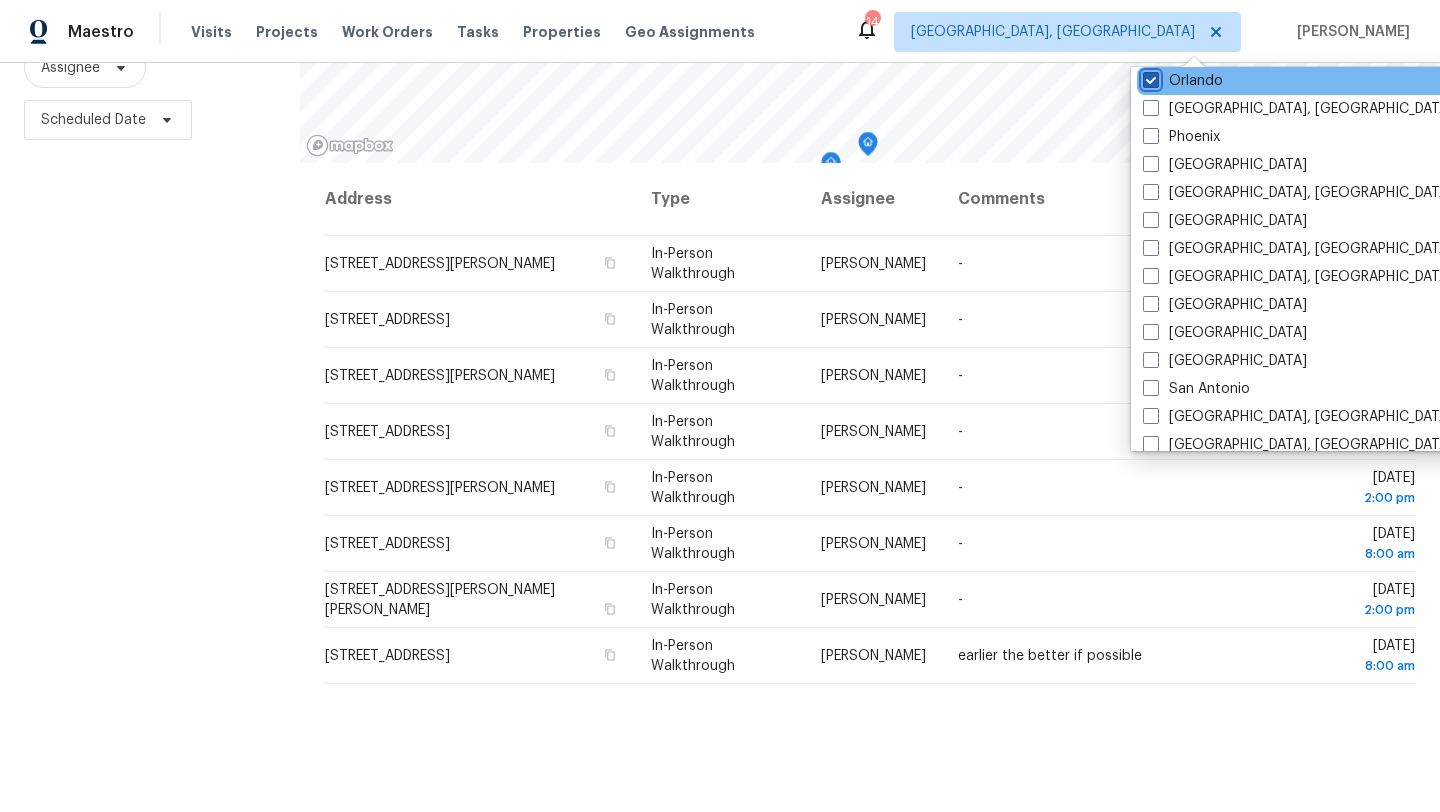 checkbox on "true" 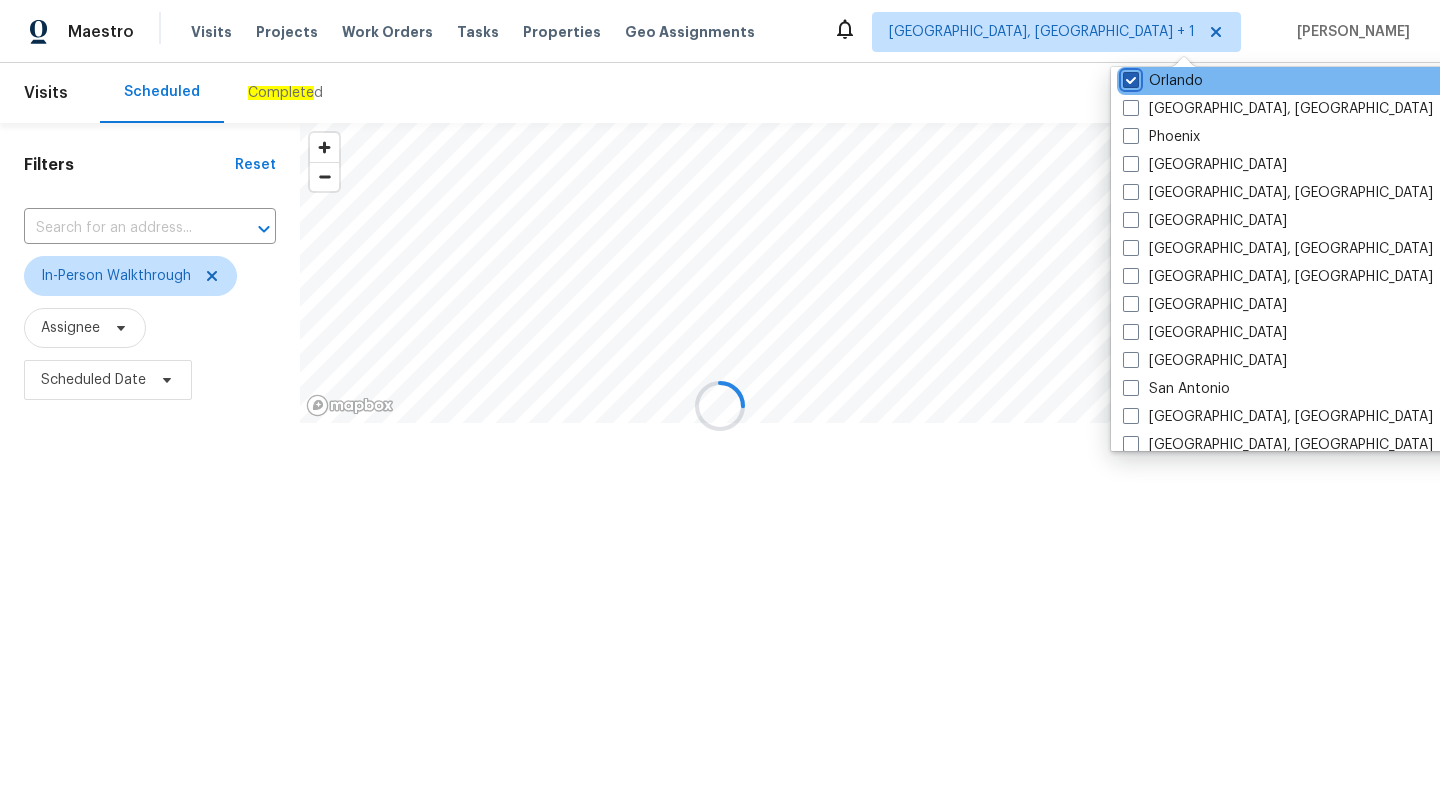 scroll, scrollTop: 0, scrollLeft: 0, axis: both 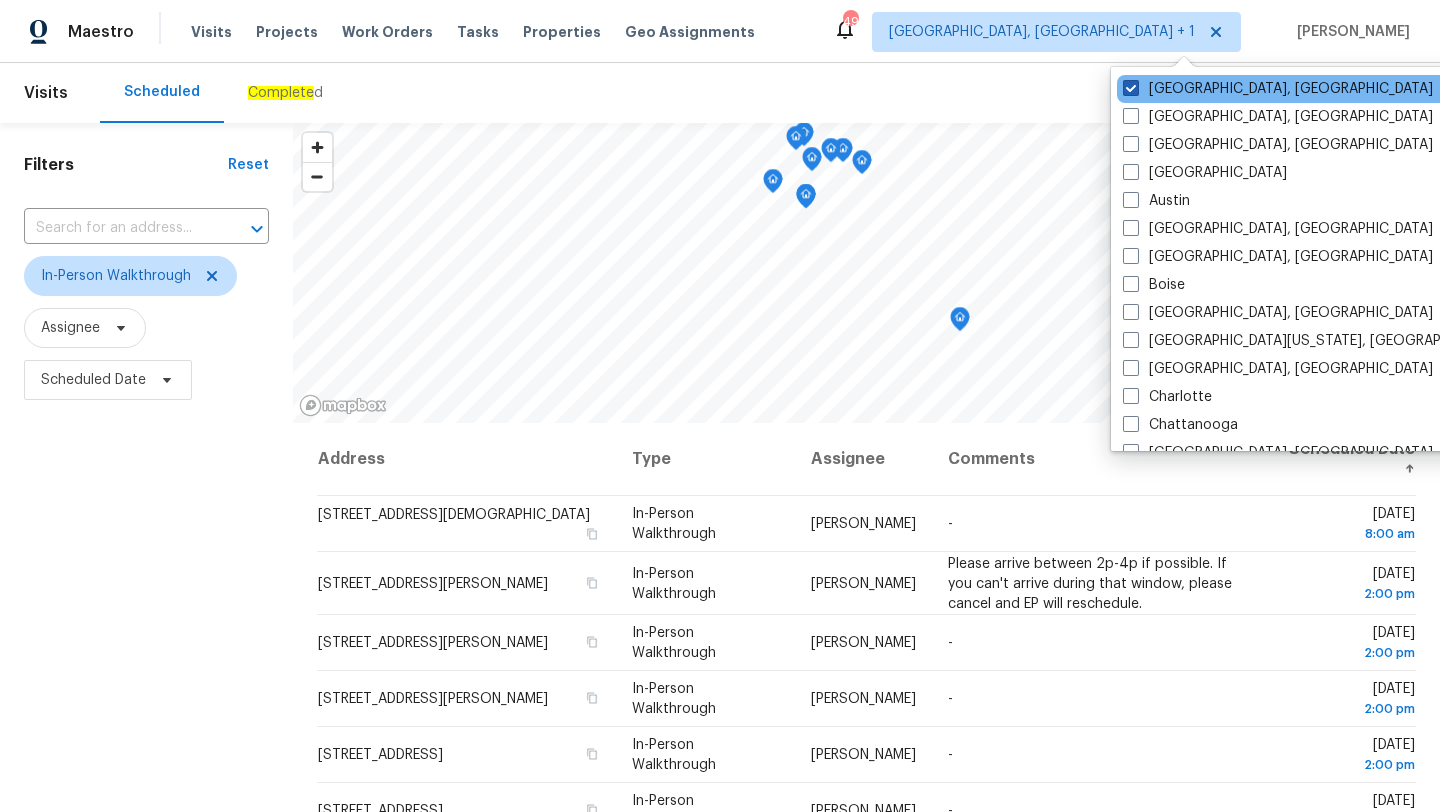 click on "Miami, FL" at bounding box center [1278, 89] 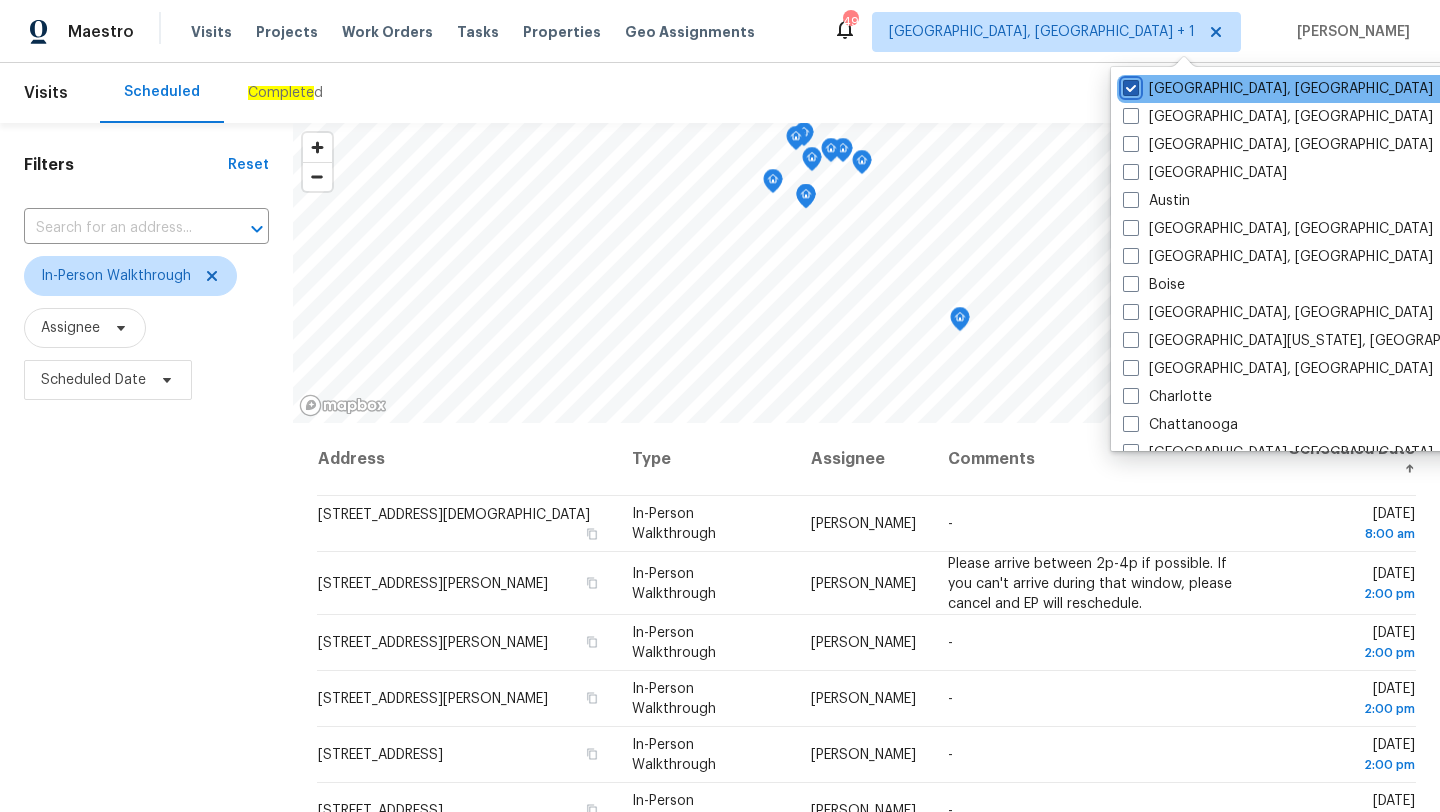 click on "Miami, FL" at bounding box center (1129, 85) 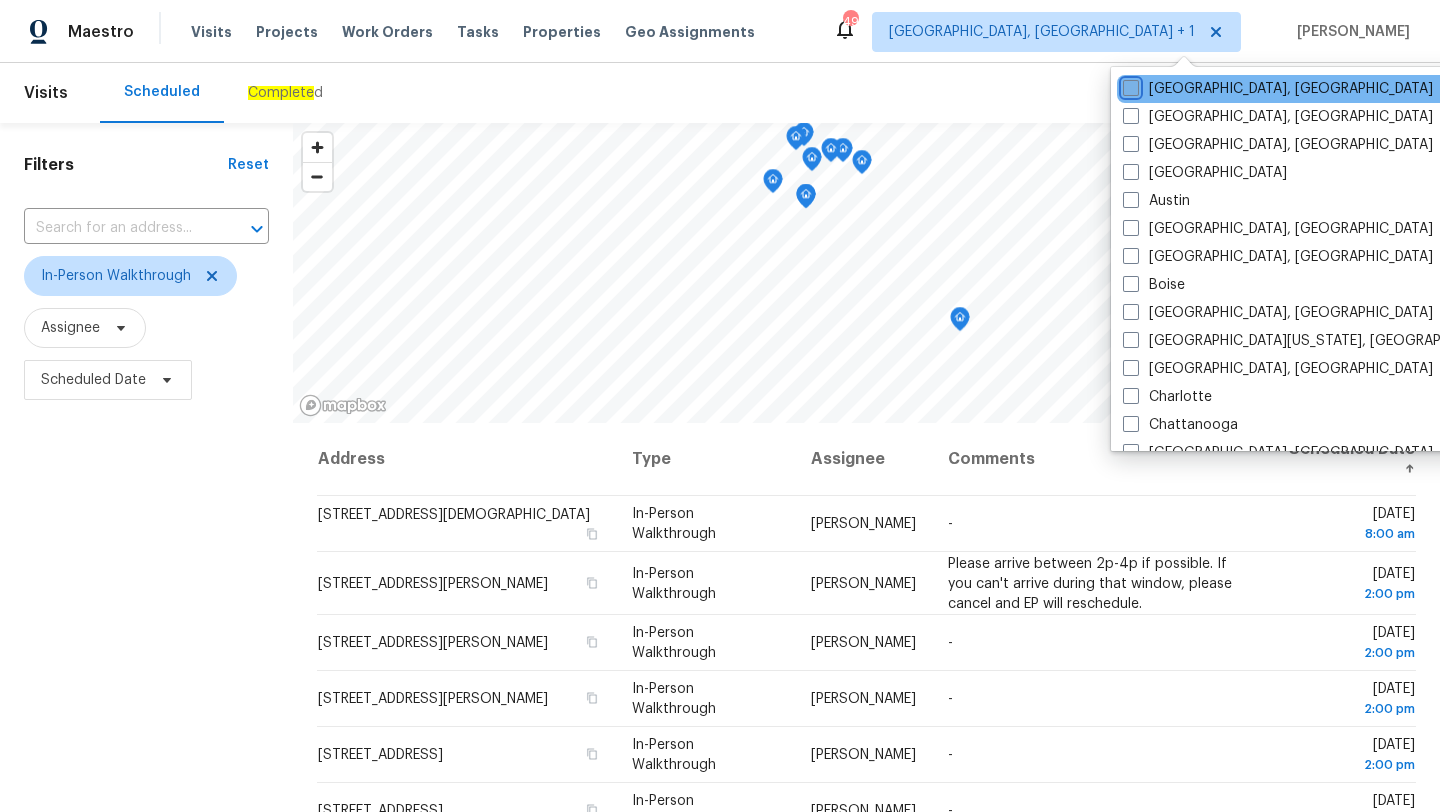checkbox on "false" 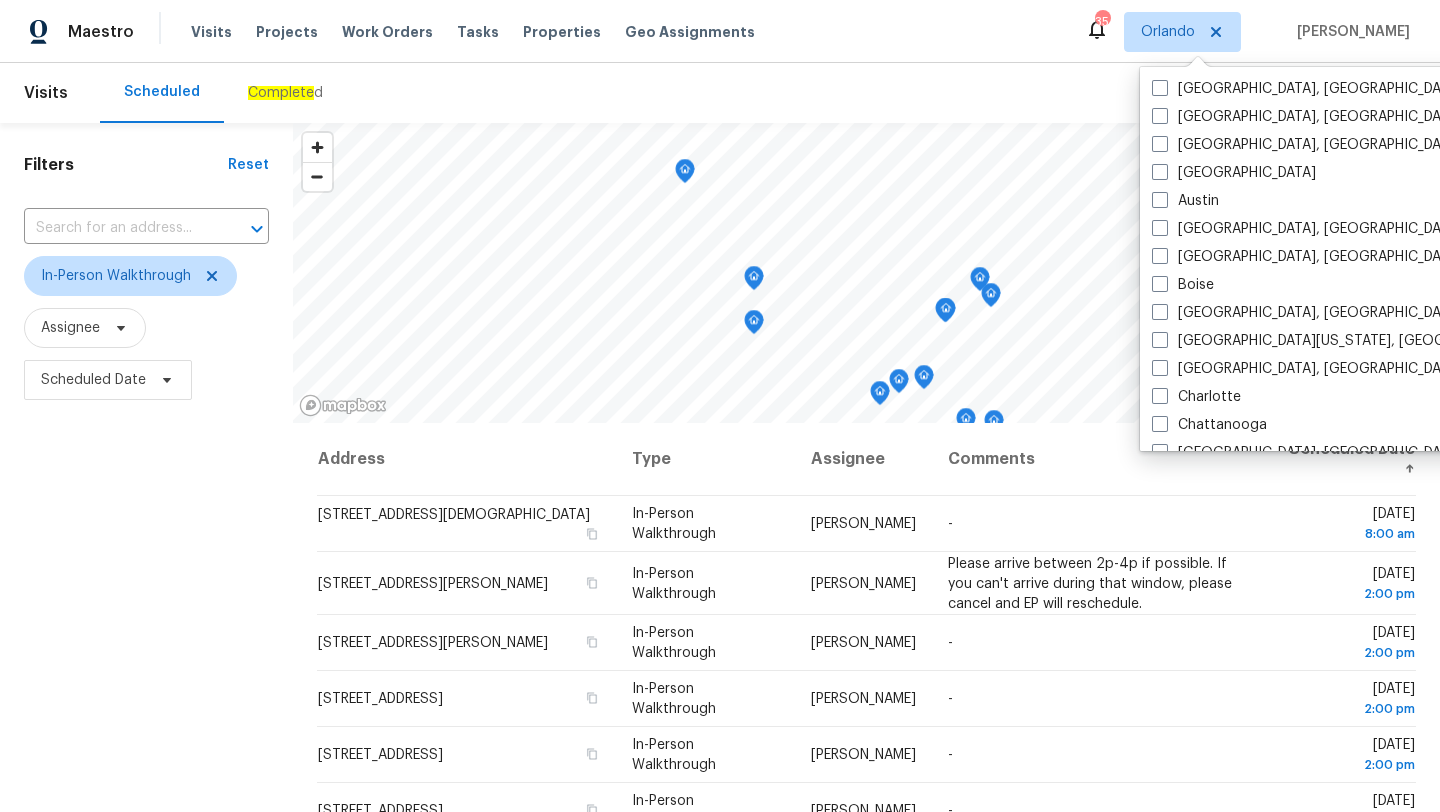 click on "Filters" at bounding box center [126, 165] 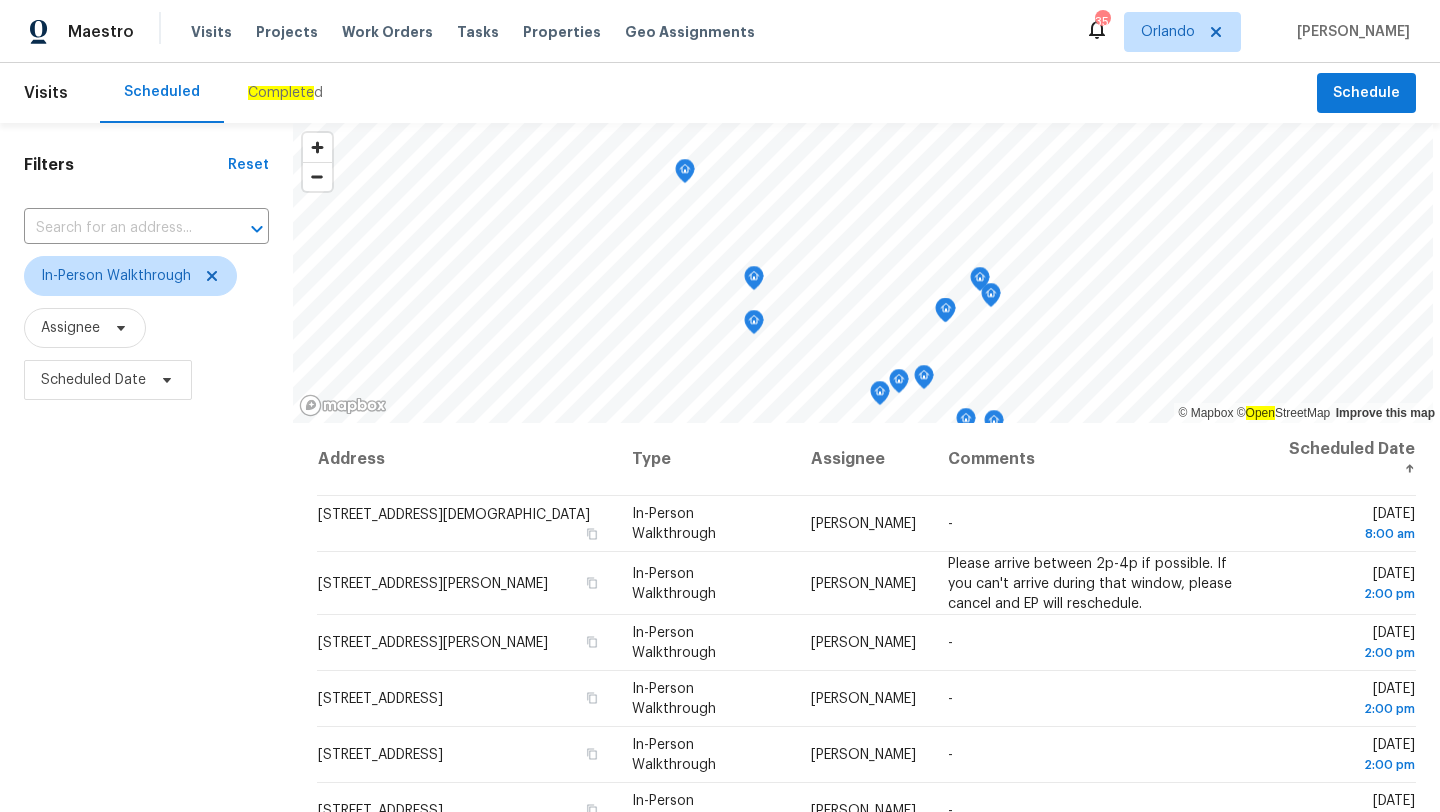 scroll, scrollTop: 260, scrollLeft: 0, axis: vertical 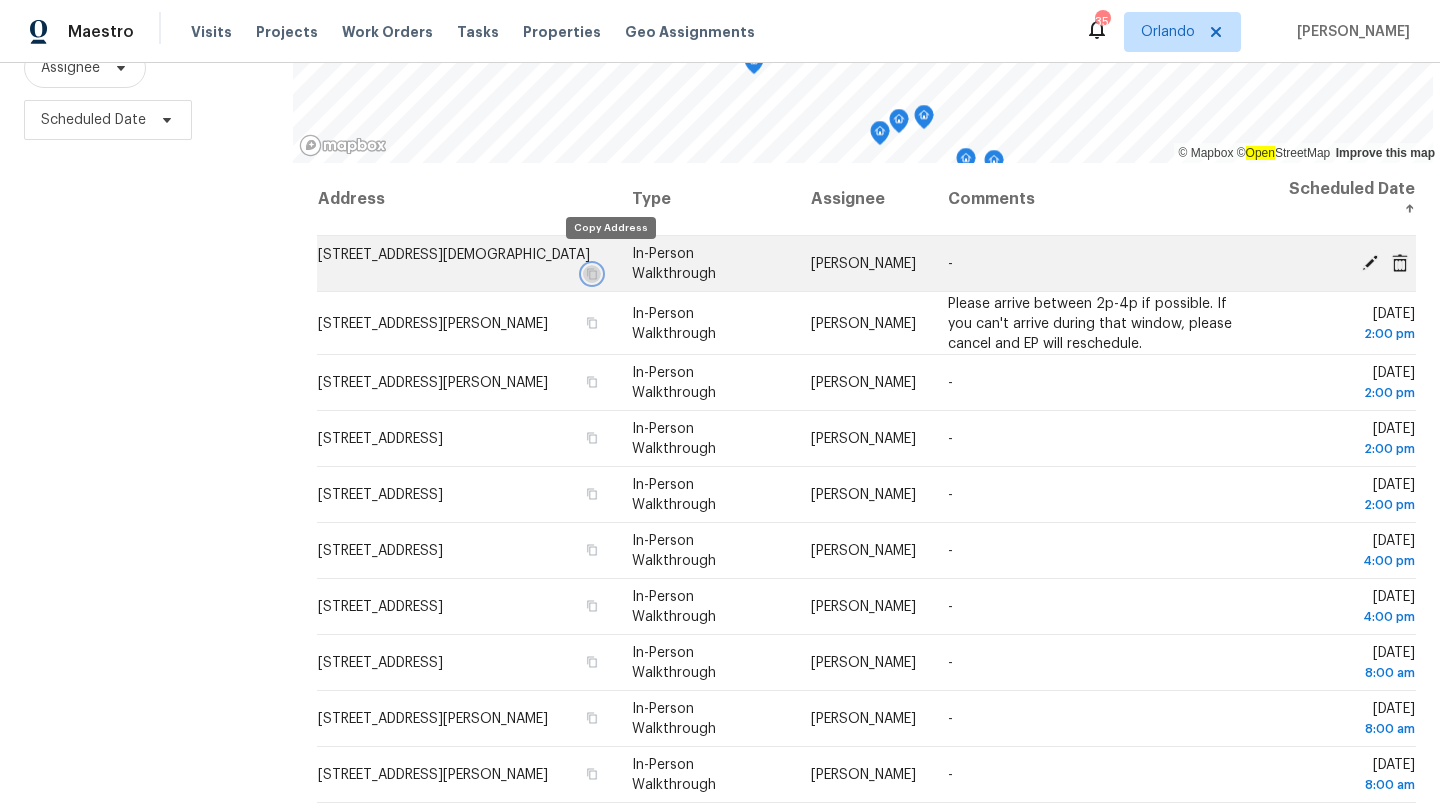 click at bounding box center (591, 274) 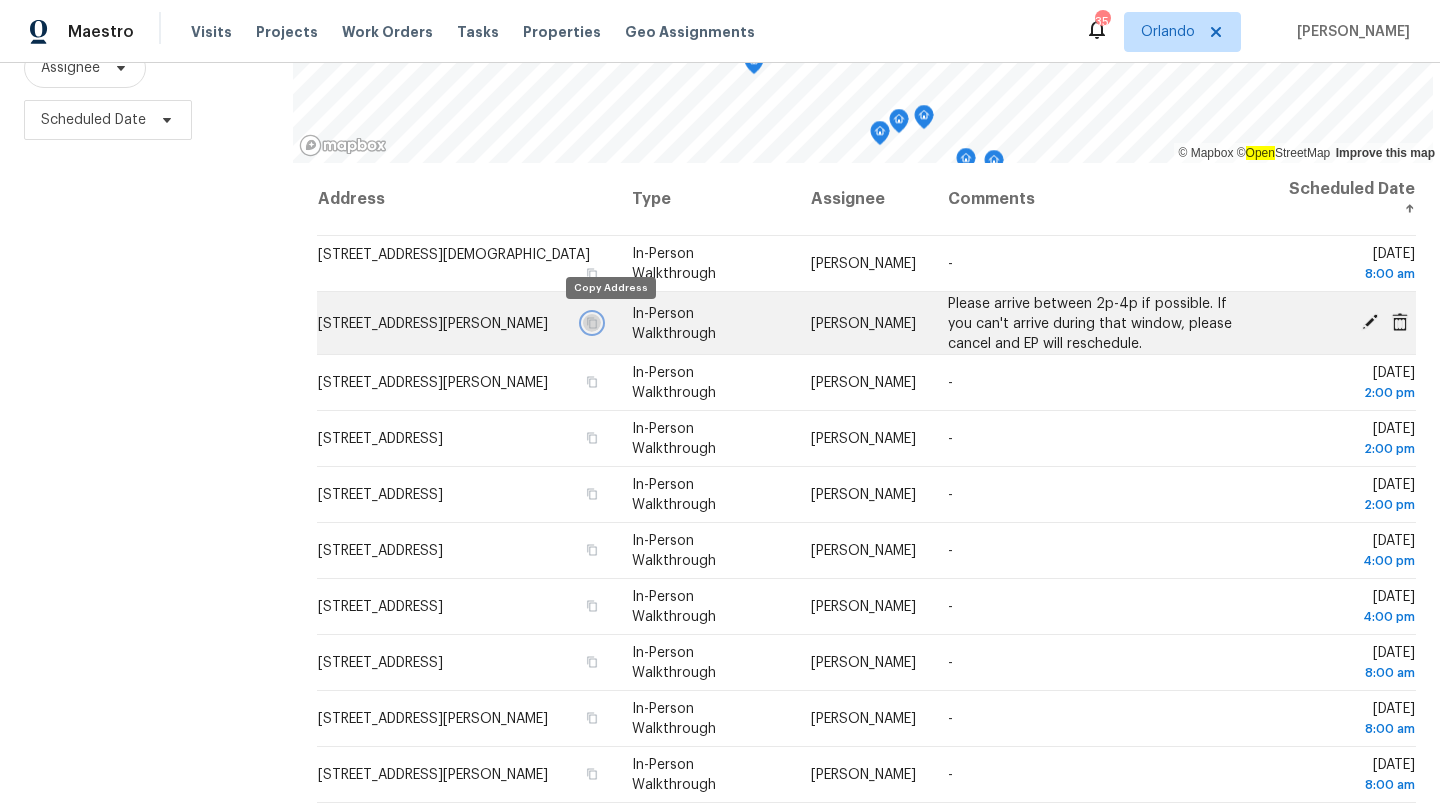 click 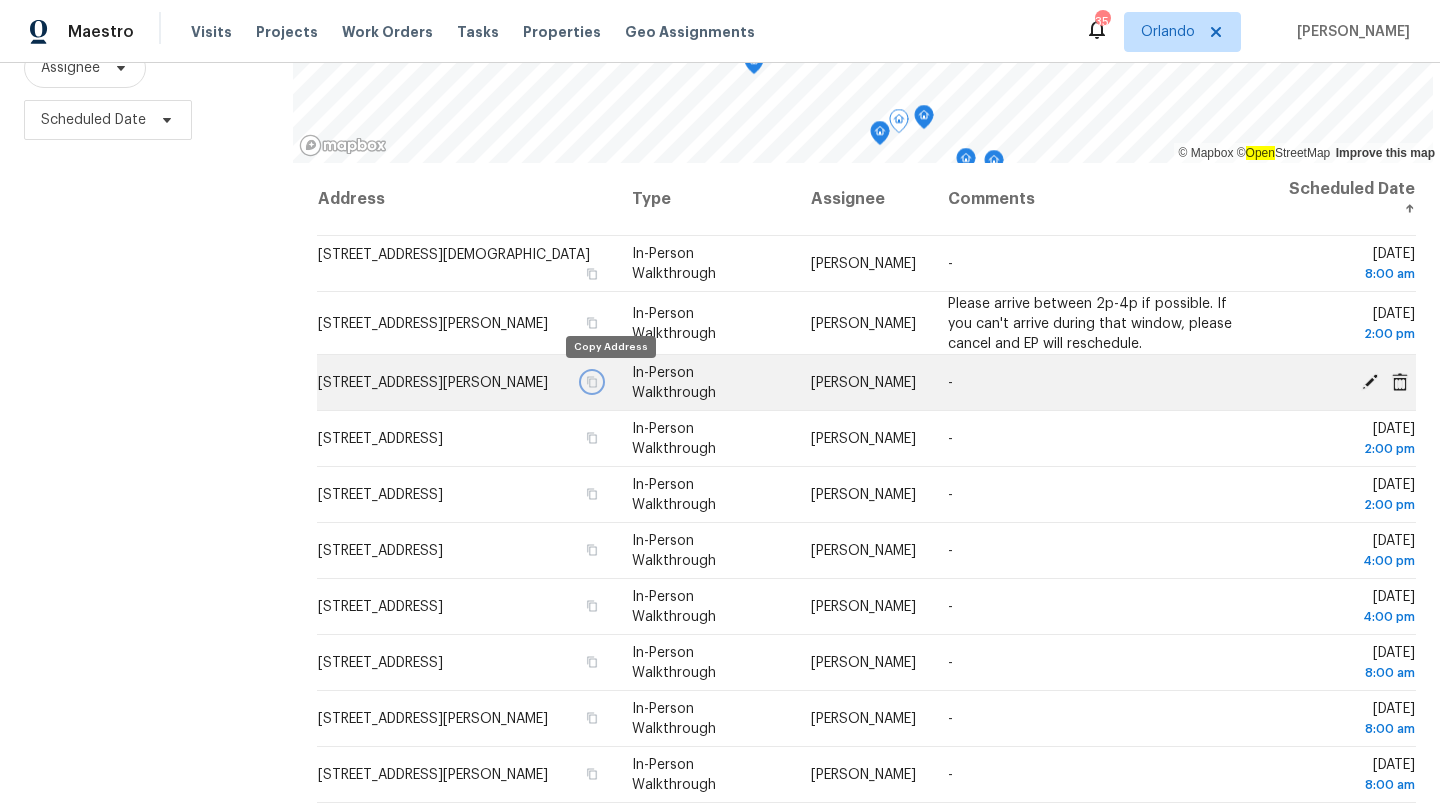 click 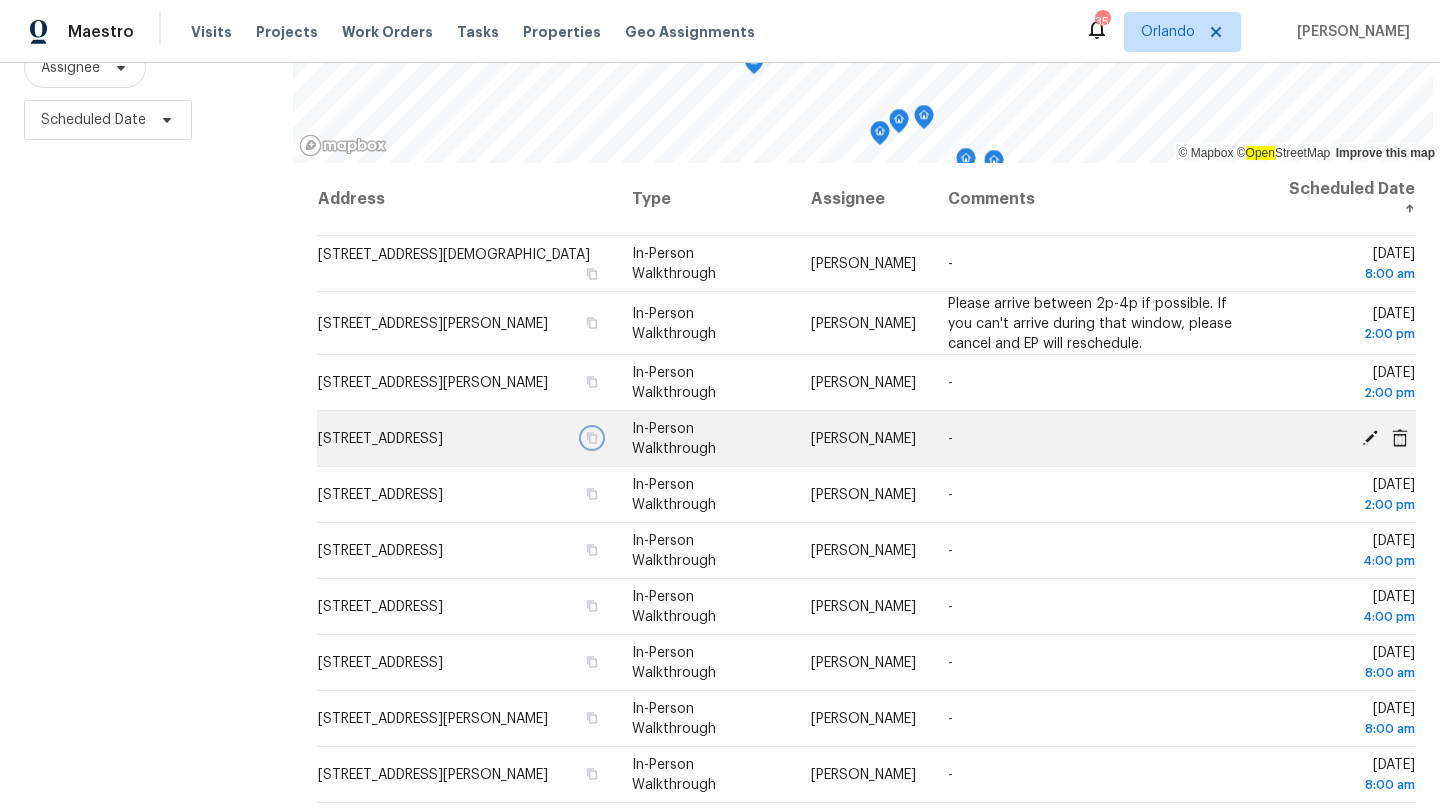 click 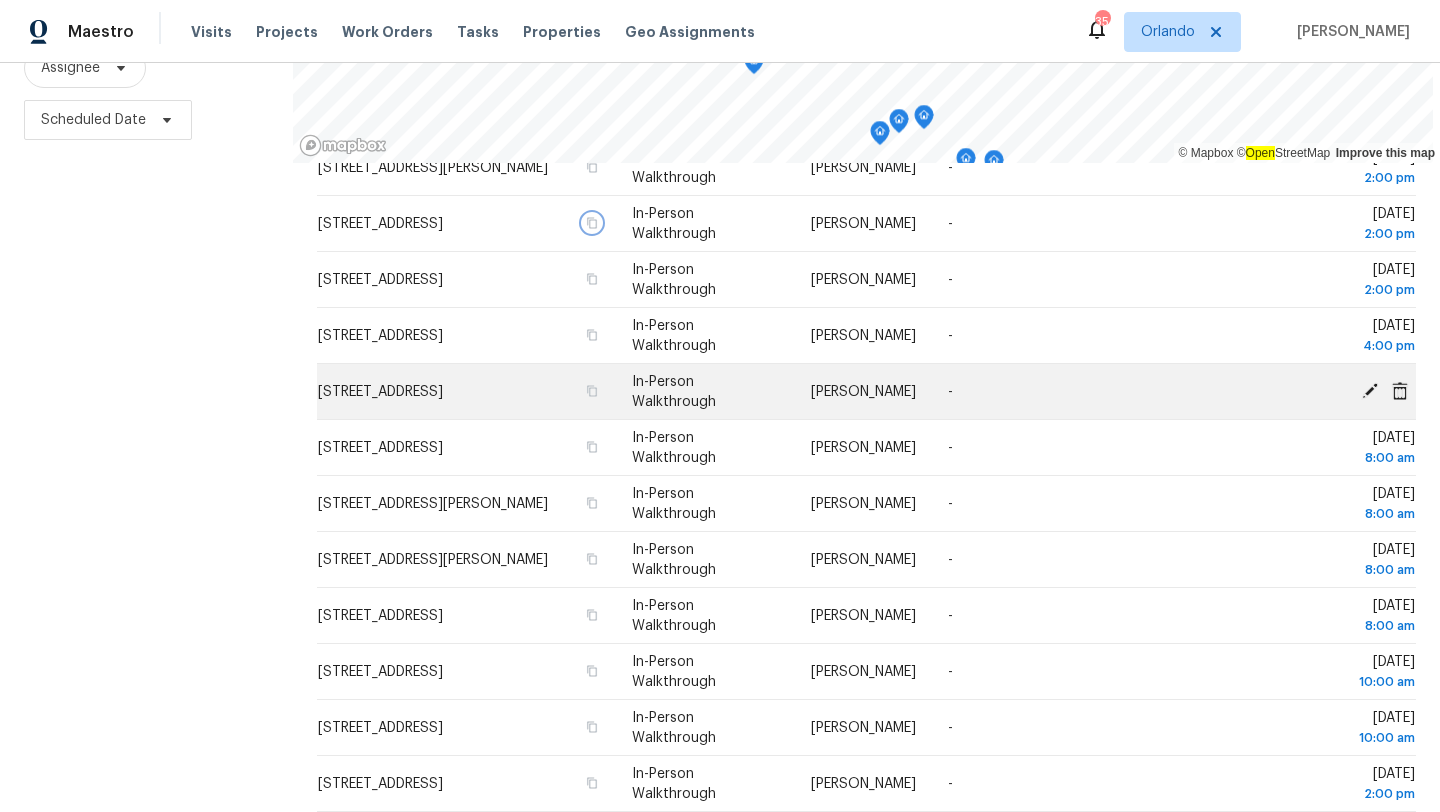 scroll, scrollTop: 214, scrollLeft: 0, axis: vertical 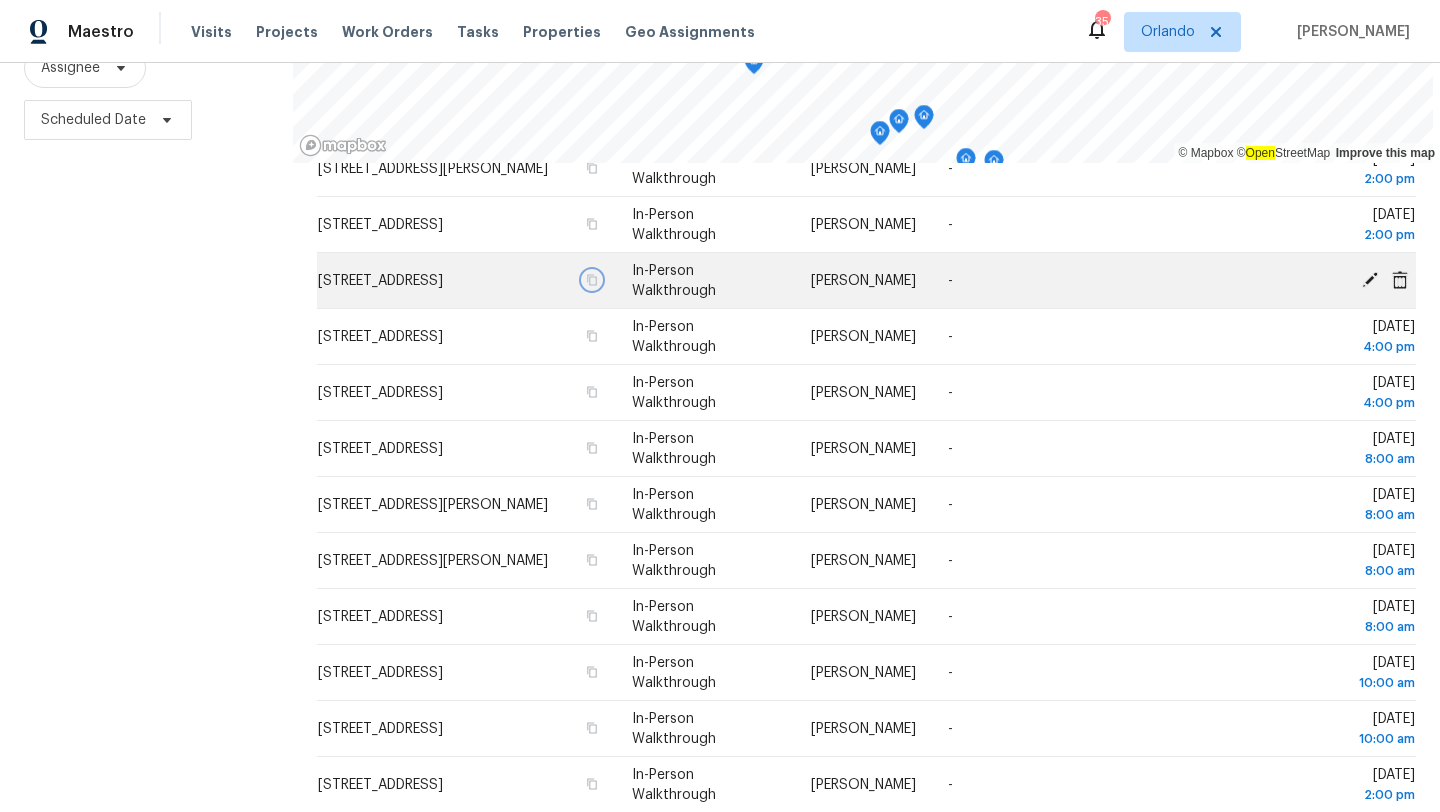 click 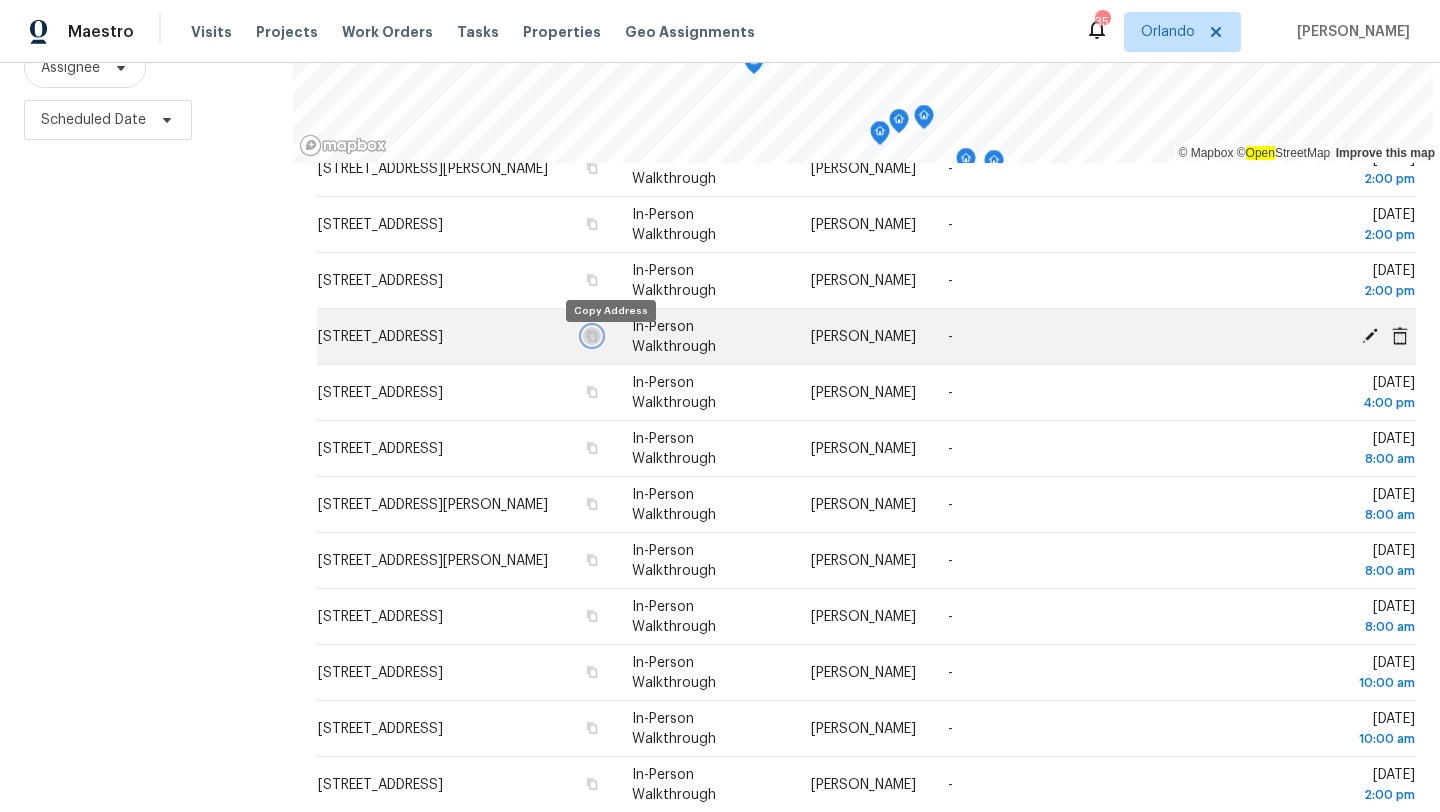 click 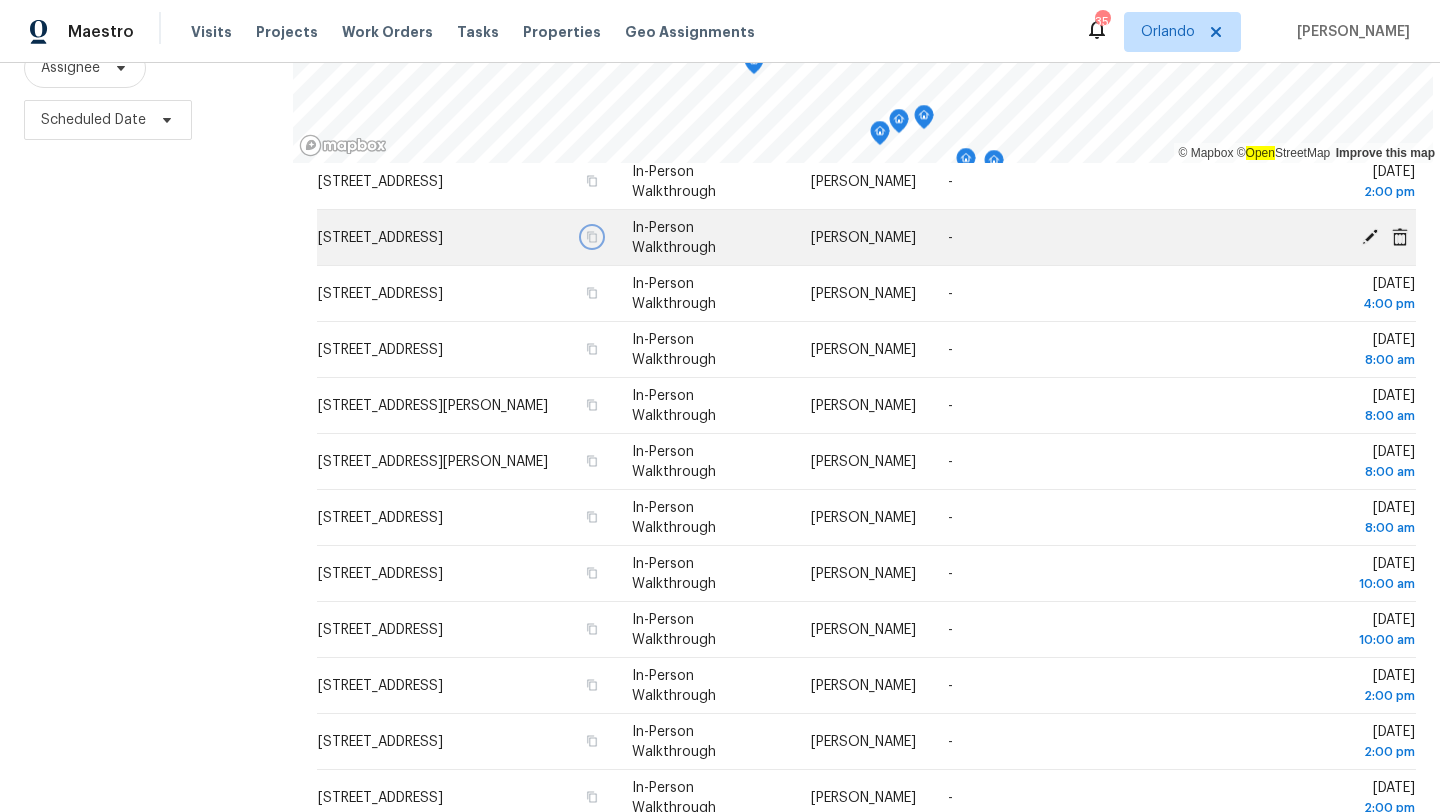 scroll, scrollTop: 316, scrollLeft: 0, axis: vertical 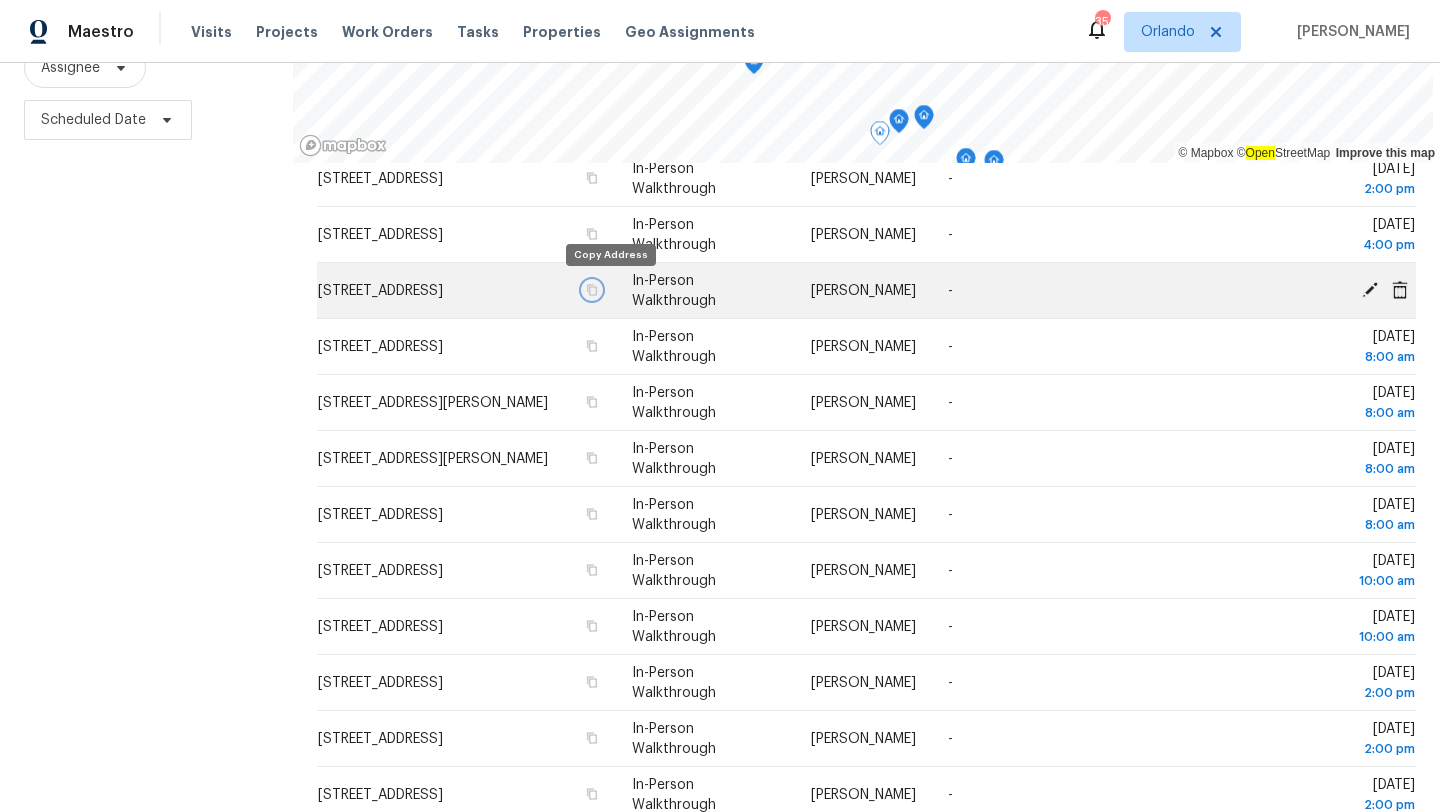 click 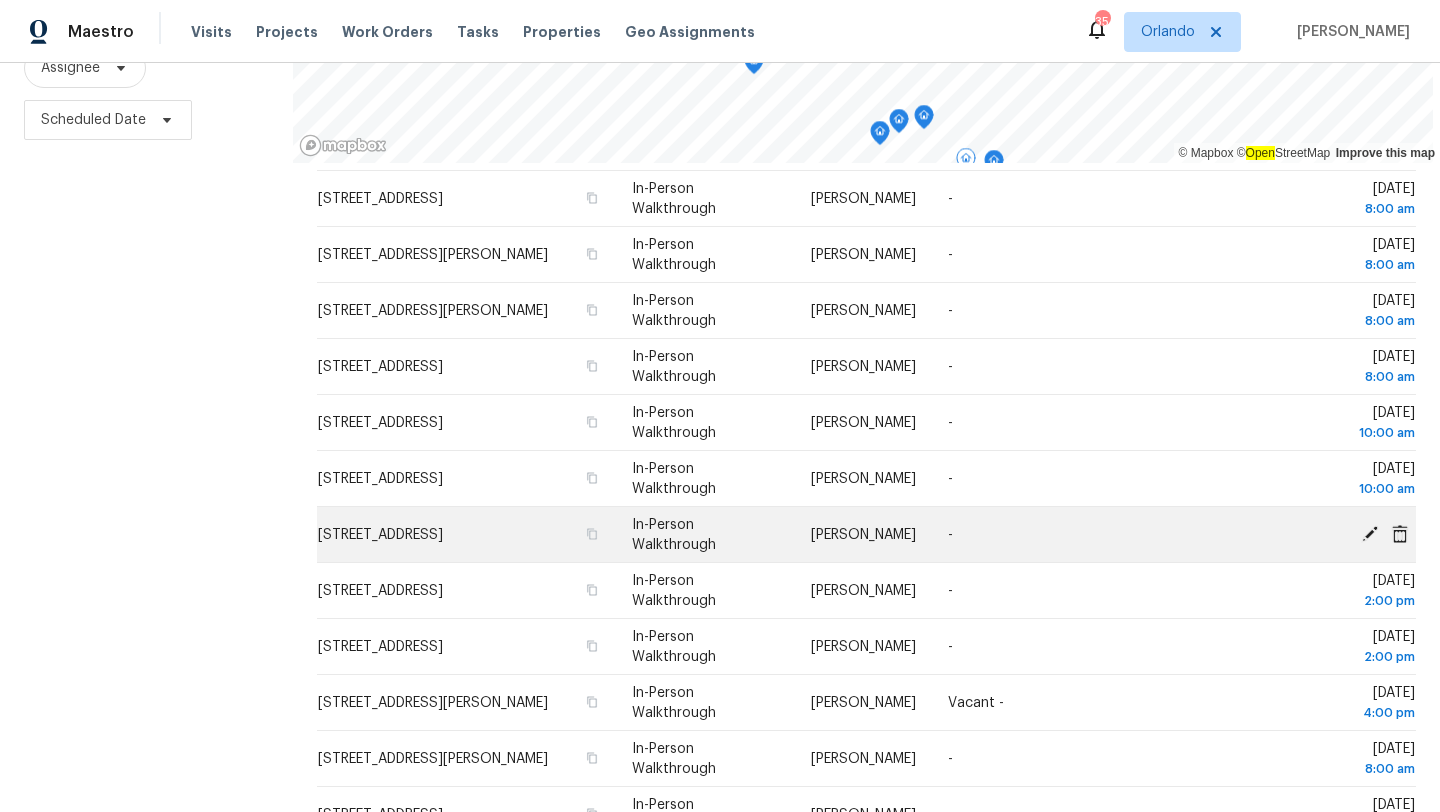 scroll, scrollTop: 469, scrollLeft: 0, axis: vertical 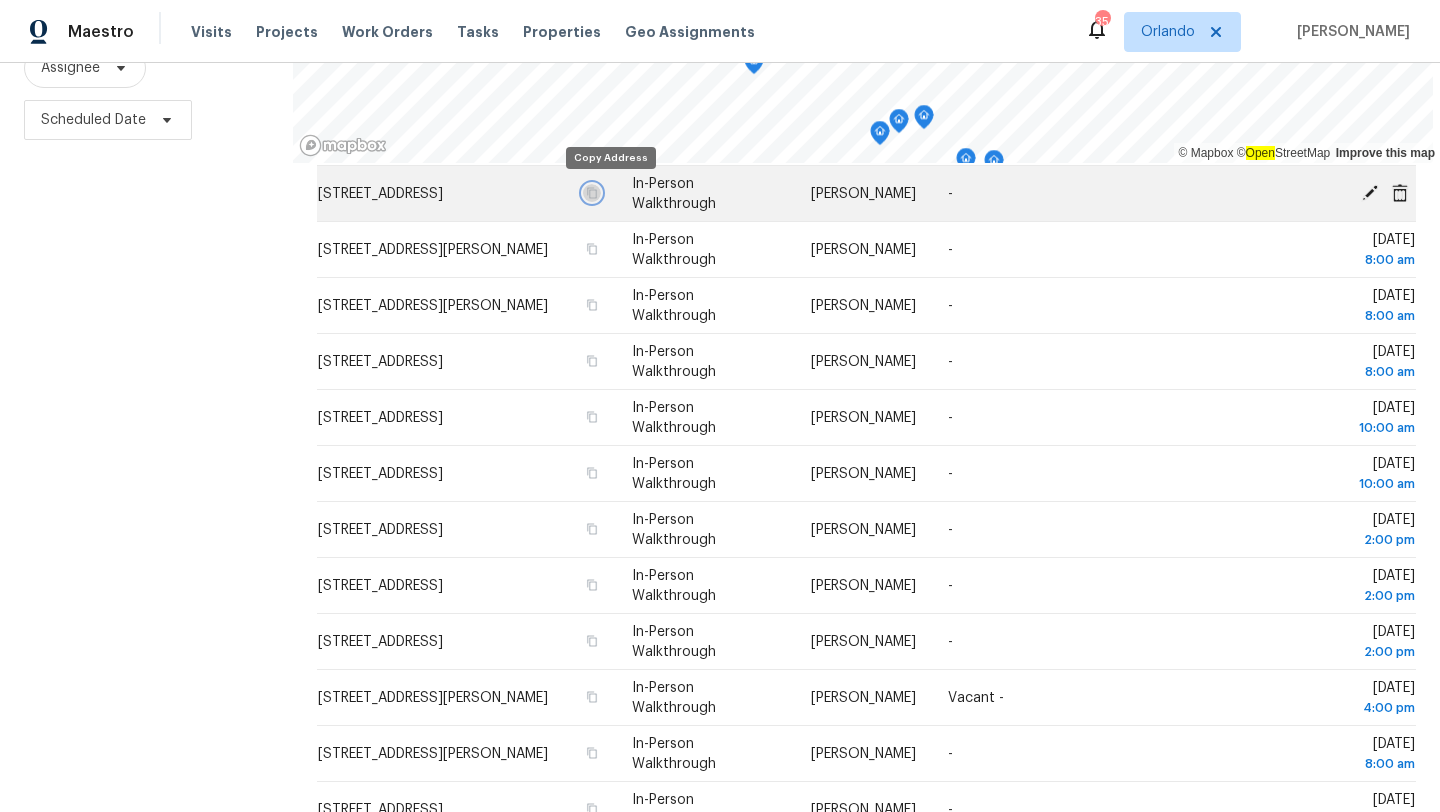 click 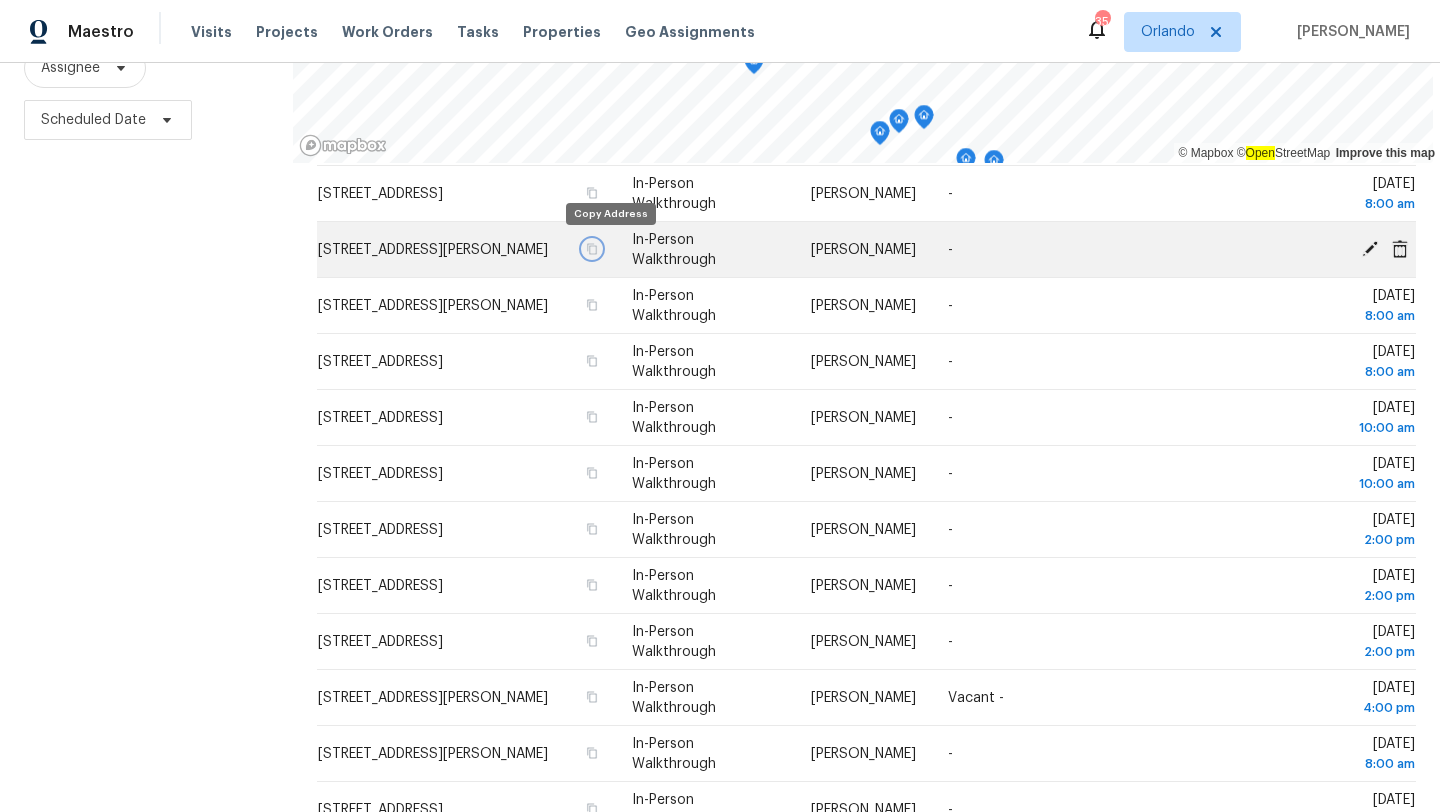 click 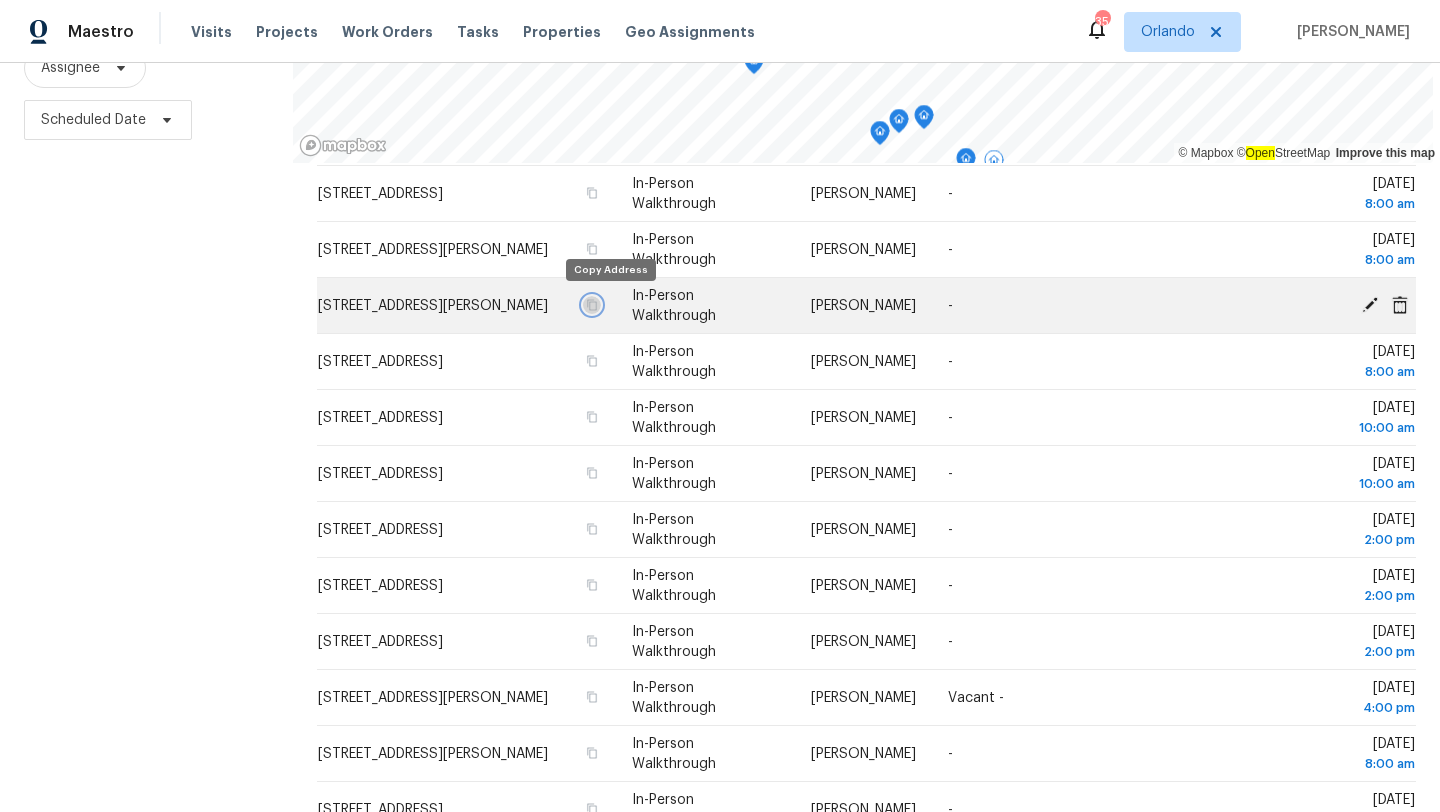 click 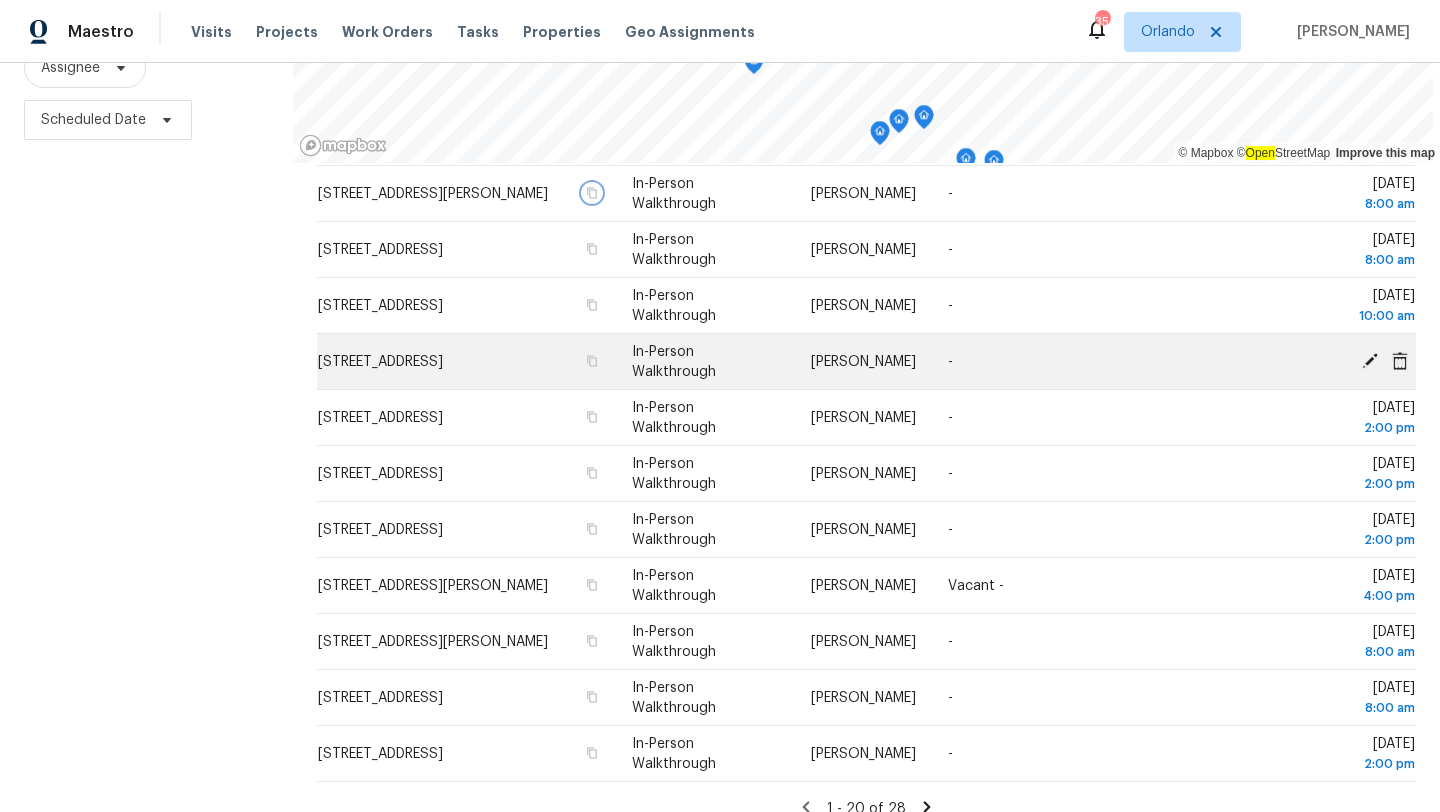 scroll, scrollTop: 598, scrollLeft: 0, axis: vertical 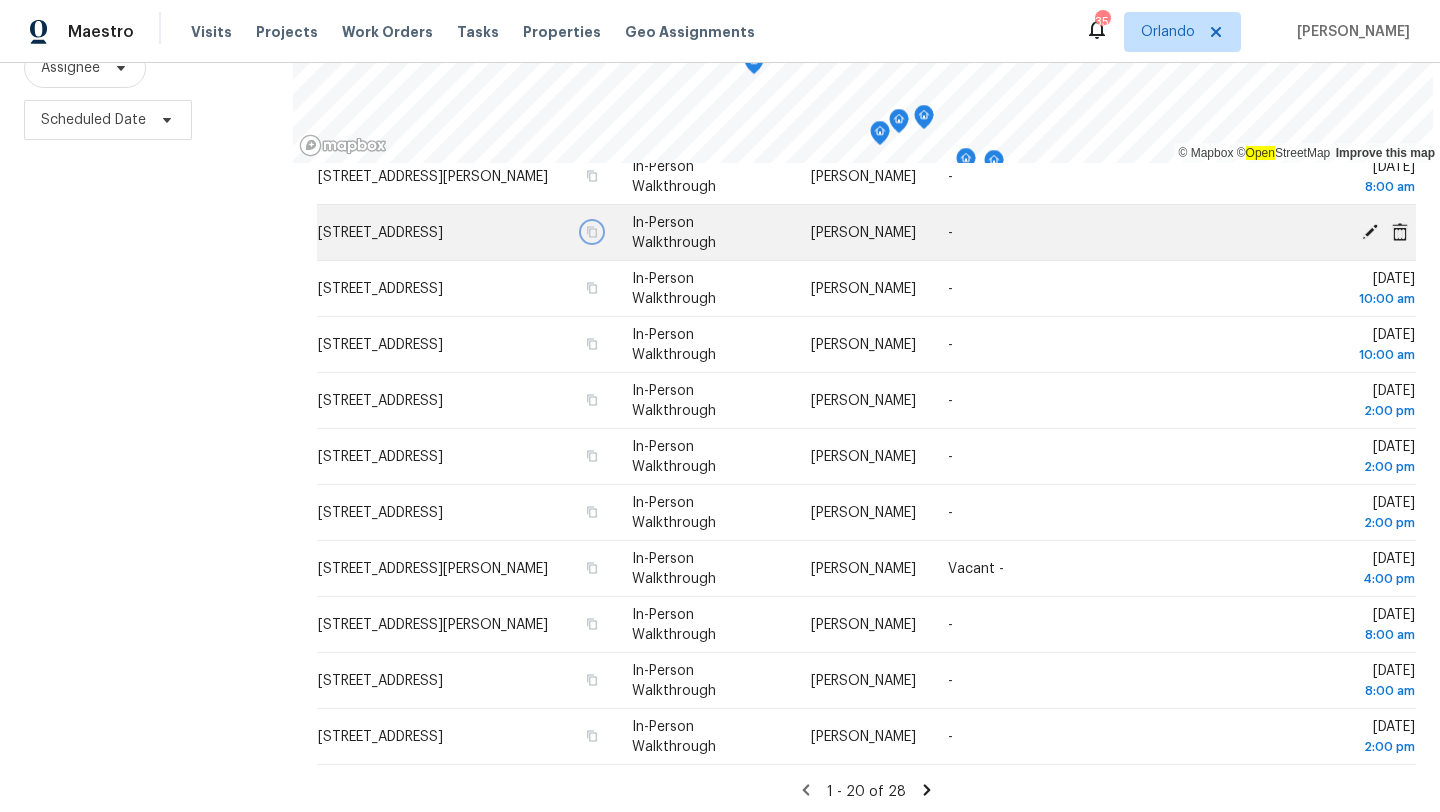 click 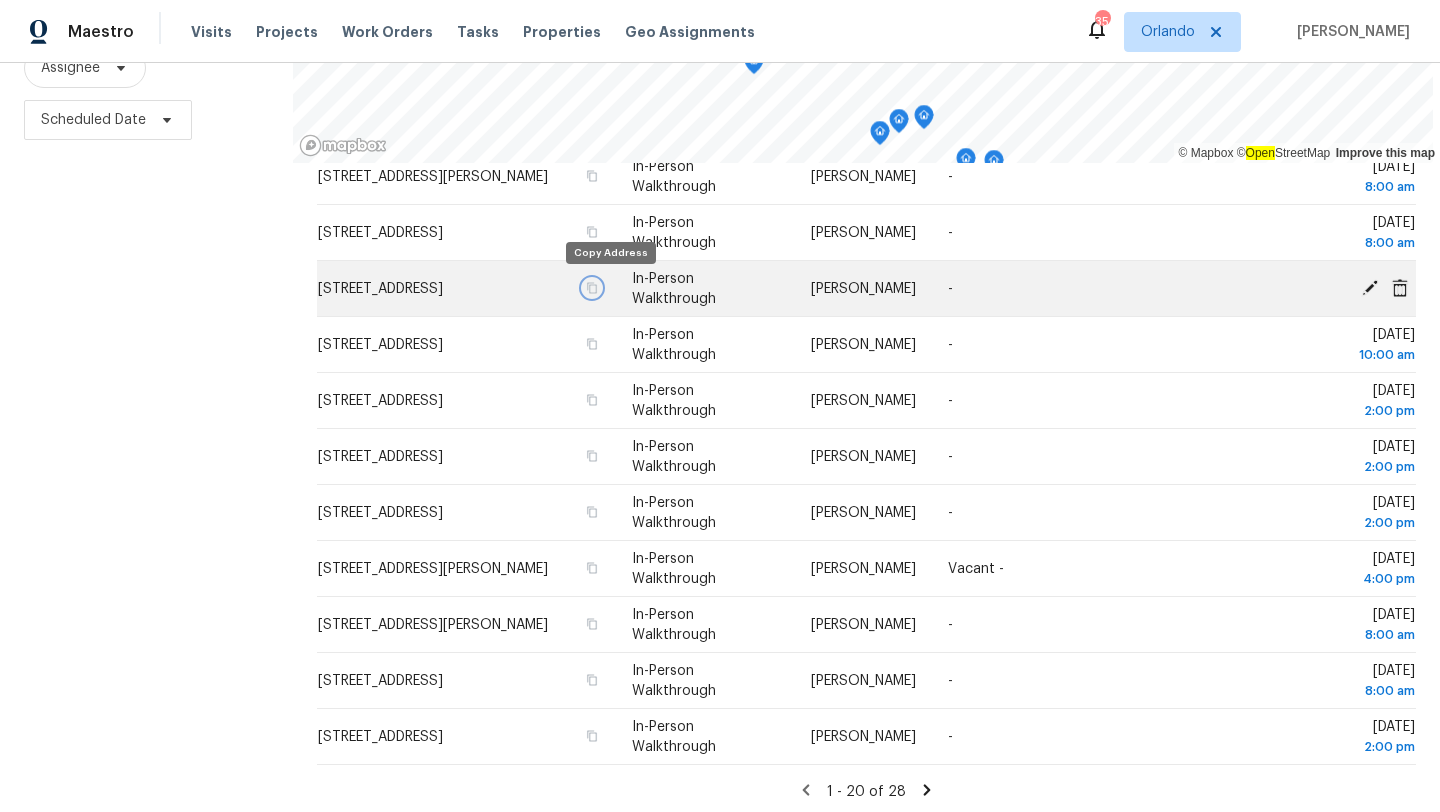 click 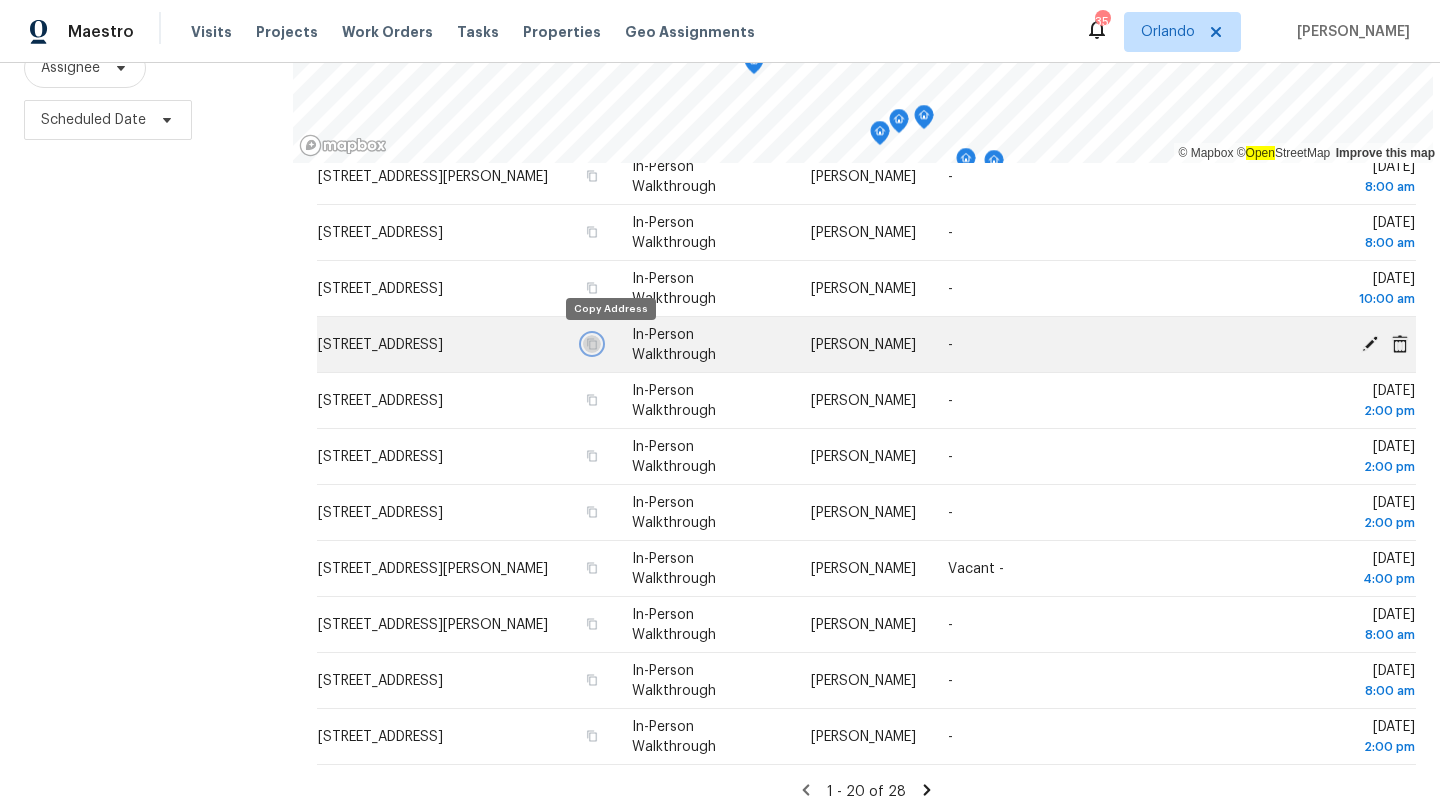click 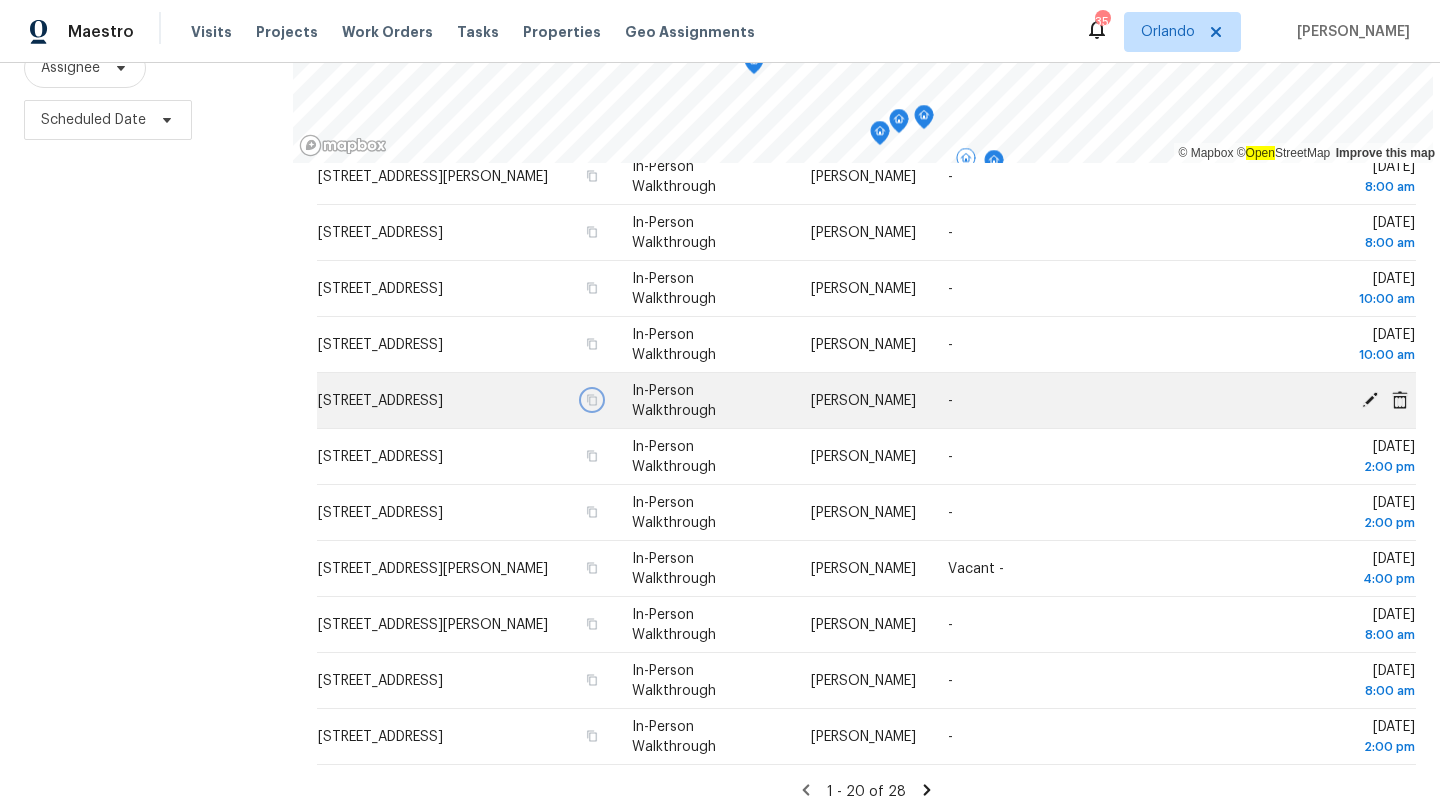click 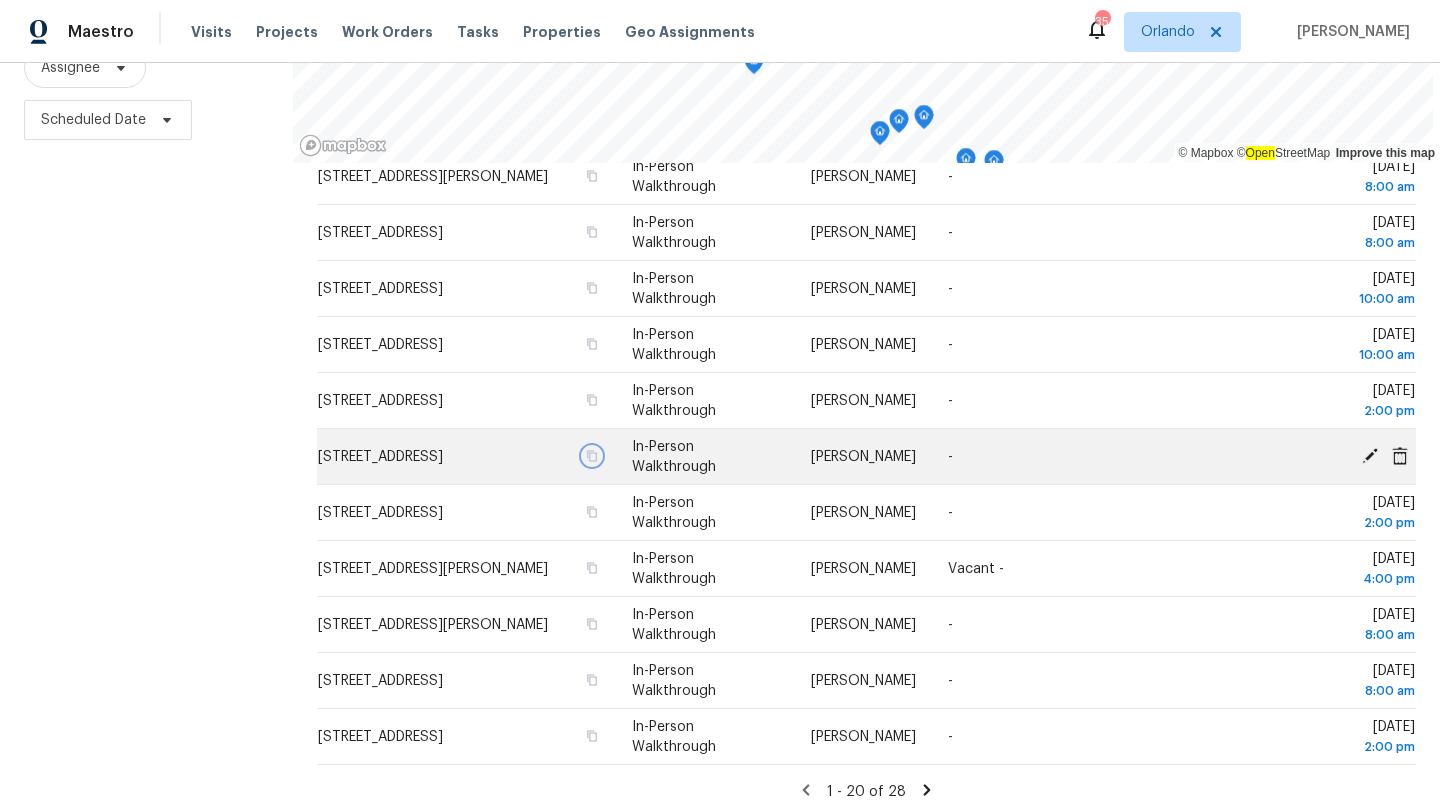 click 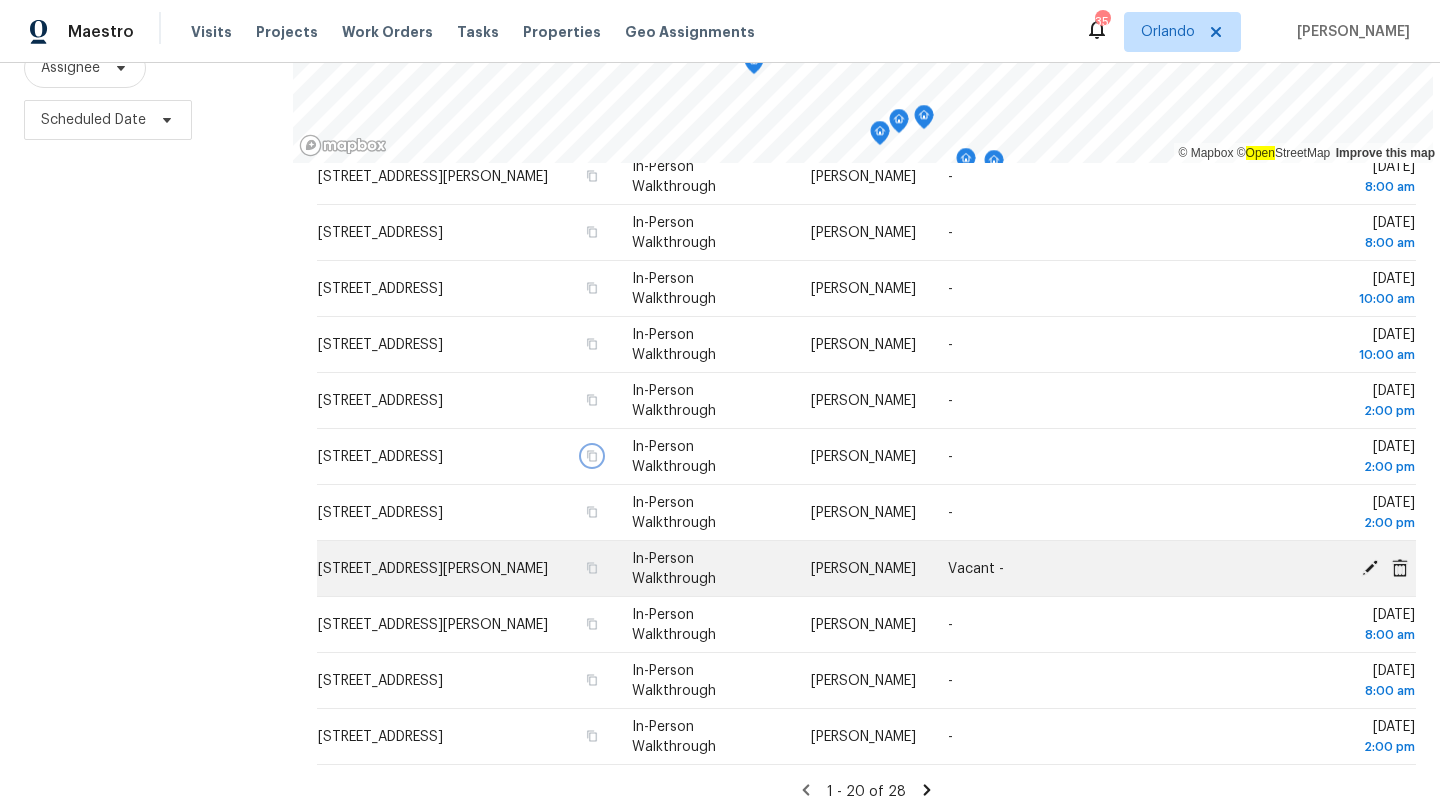 scroll, scrollTop: 603, scrollLeft: 0, axis: vertical 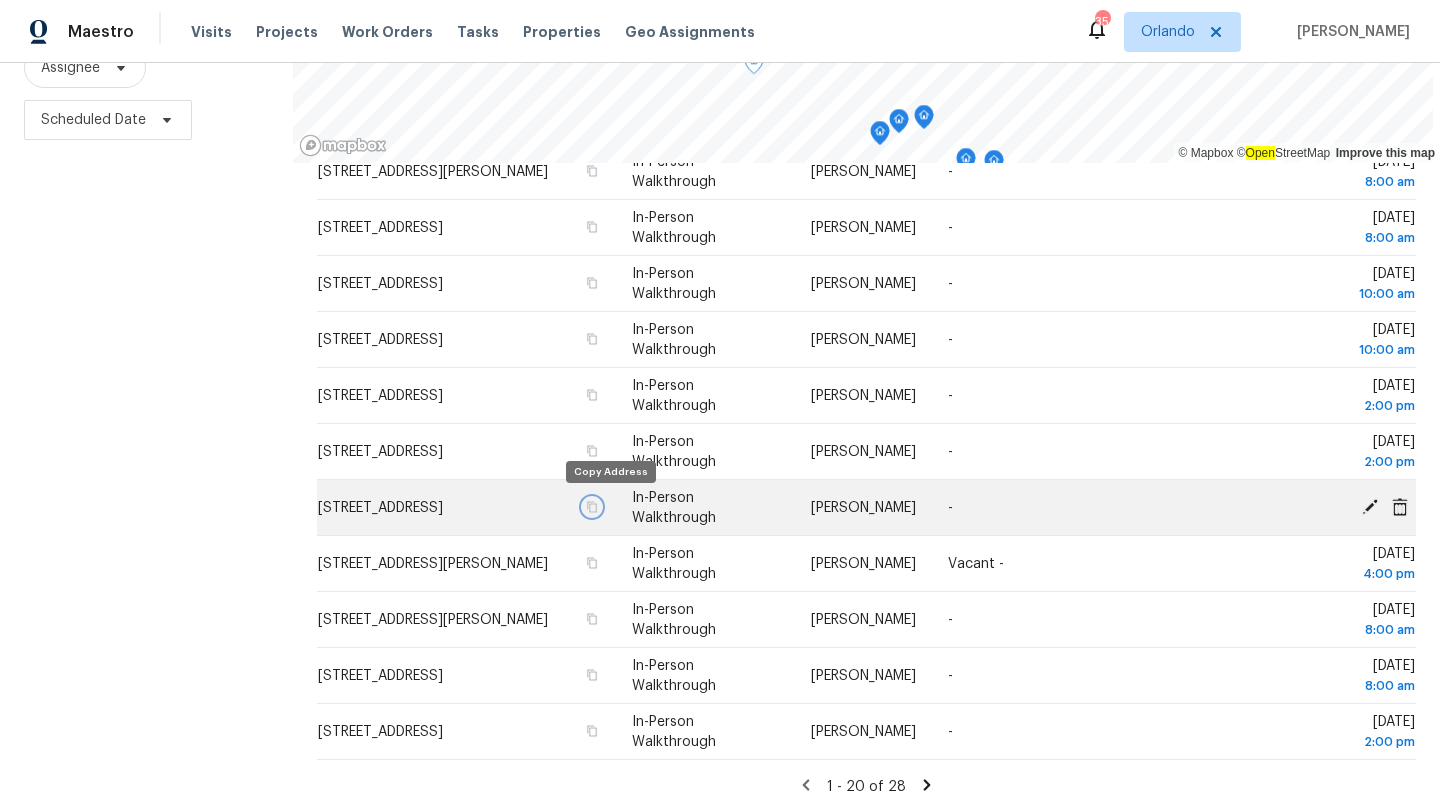 click 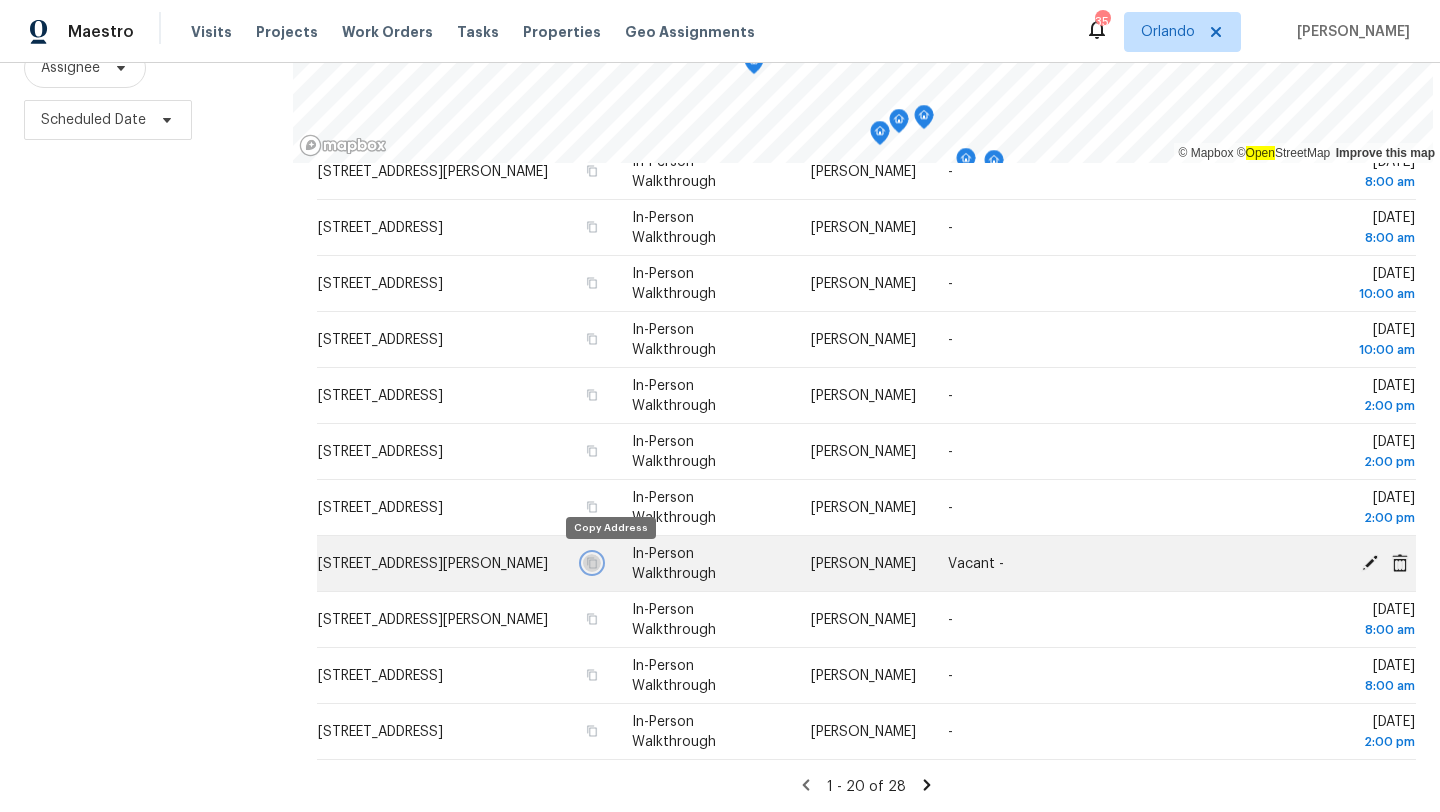 click 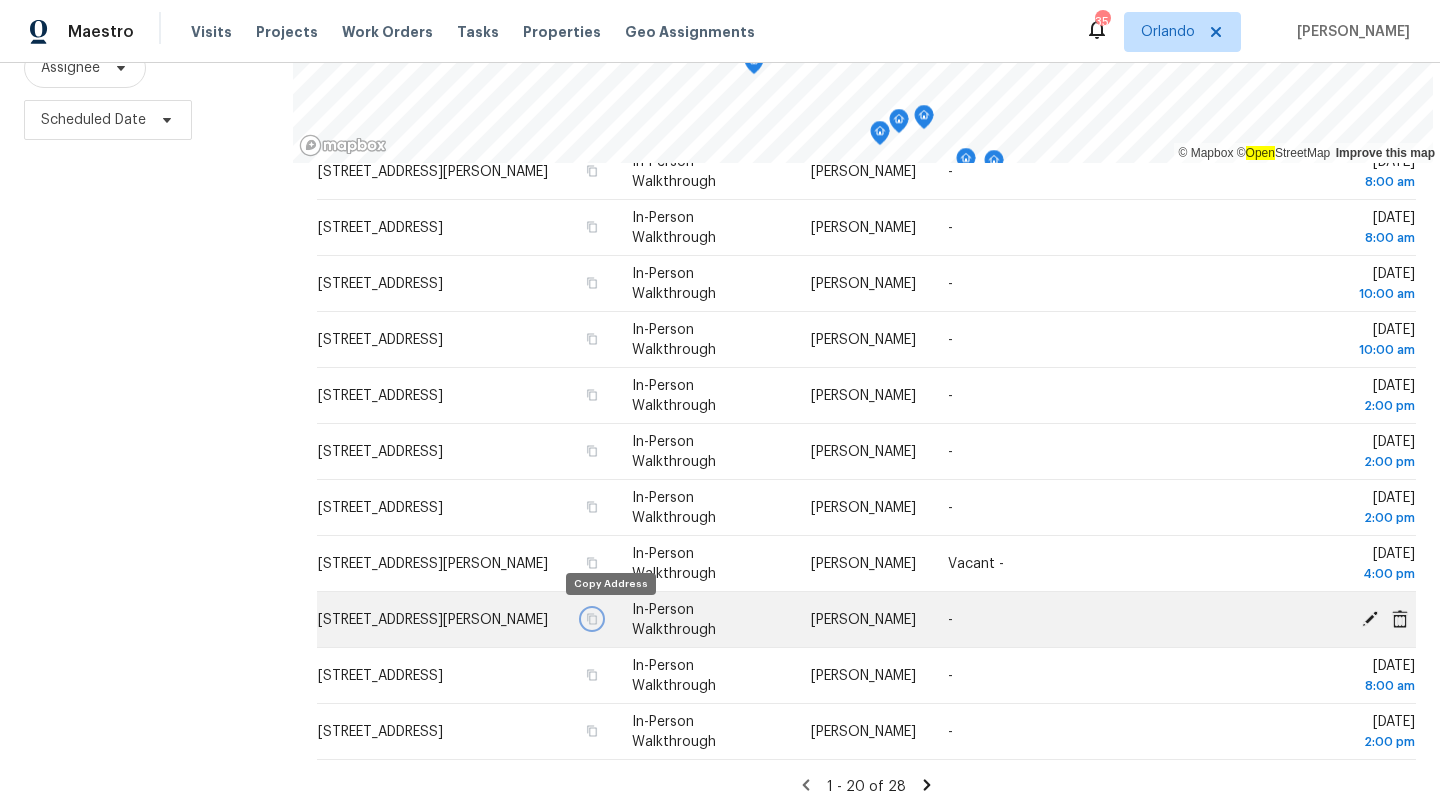 click 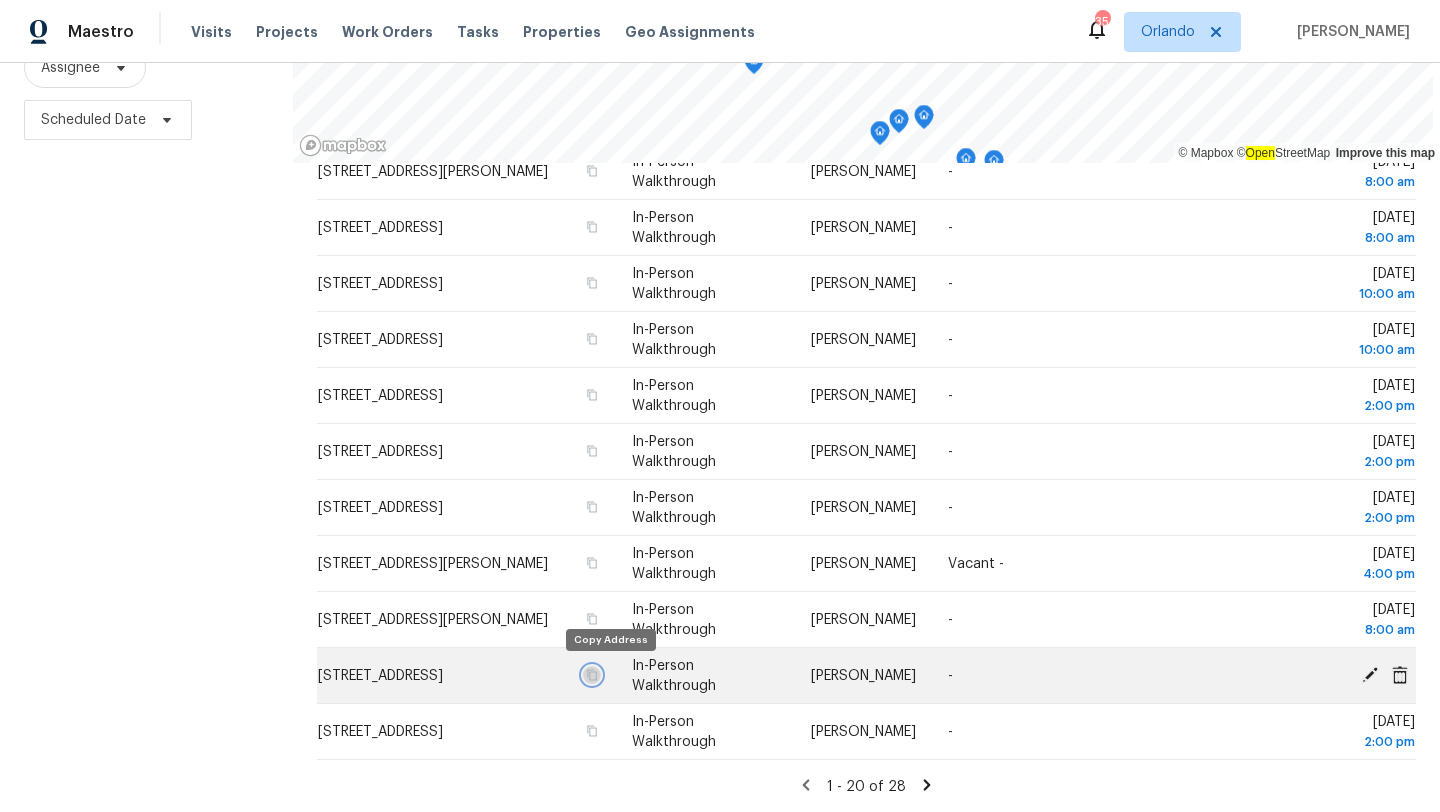 click 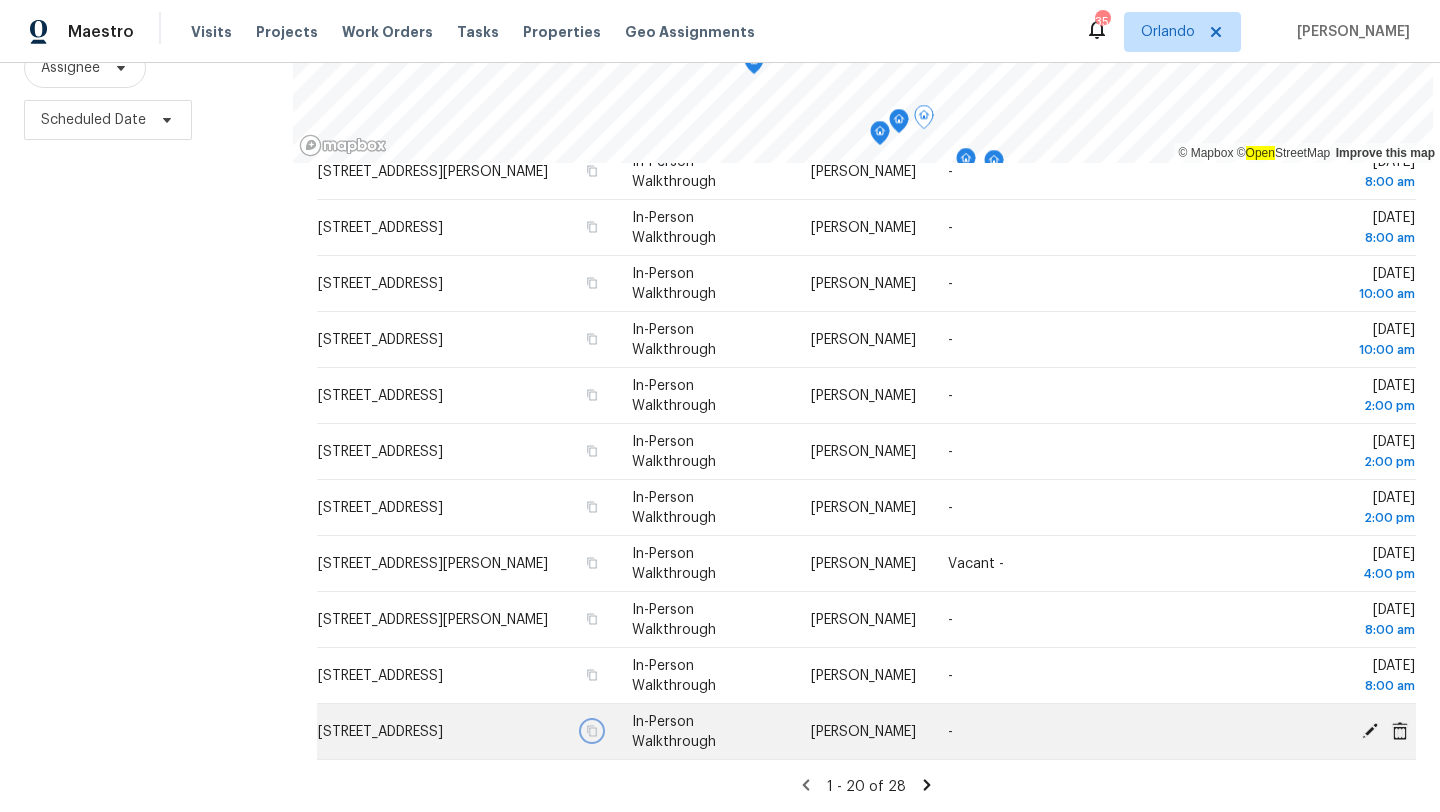click 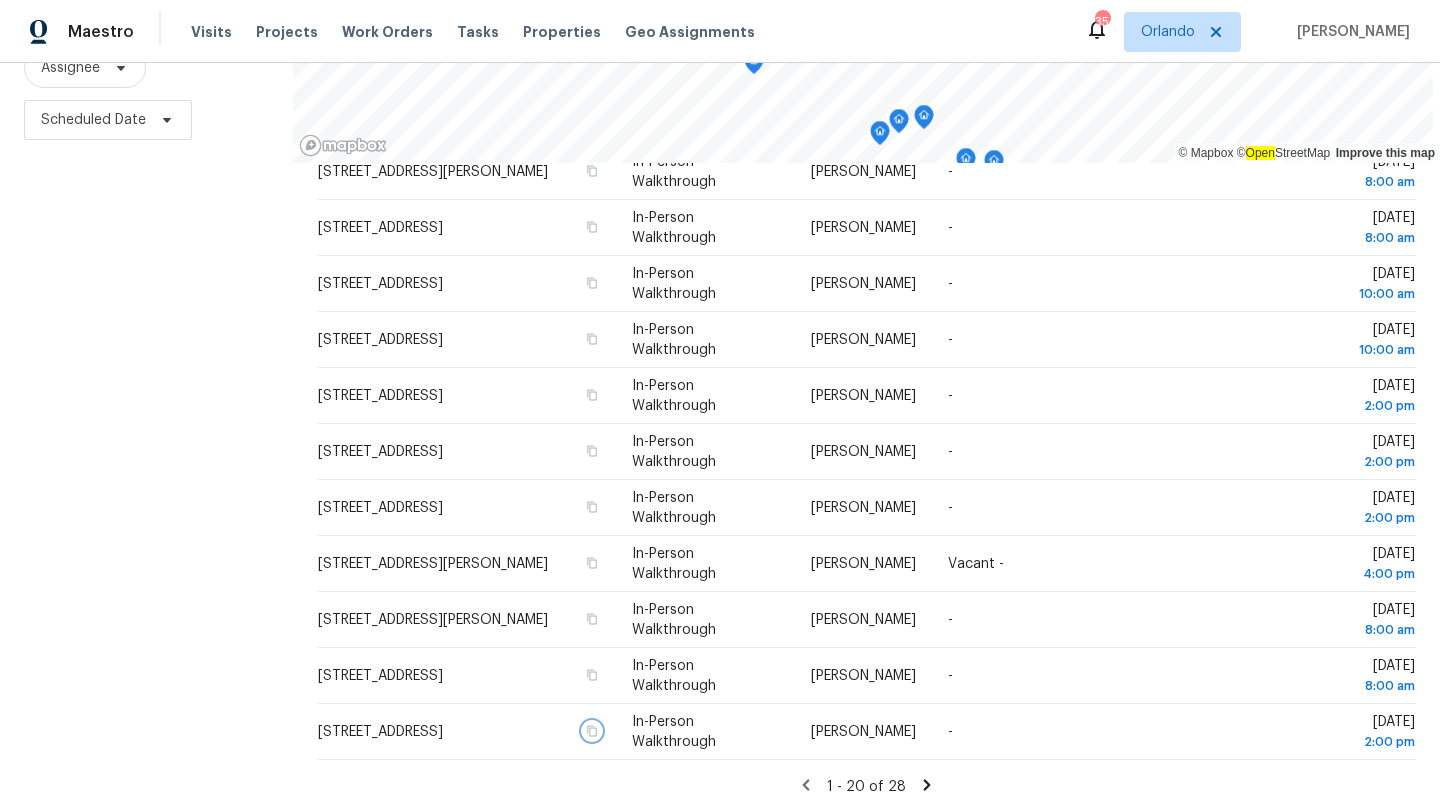scroll, scrollTop: 0, scrollLeft: 0, axis: both 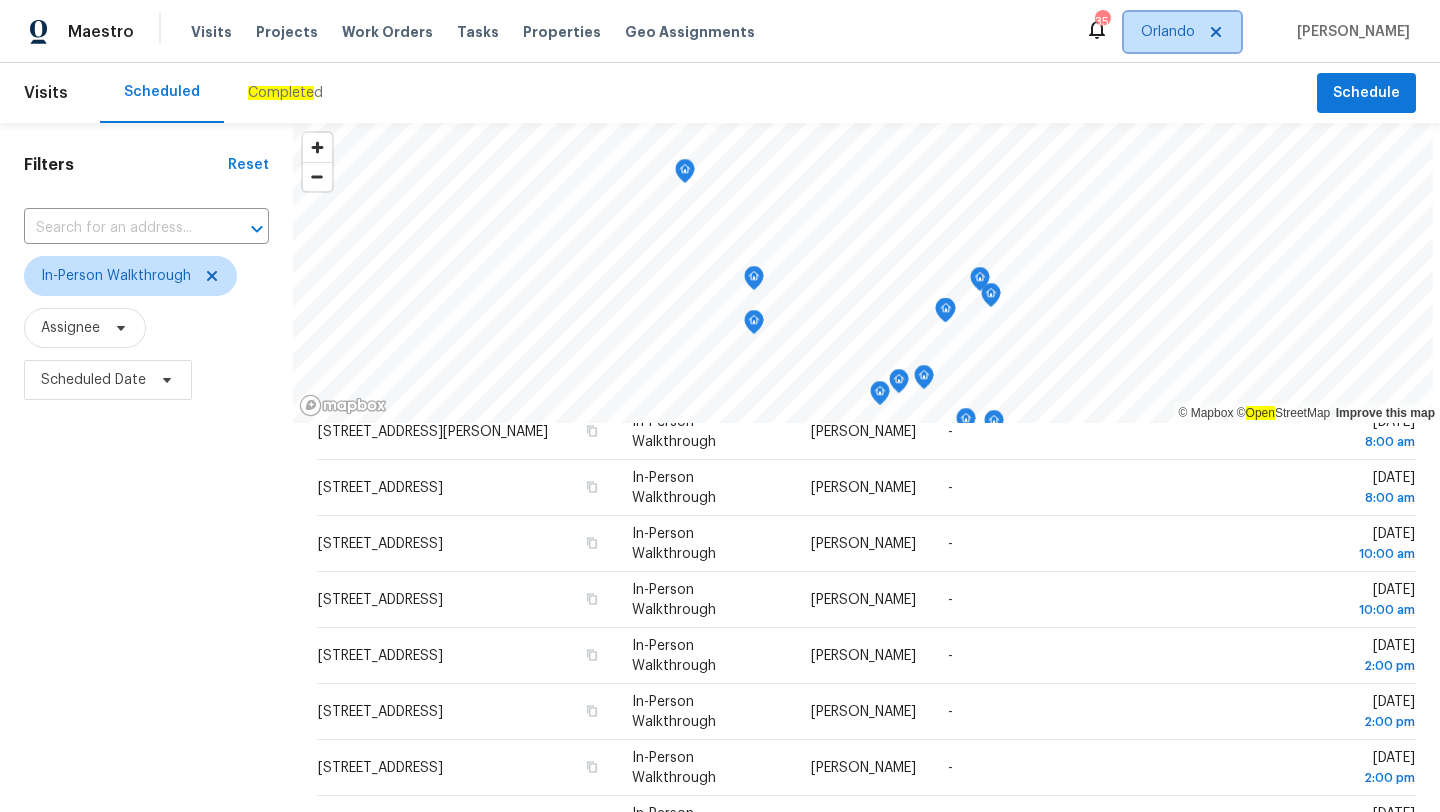 click on "Orlando" at bounding box center [1182, 32] 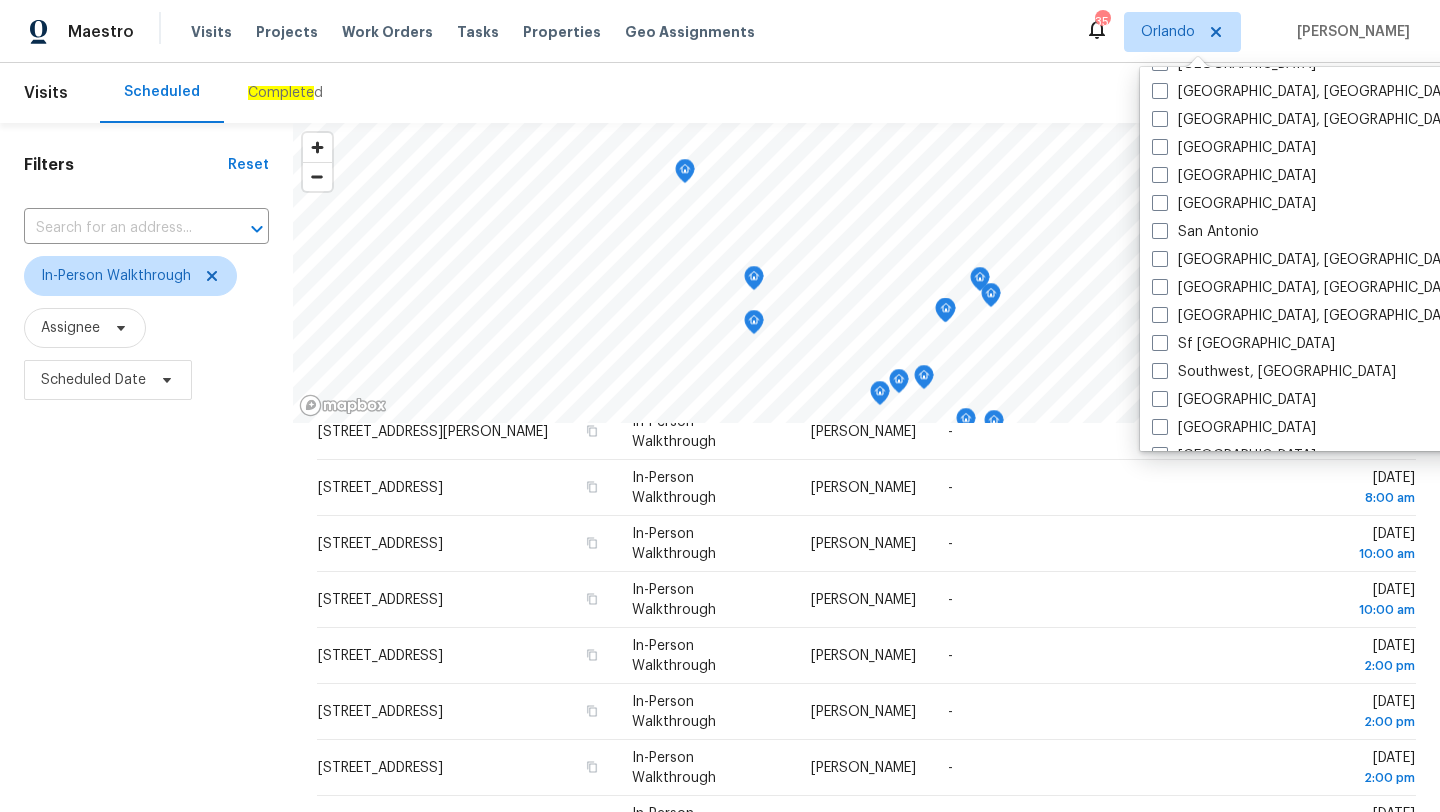 scroll, scrollTop: 1340, scrollLeft: 0, axis: vertical 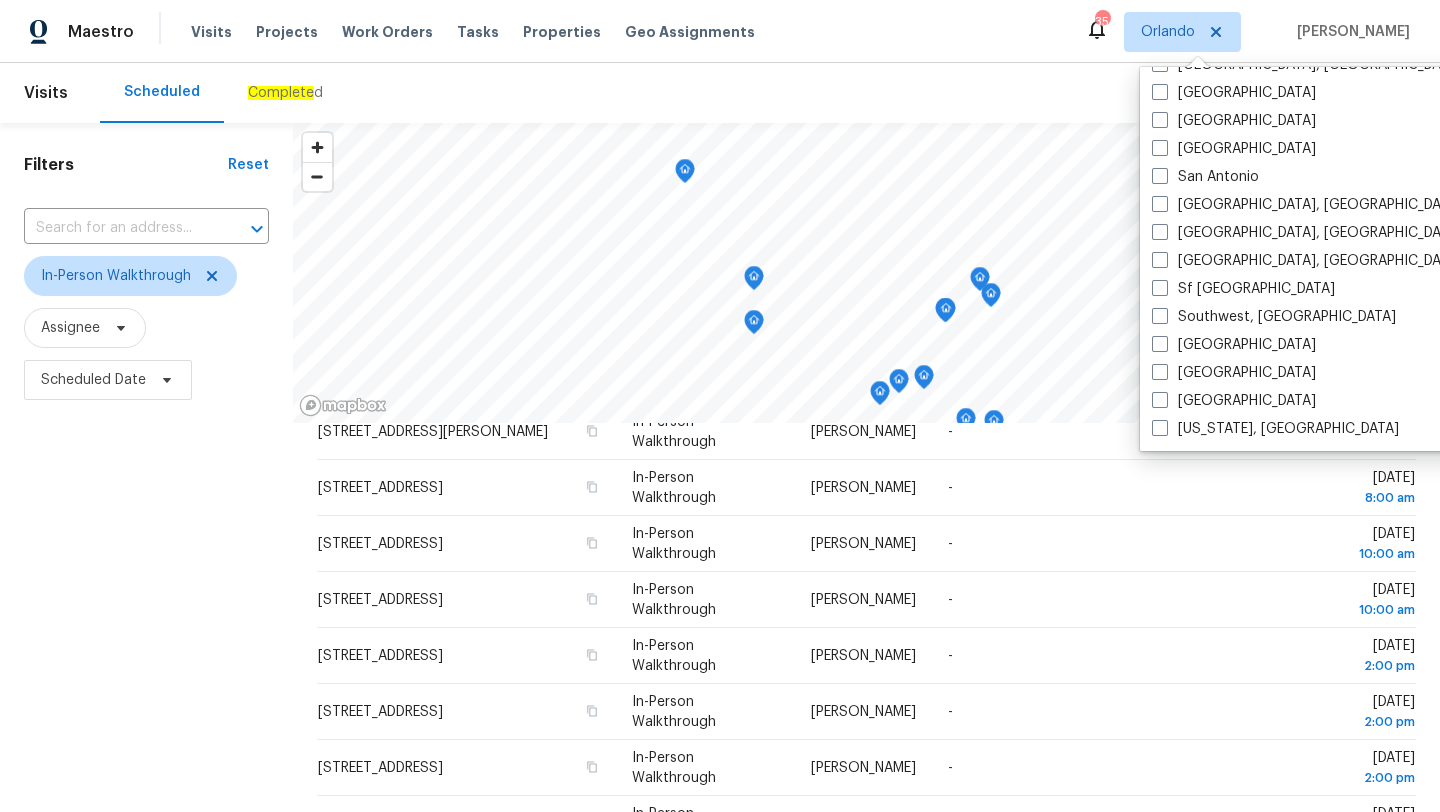 click on "Filters Reset ​ In-Person Walkthrough Assignee Scheduled Date" at bounding box center (146, 598) 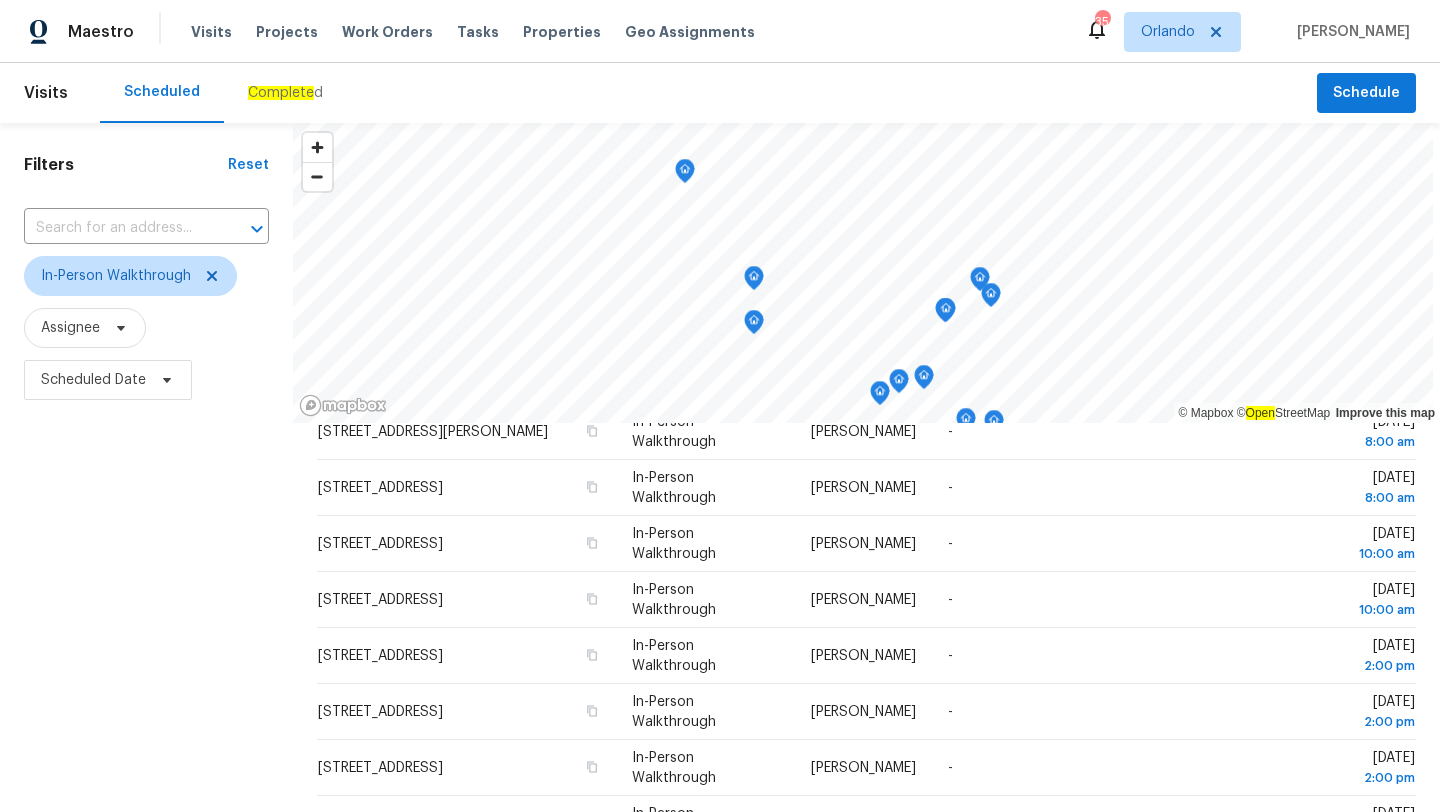 scroll, scrollTop: 260, scrollLeft: 0, axis: vertical 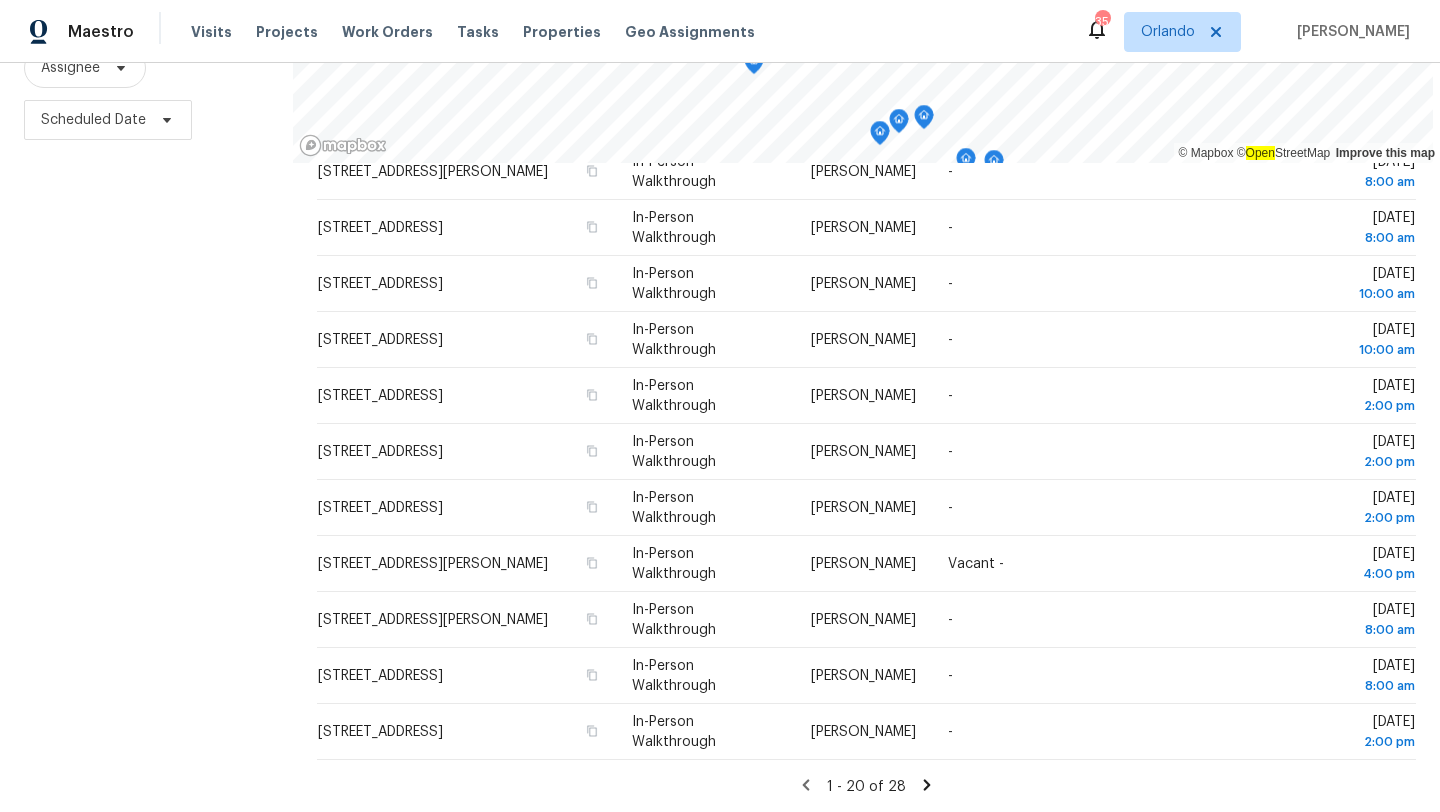 click 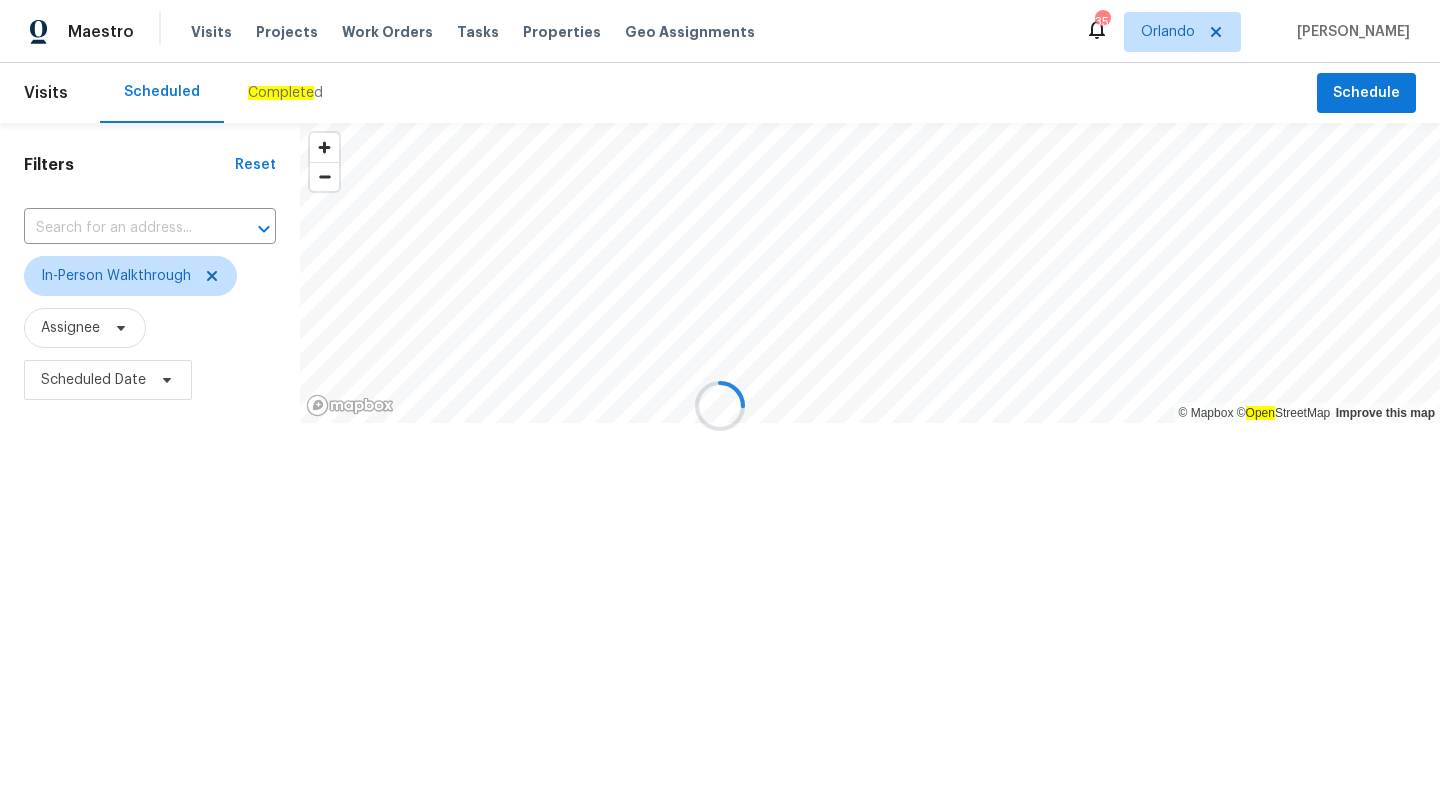 scroll, scrollTop: 0, scrollLeft: 0, axis: both 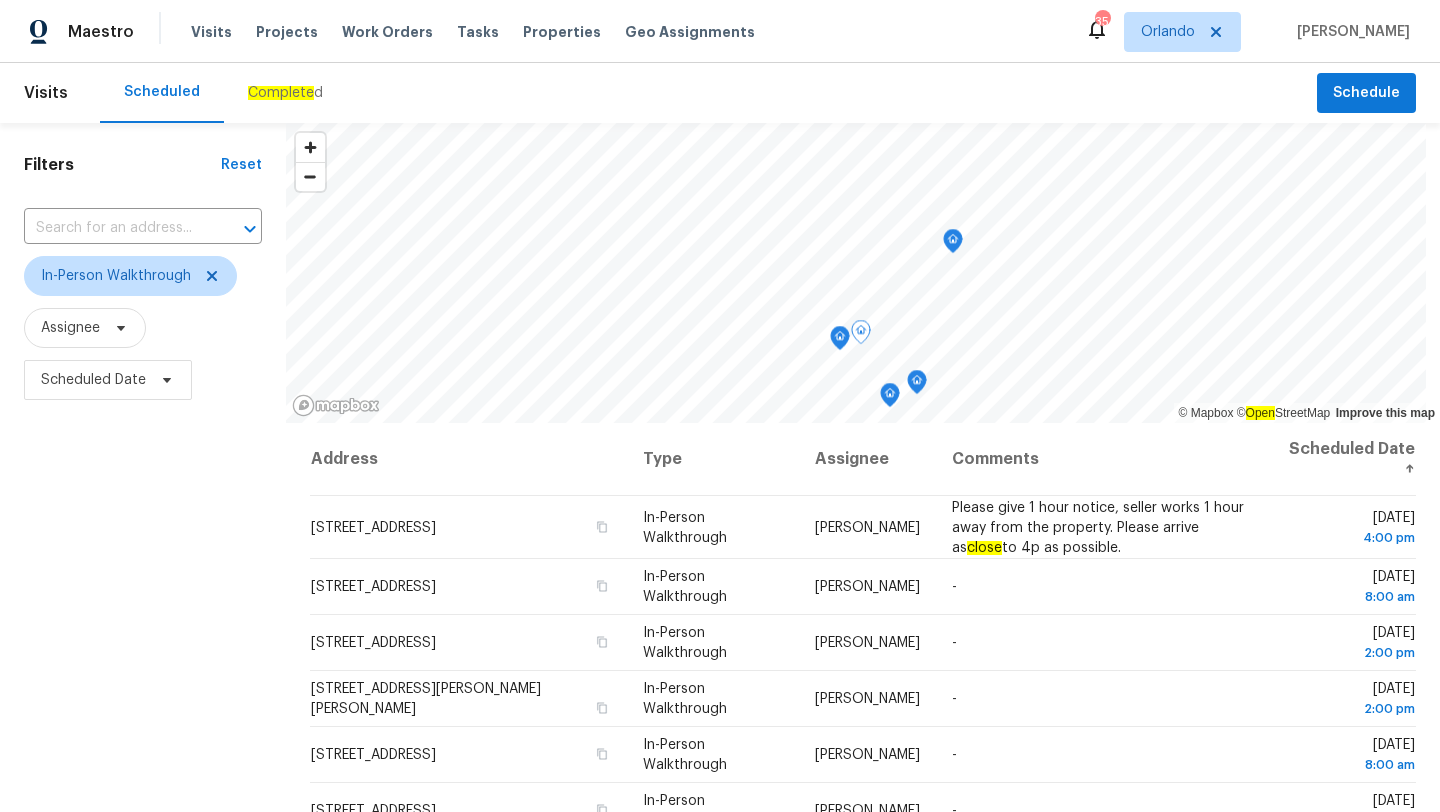 click on "Carl Biederman" at bounding box center [867, 527] 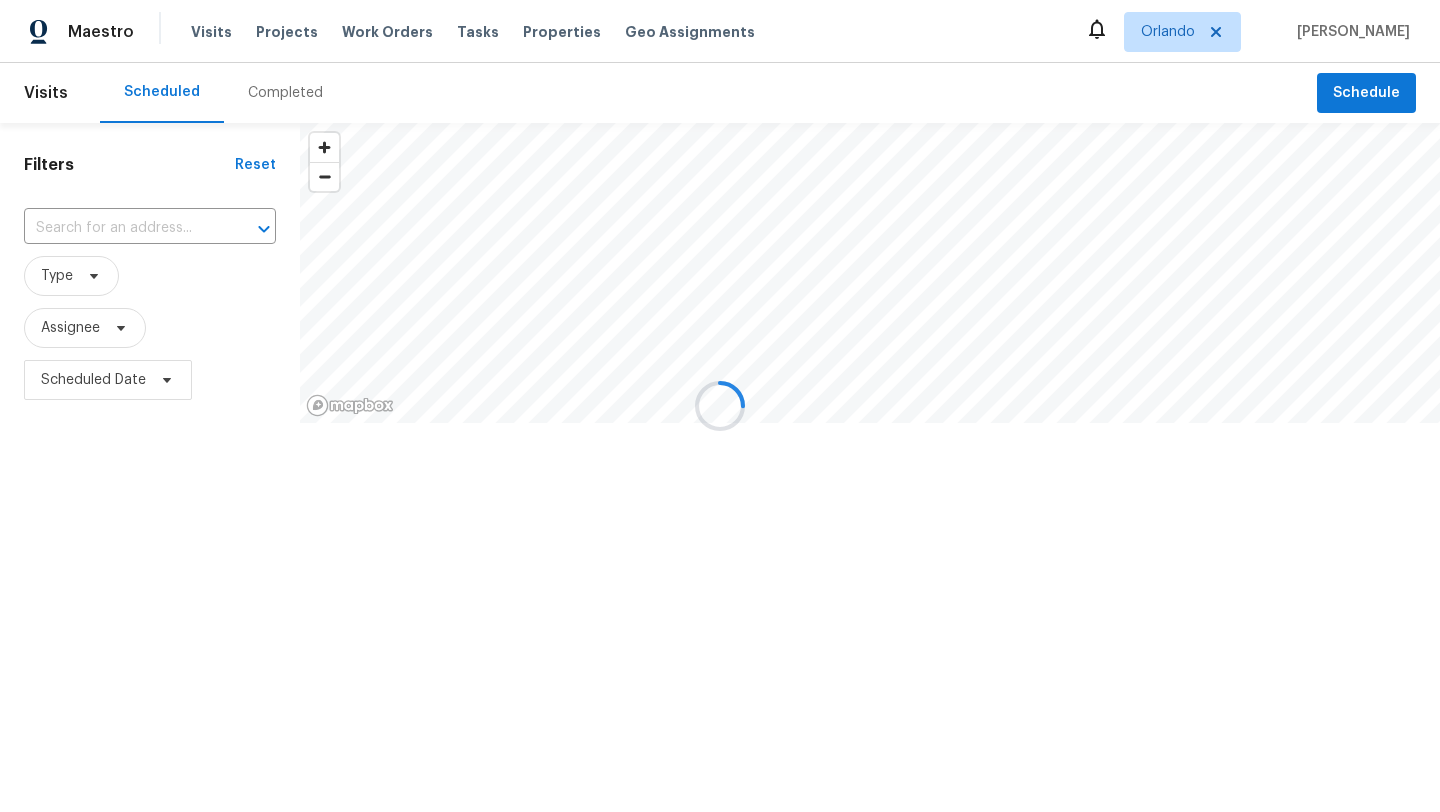 scroll, scrollTop: 0, scrollLeft: 0, axis: both 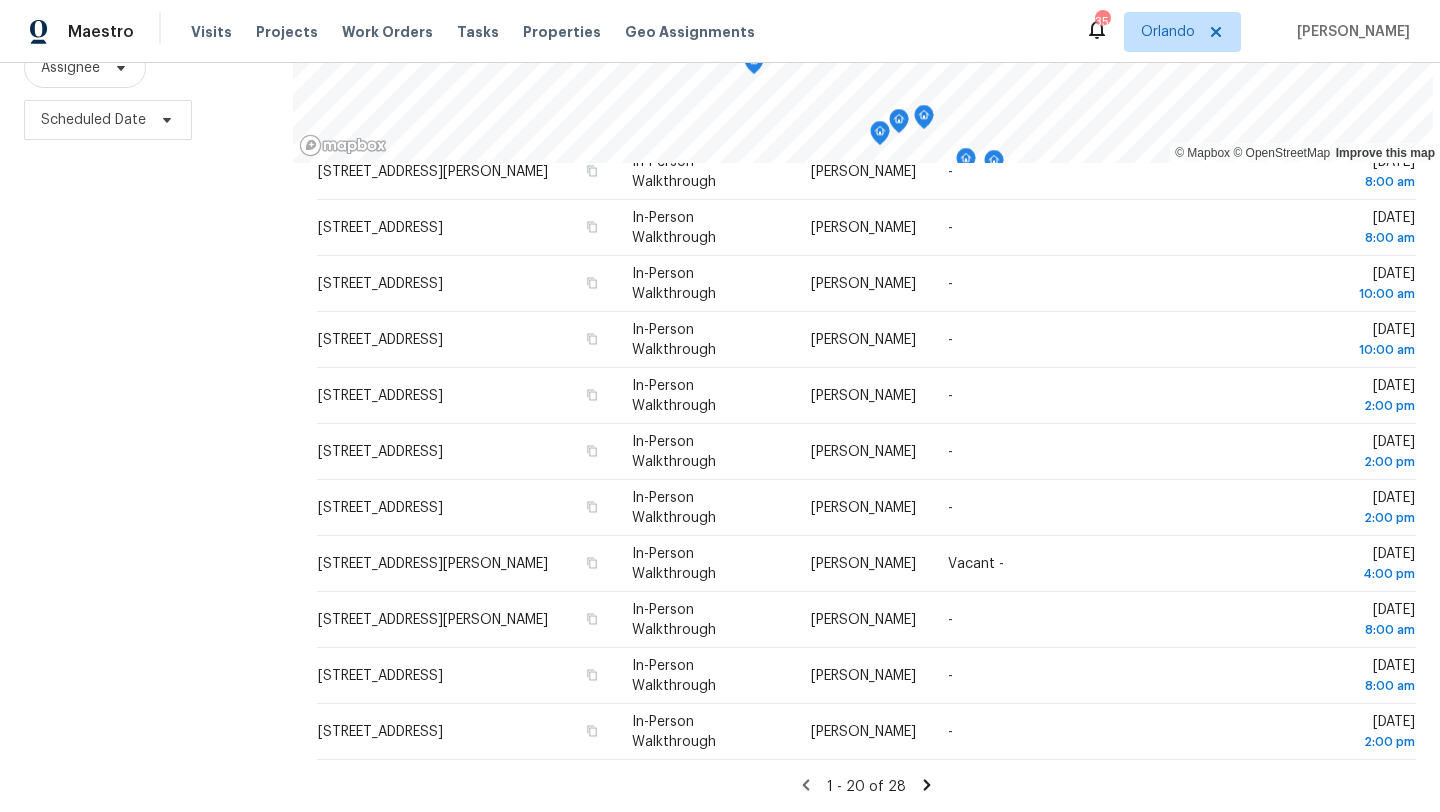click 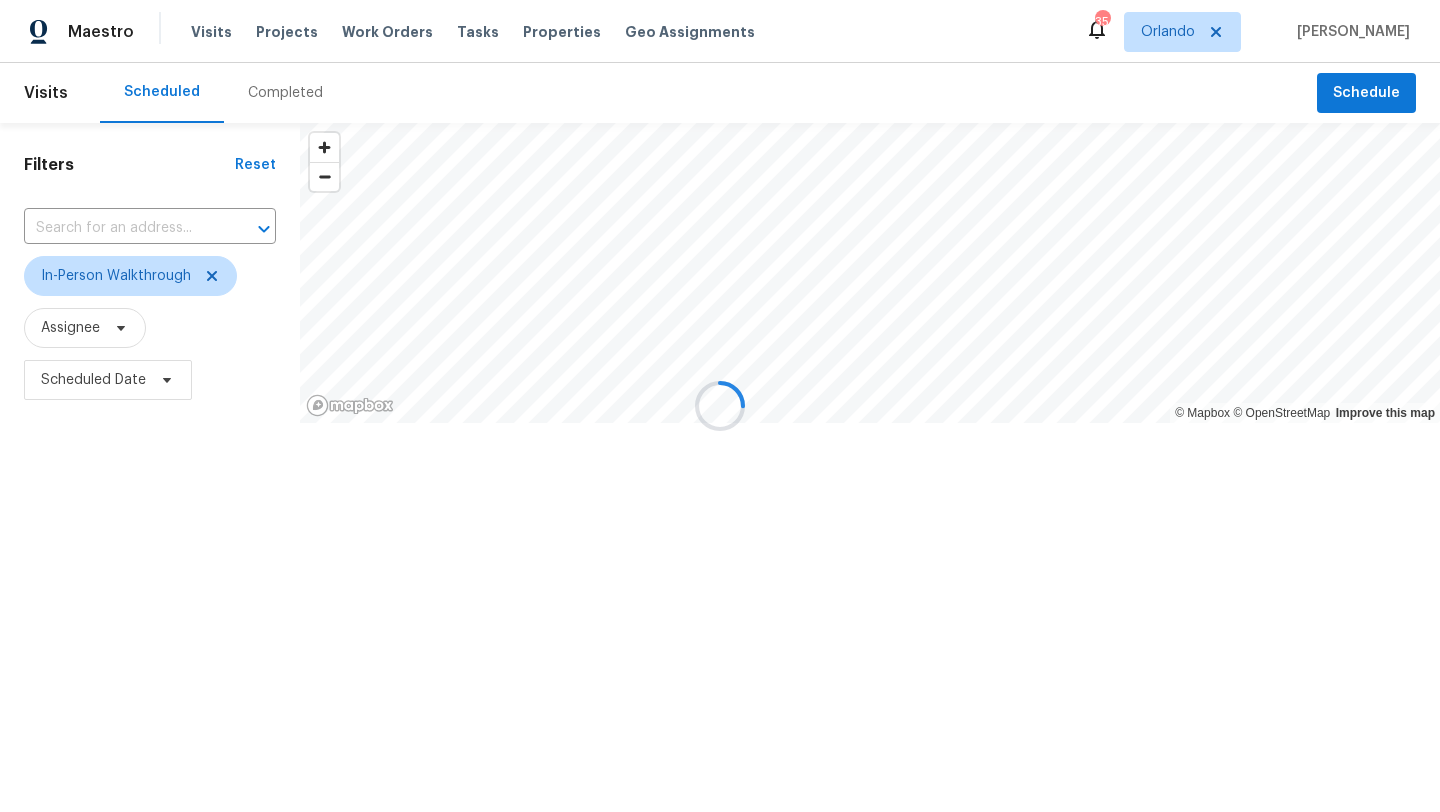 scroll, scrollTop: 0, scrollLeft: 0, axis: both 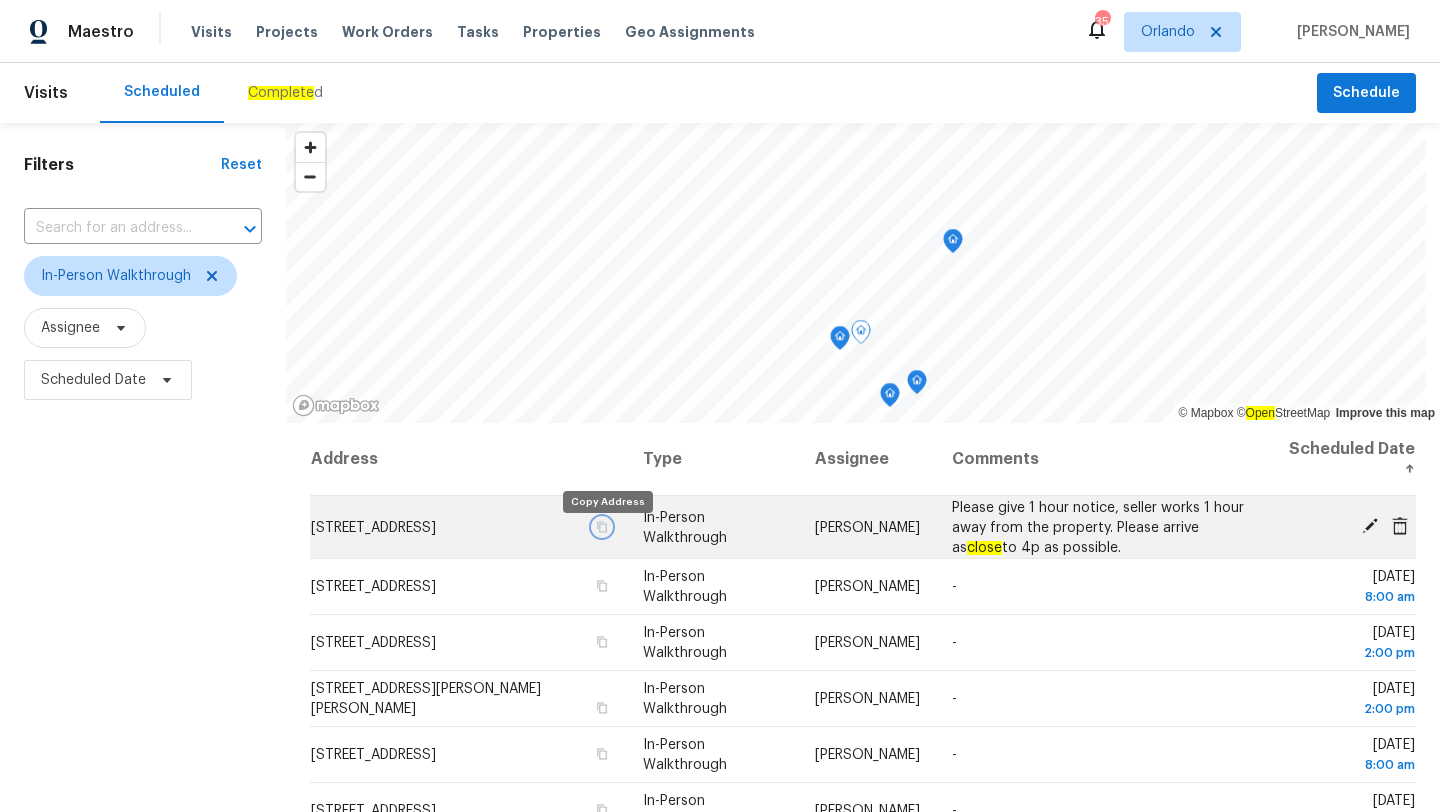 click 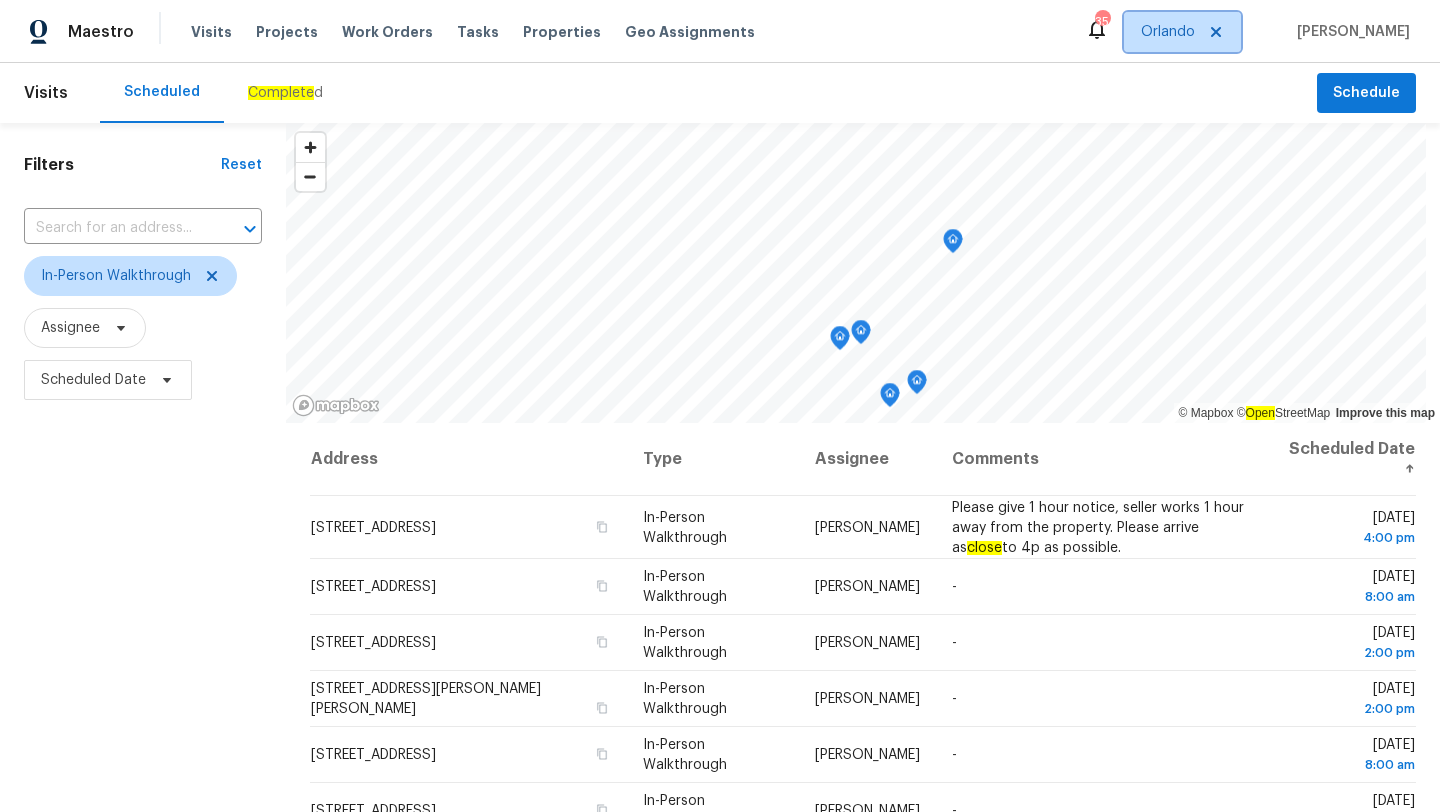 click on "Orlando" at bounding box center (1168, 32) 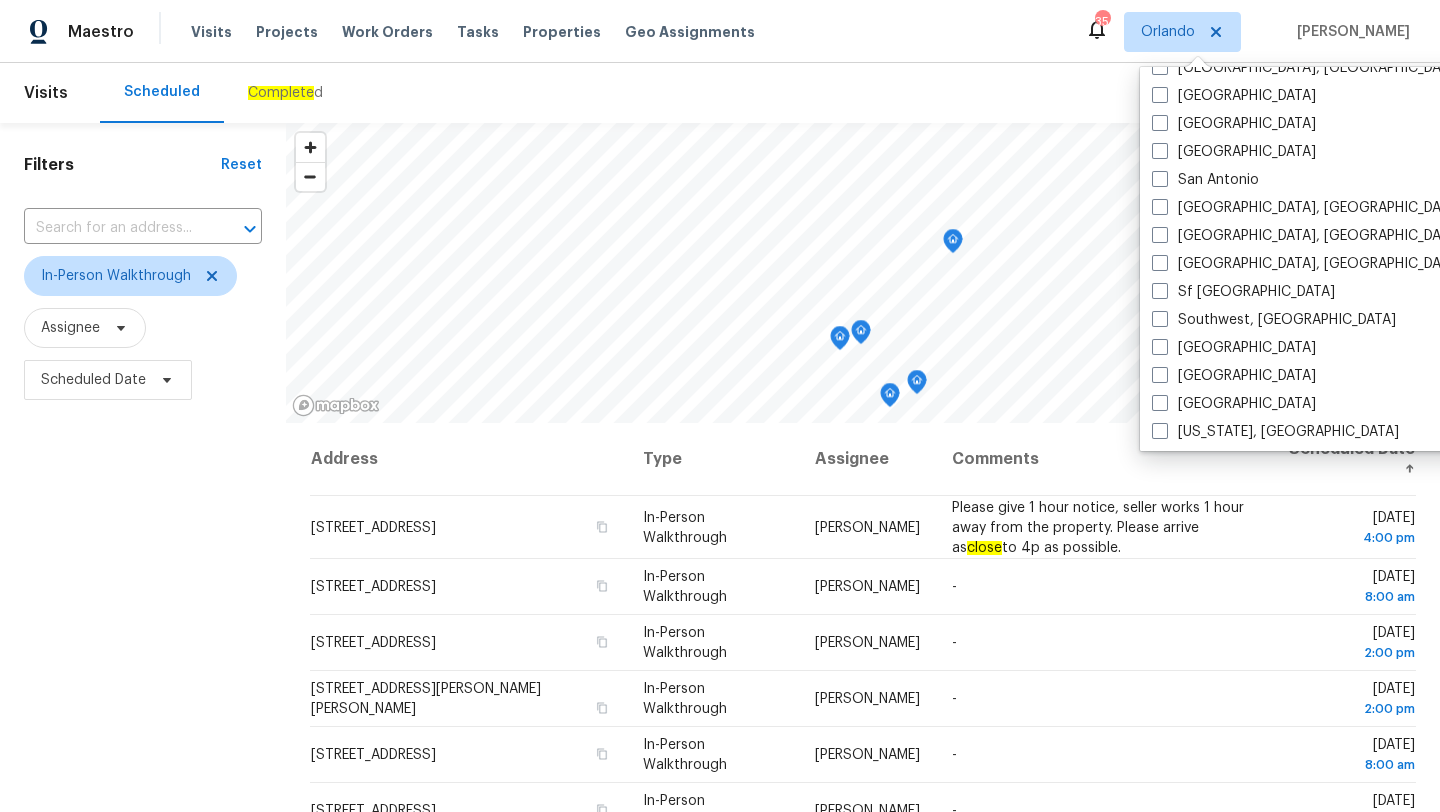 scroll, scrollTop: 1340, scrollLeft: 0, axis: vertical 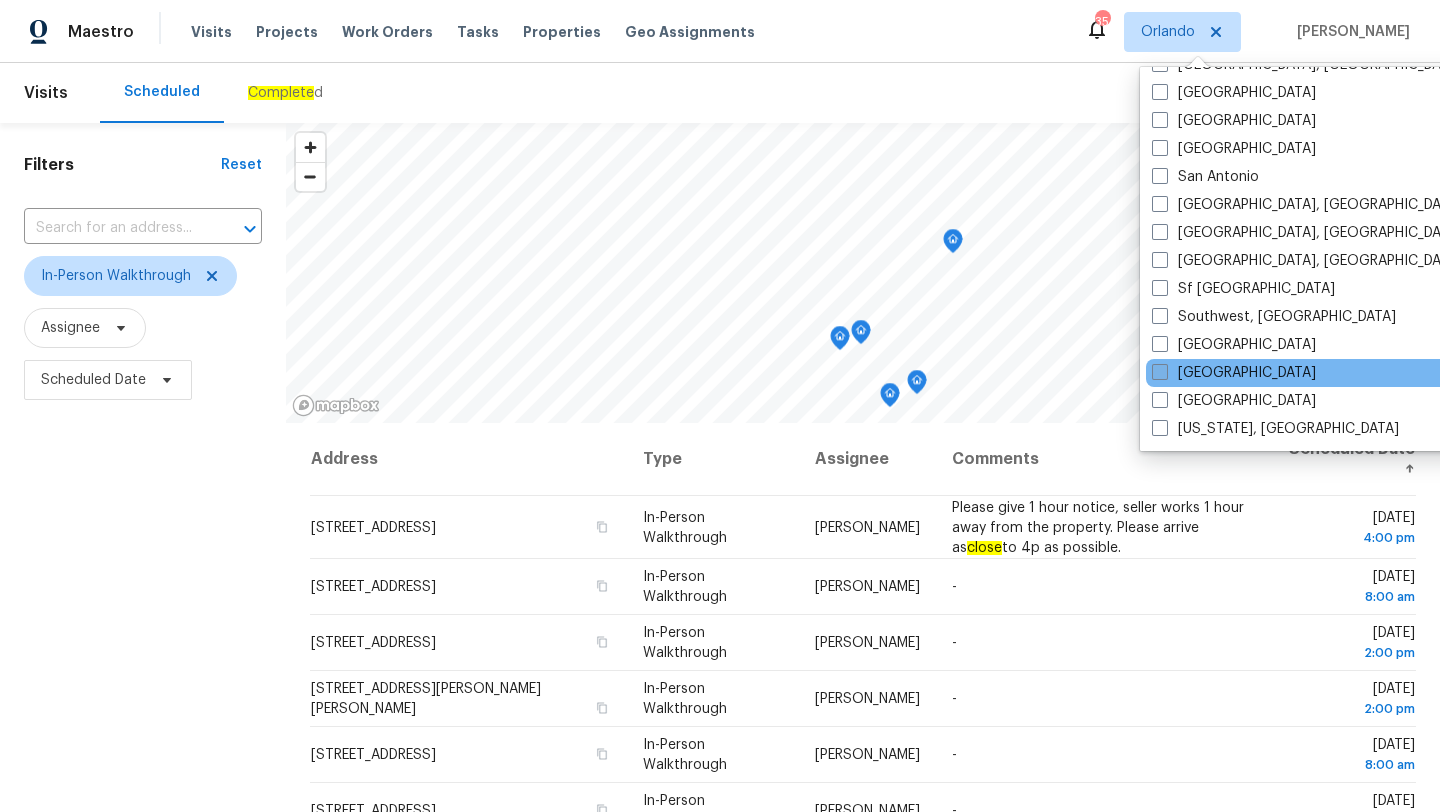 click on "[GEOGRAPHIC_DATA]" at bounding box center (1234, 373) 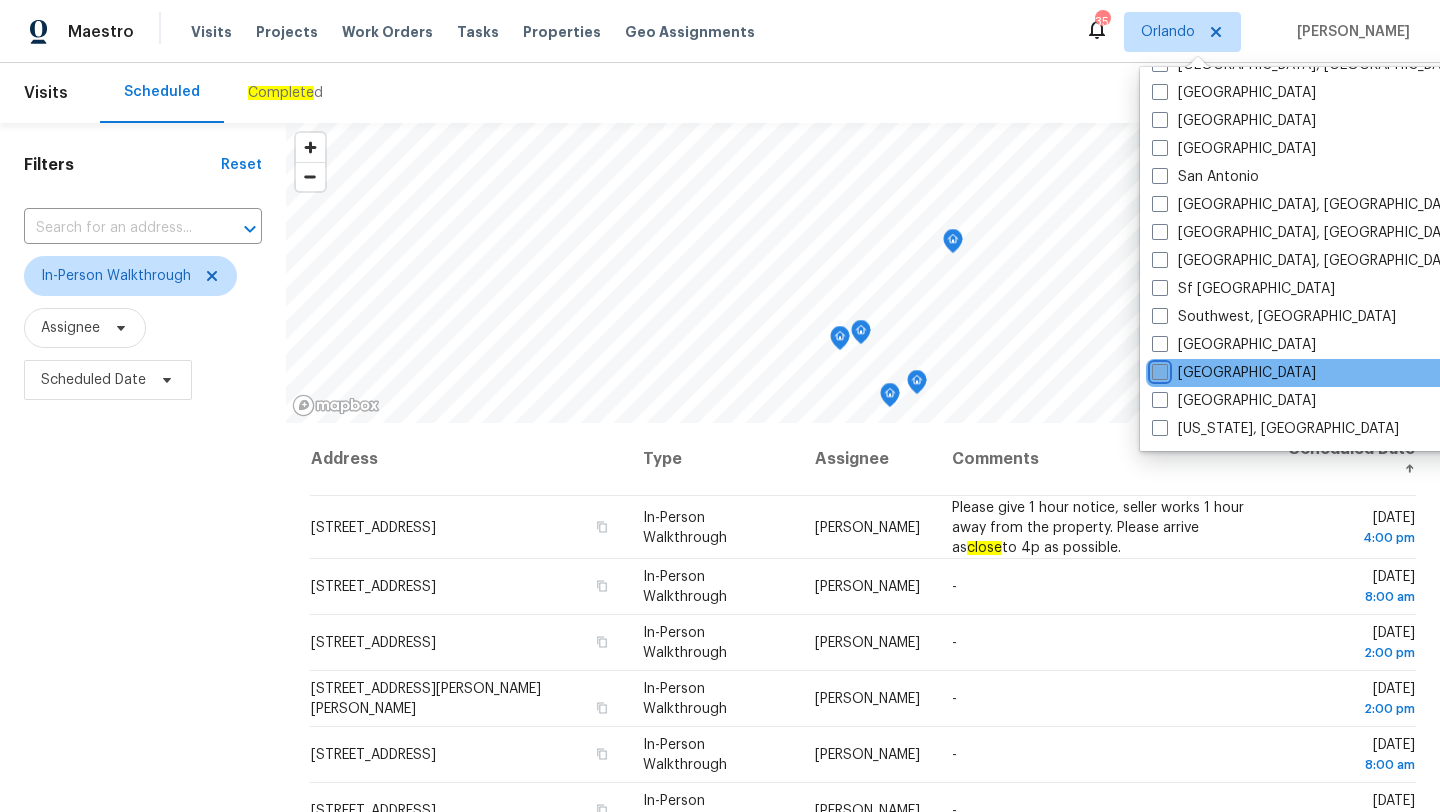 click on "[GEOGRAPHIC_DATA]" at bounding box center (1158, 369) 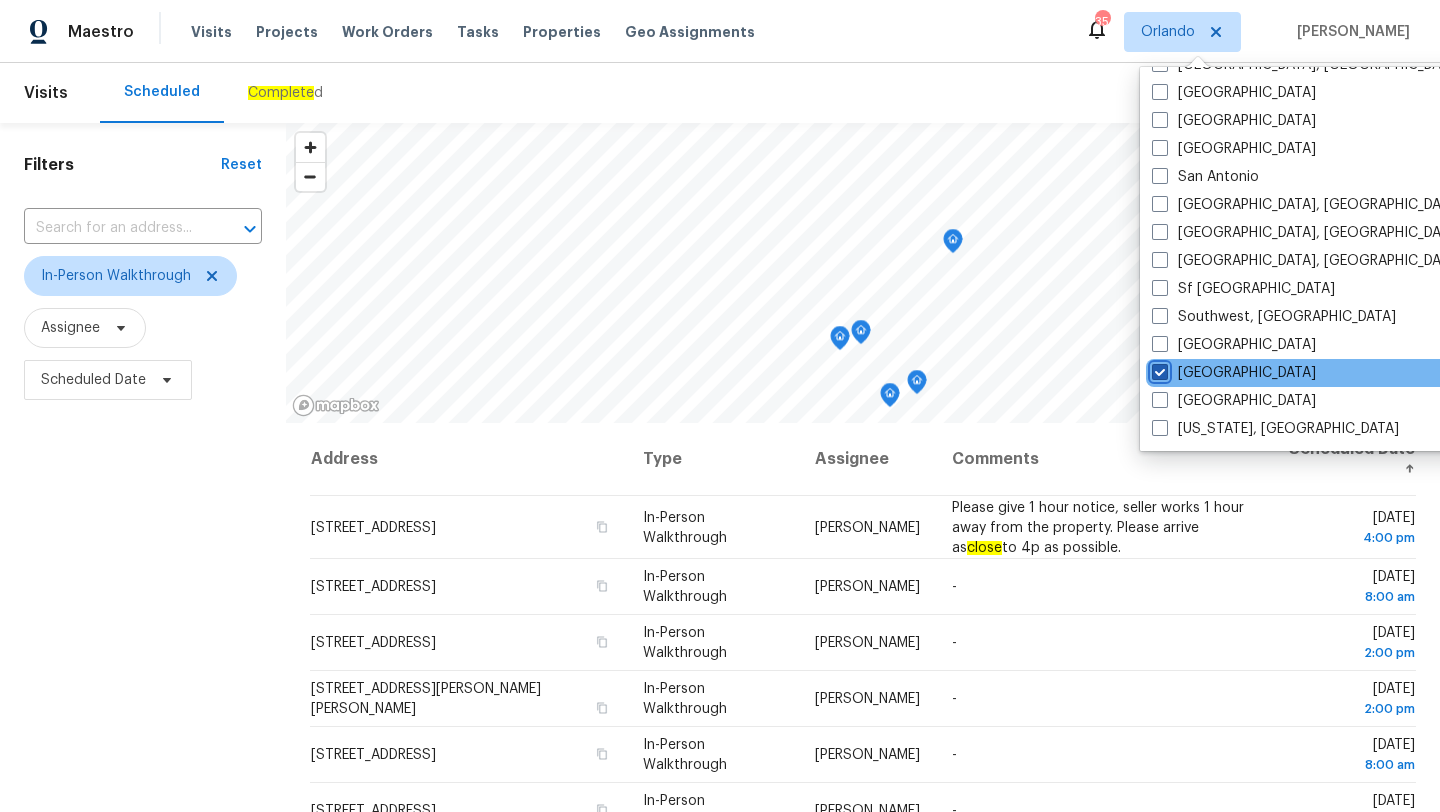 checkbox on "true" 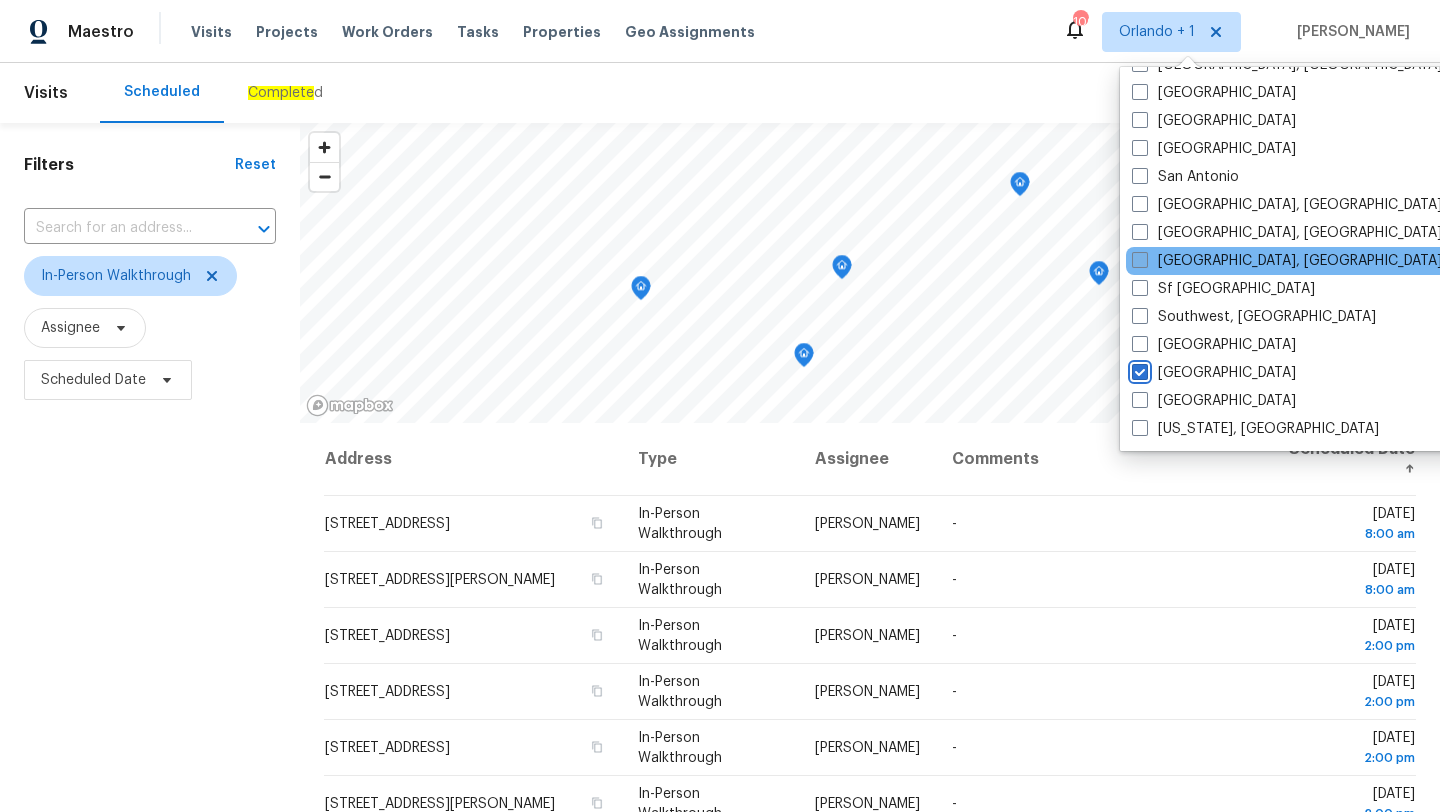 scroll, scrollTop: 0, scrollLeft: 0, axis: both 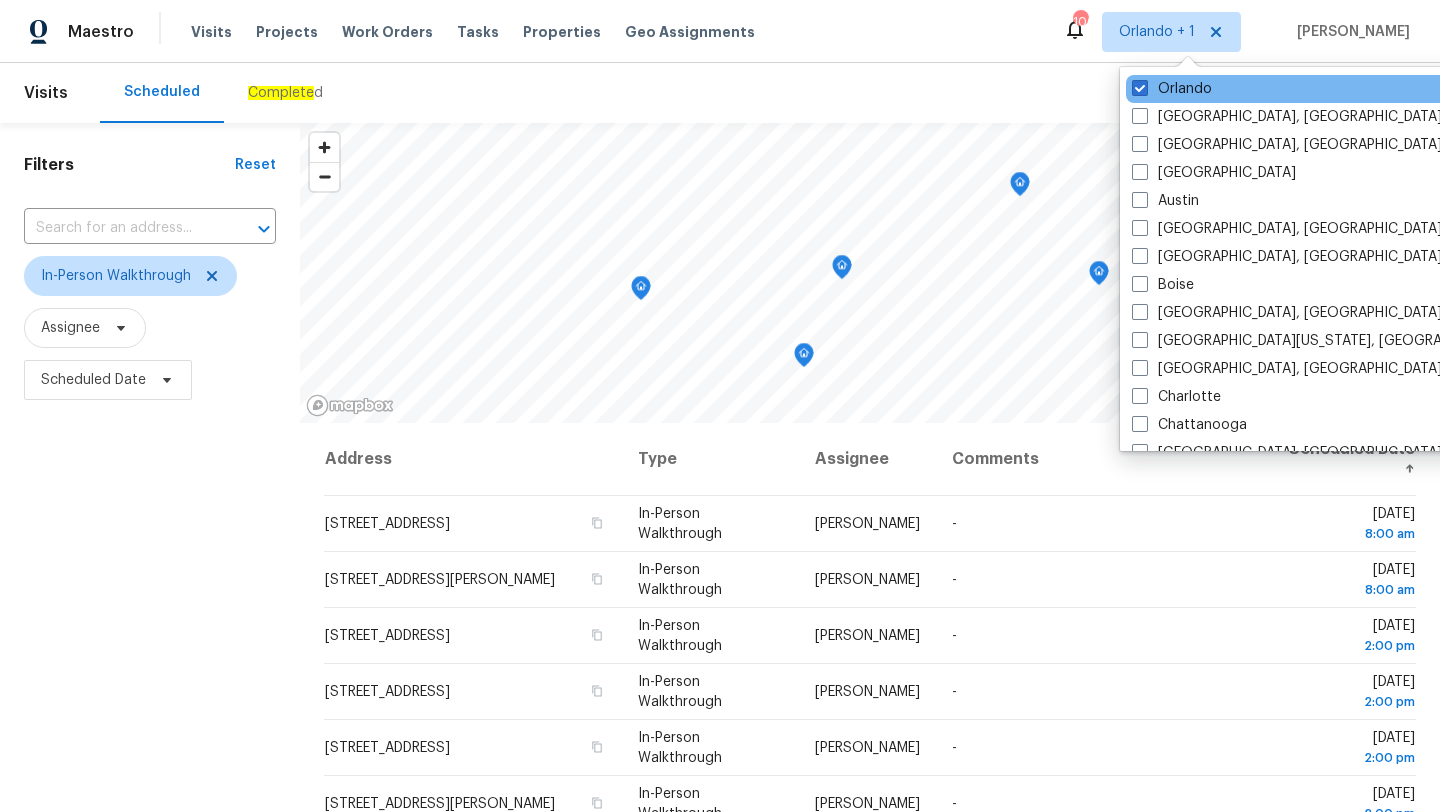 click on "Orlando" at bounding box center (1327, 89) 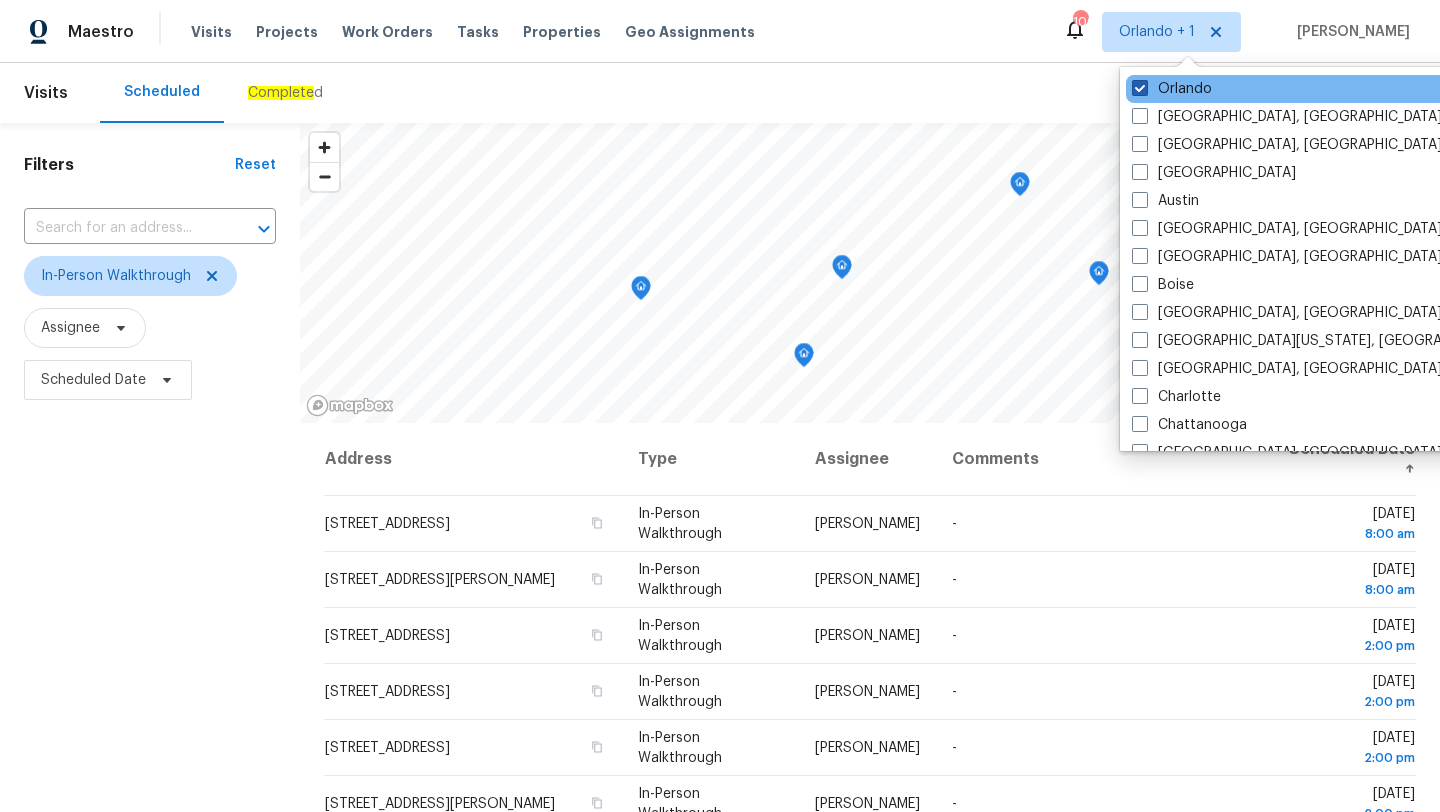 click at bounding box center (1140, 88) 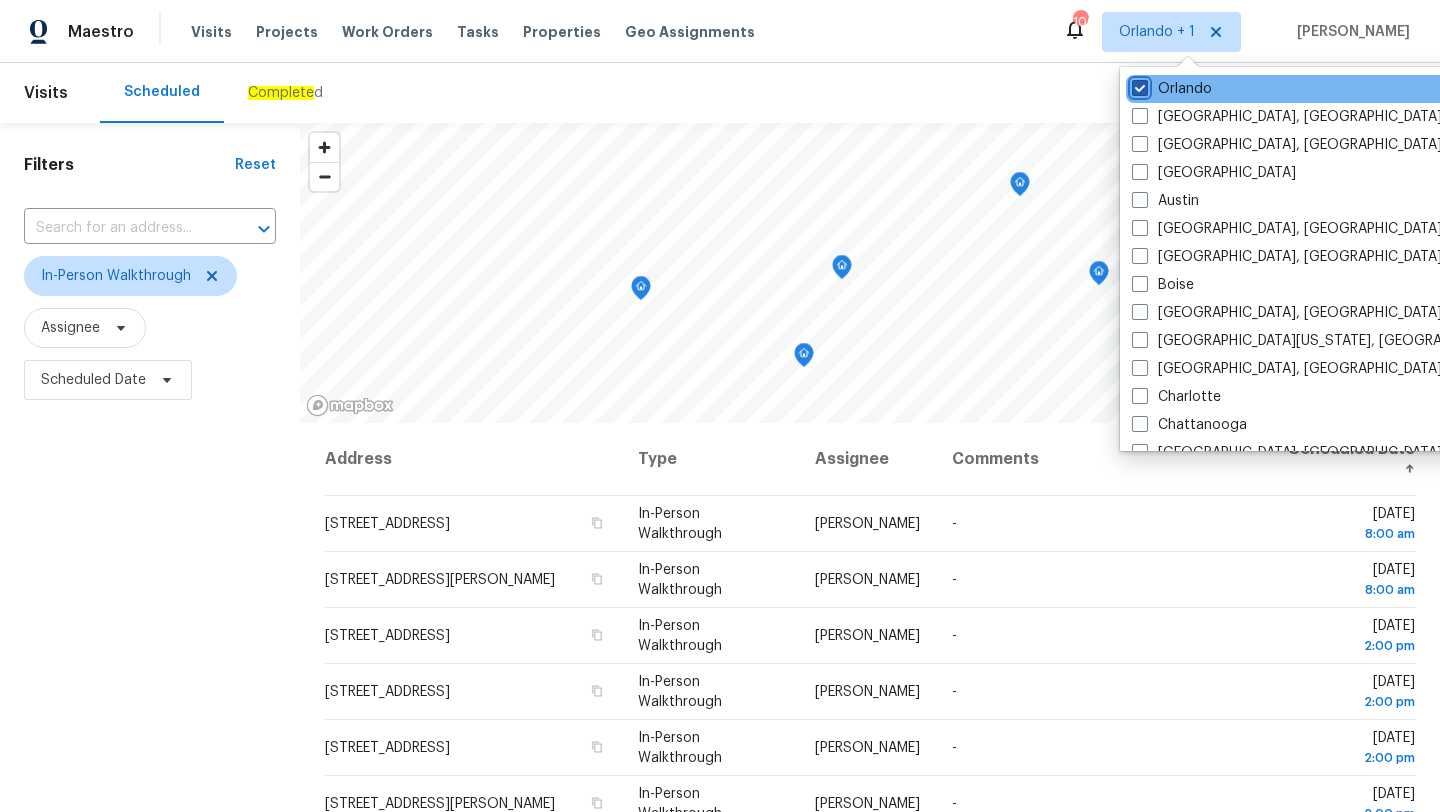 click on "Orlando" at bounding box center (1138, 85) 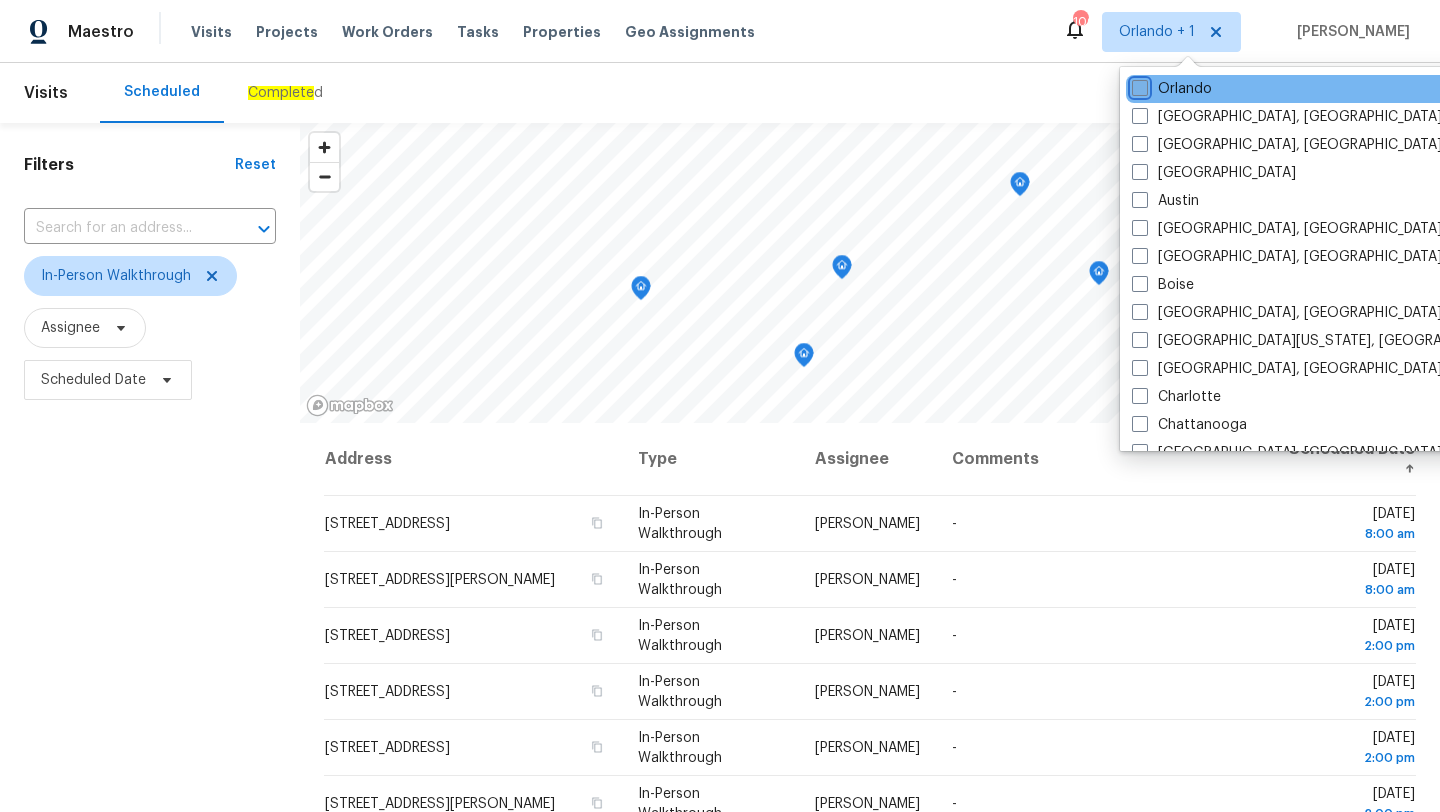 checkbox on "false" 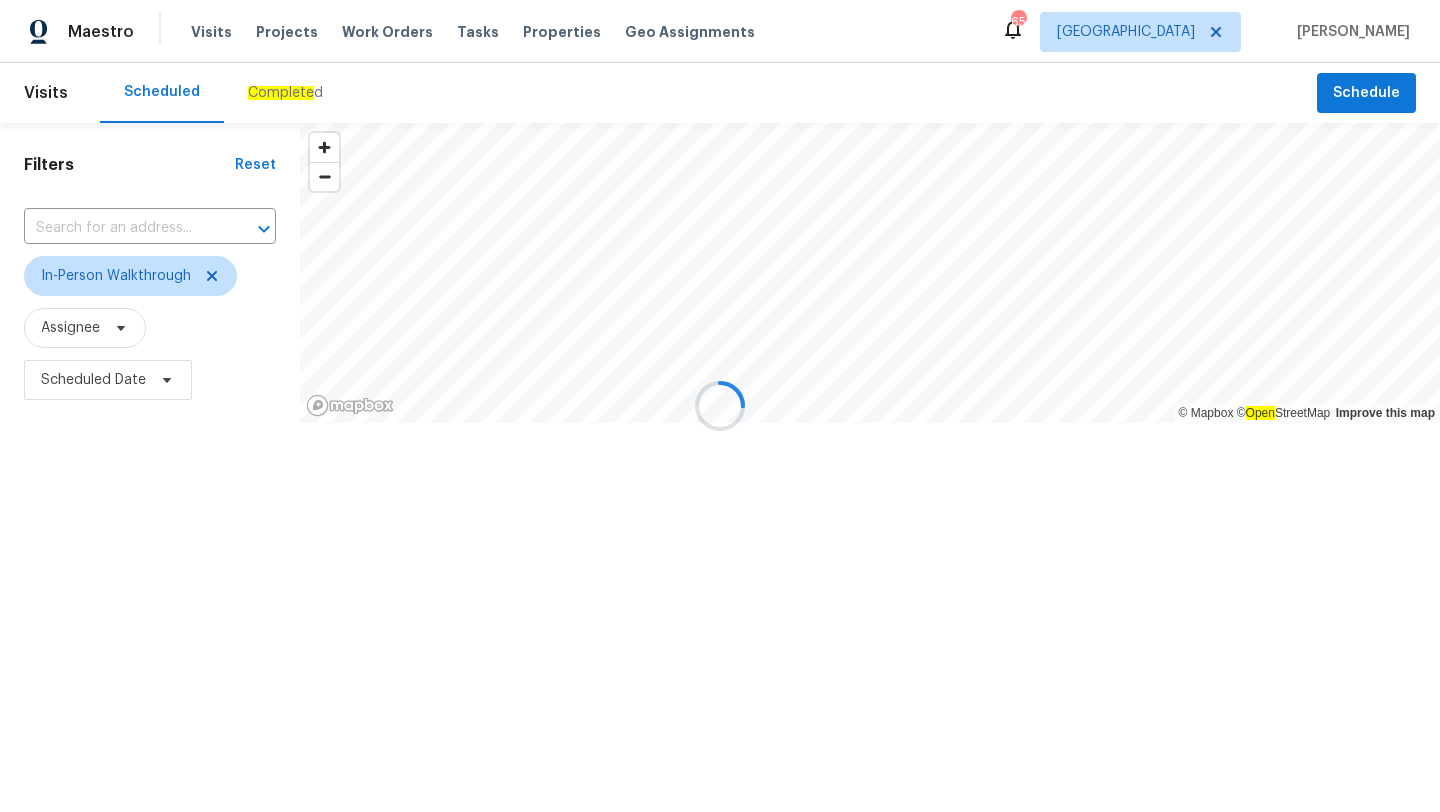 click at bounding box center [720, 406] 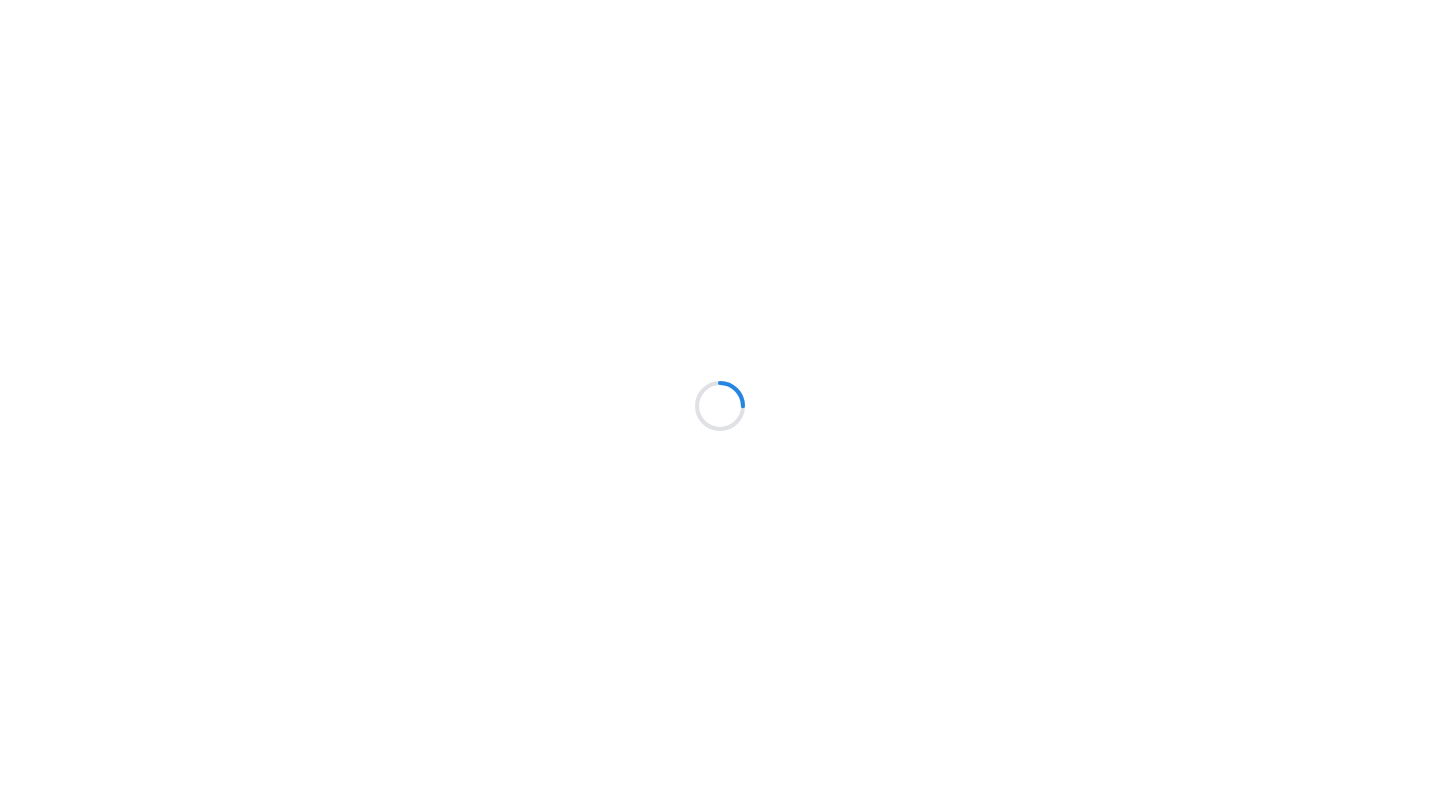 scroll, scrollTop: 0, scrollLeft: 0, axis: both 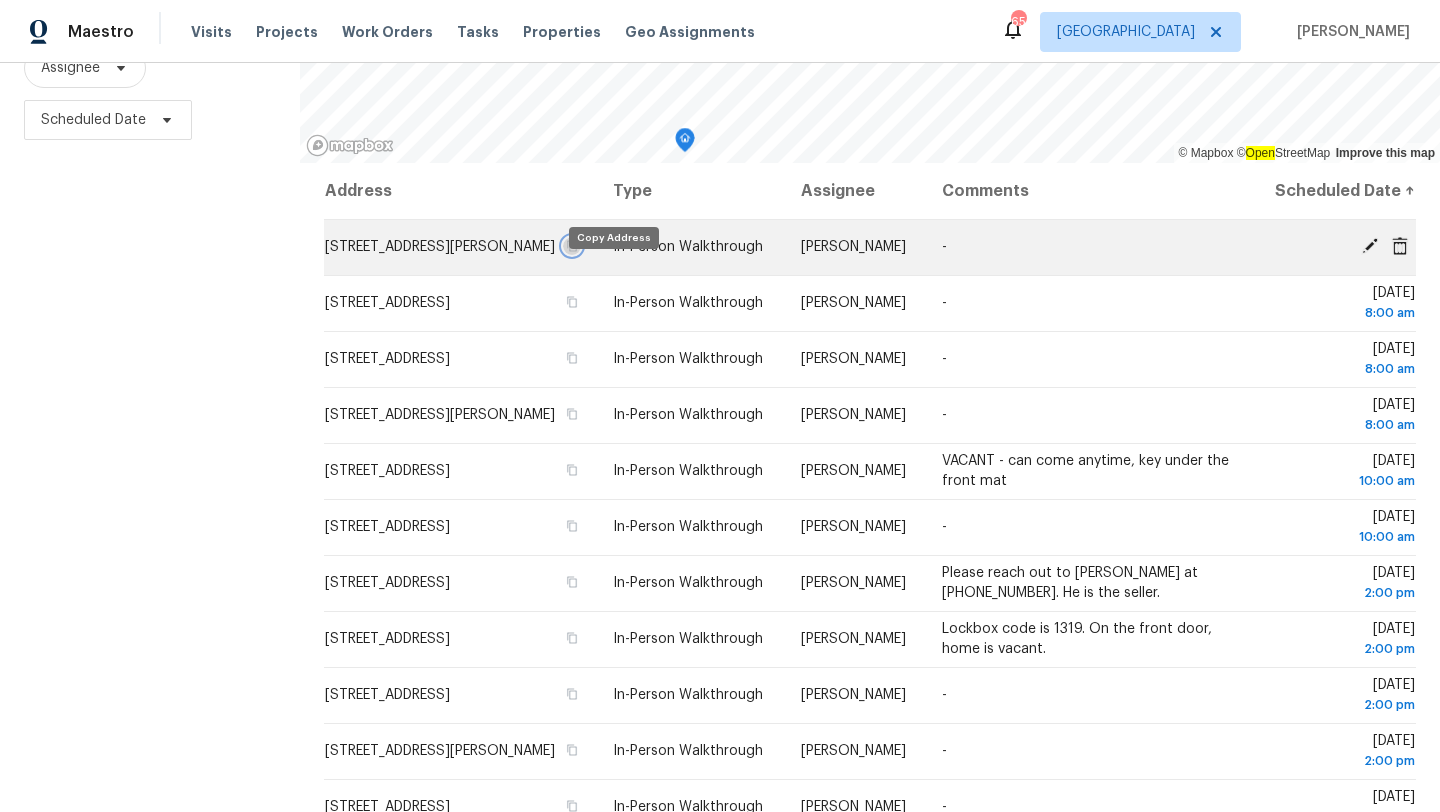 click 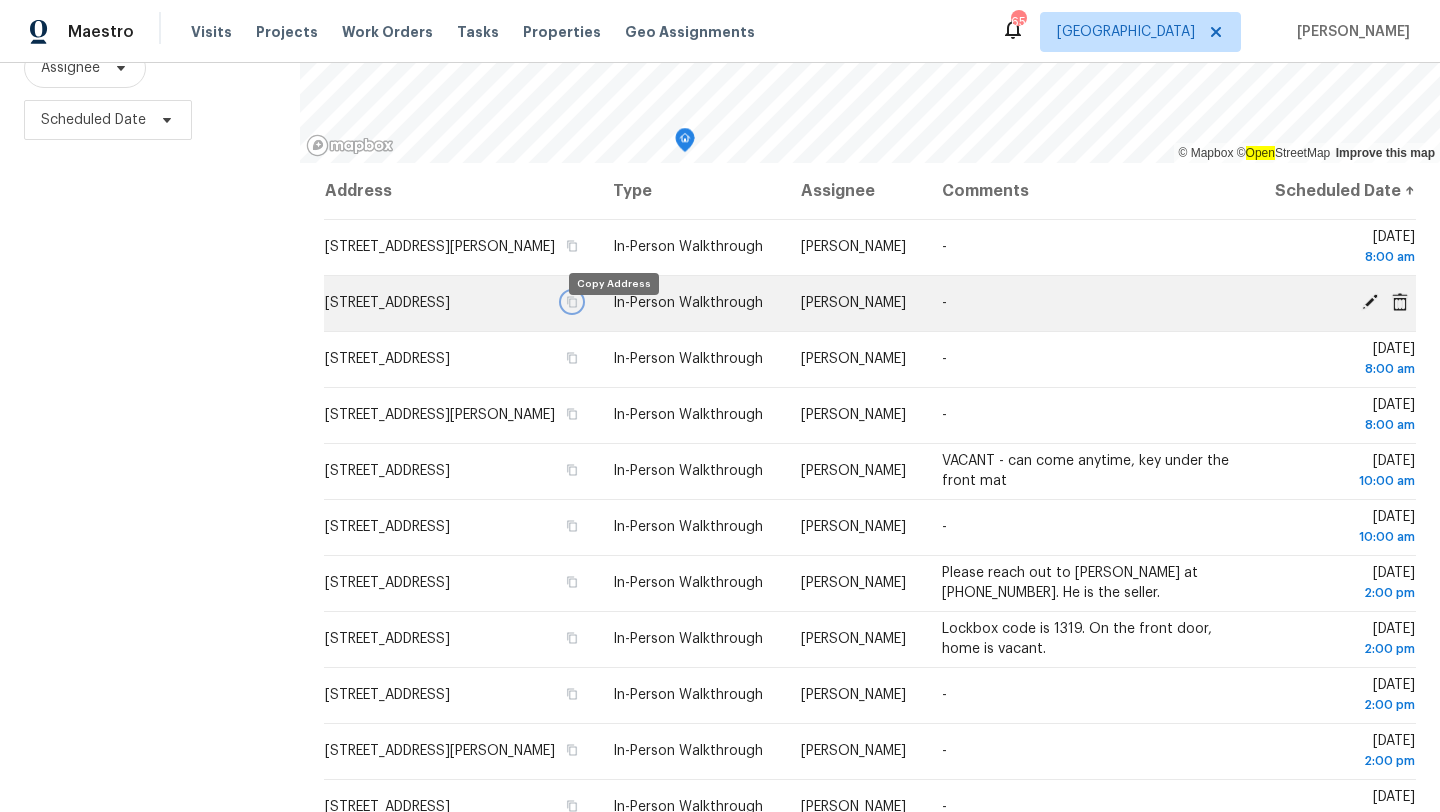 click 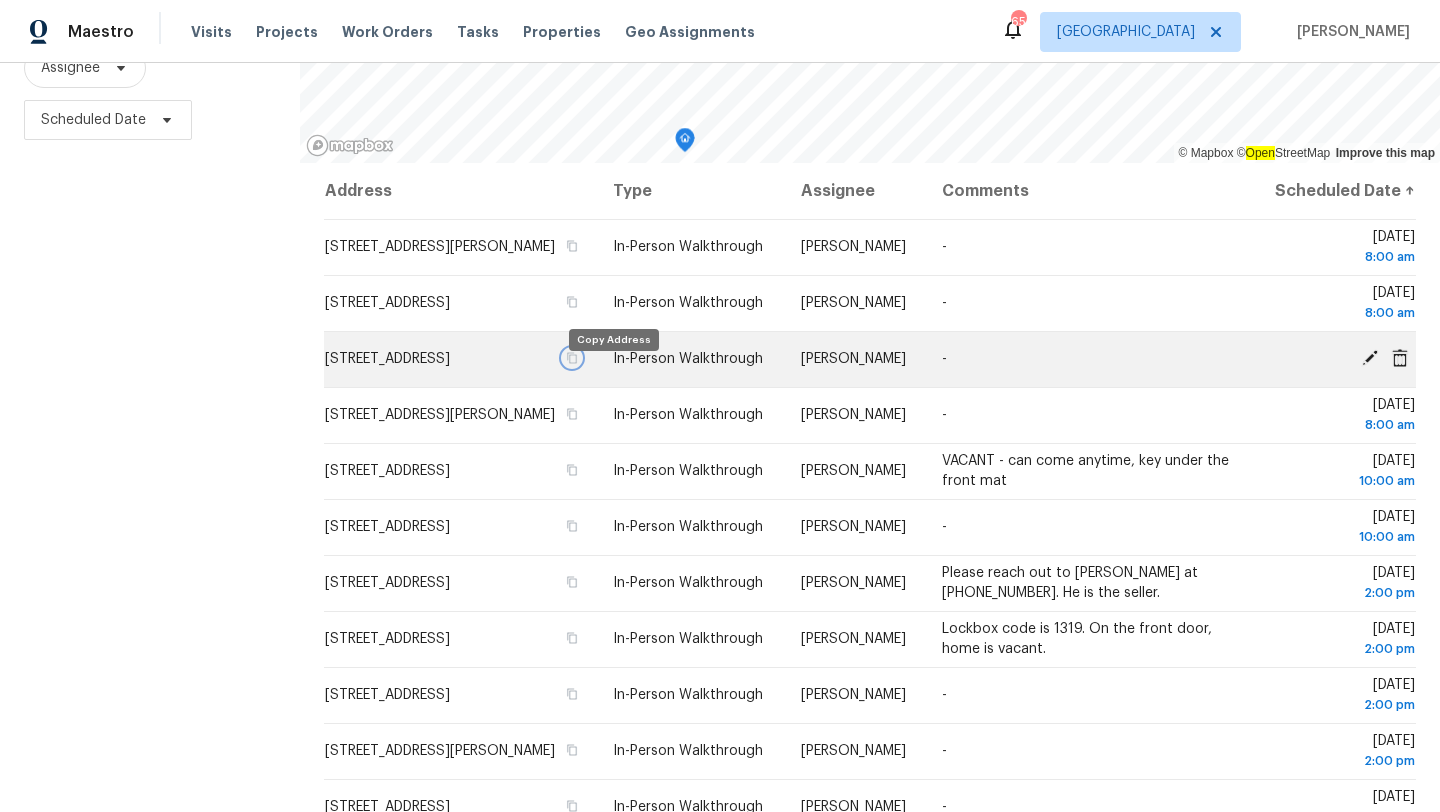 click at bounding box center [572, 358] 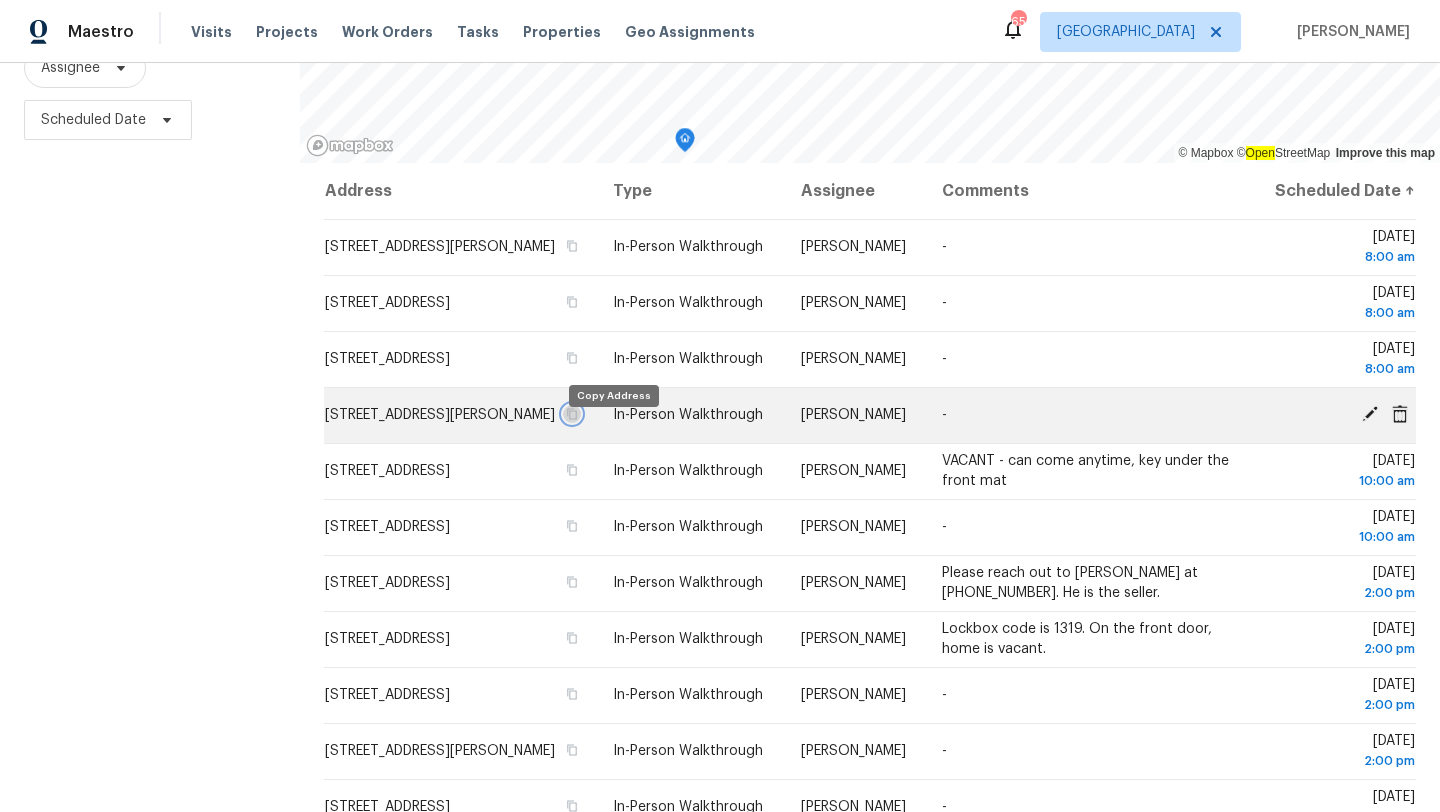 click 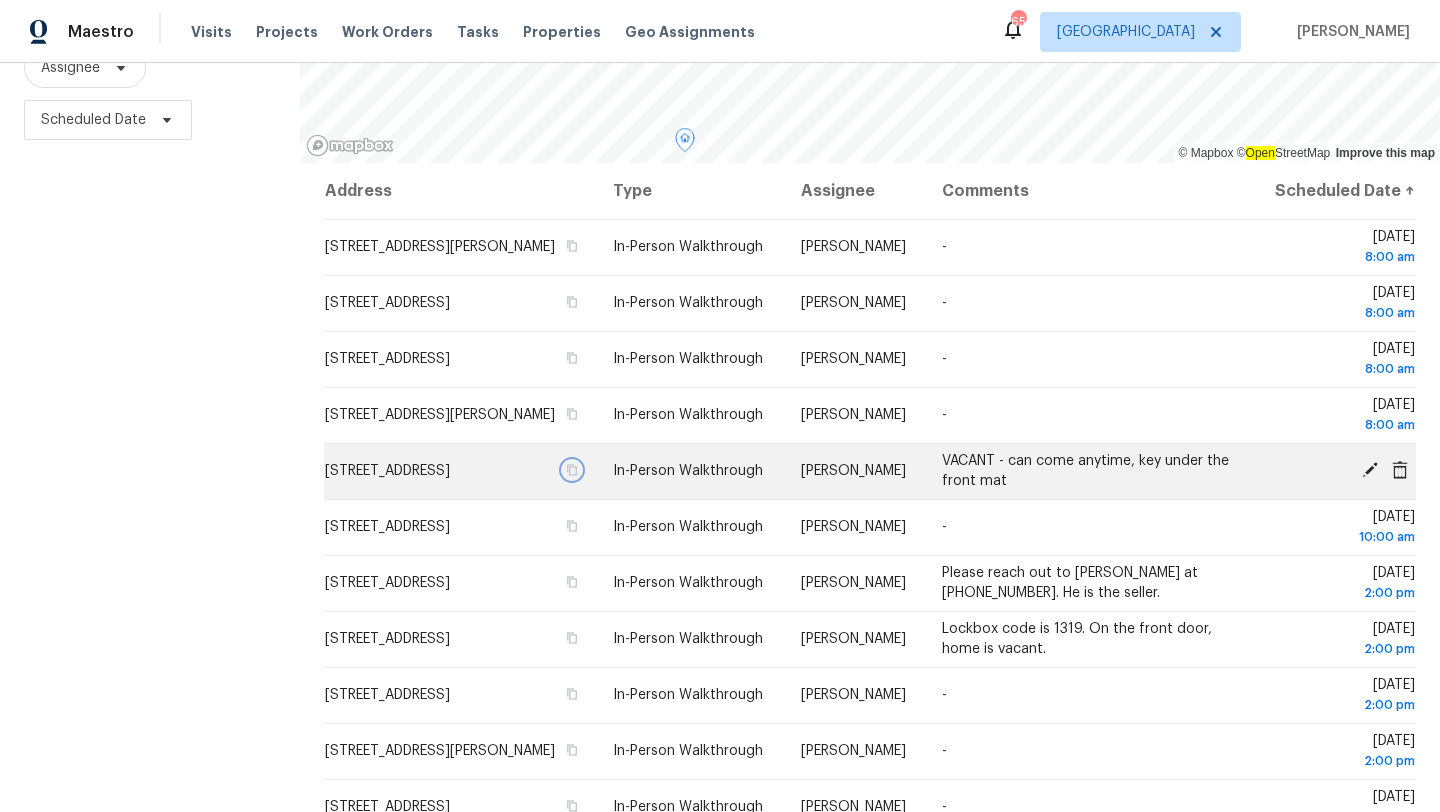 click 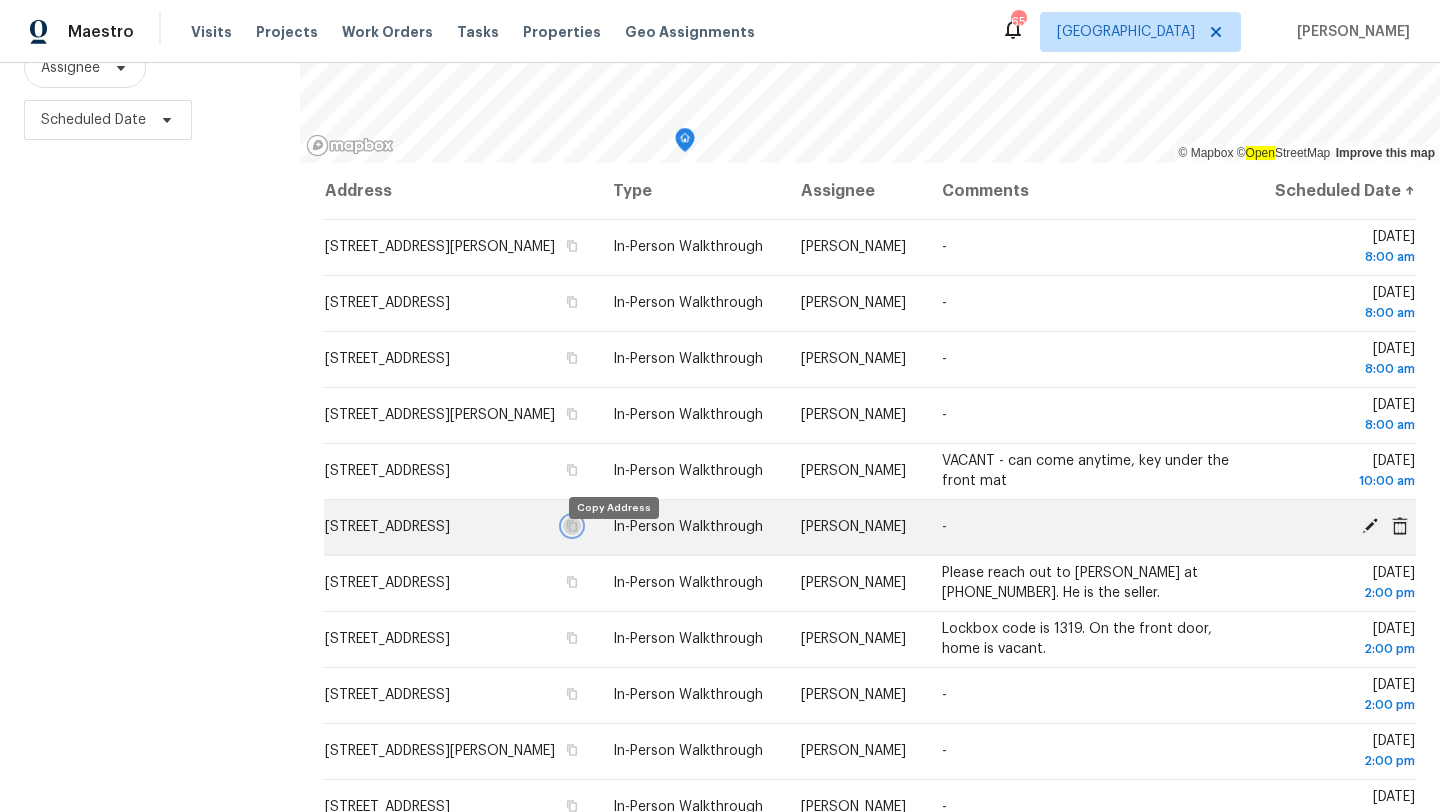 click 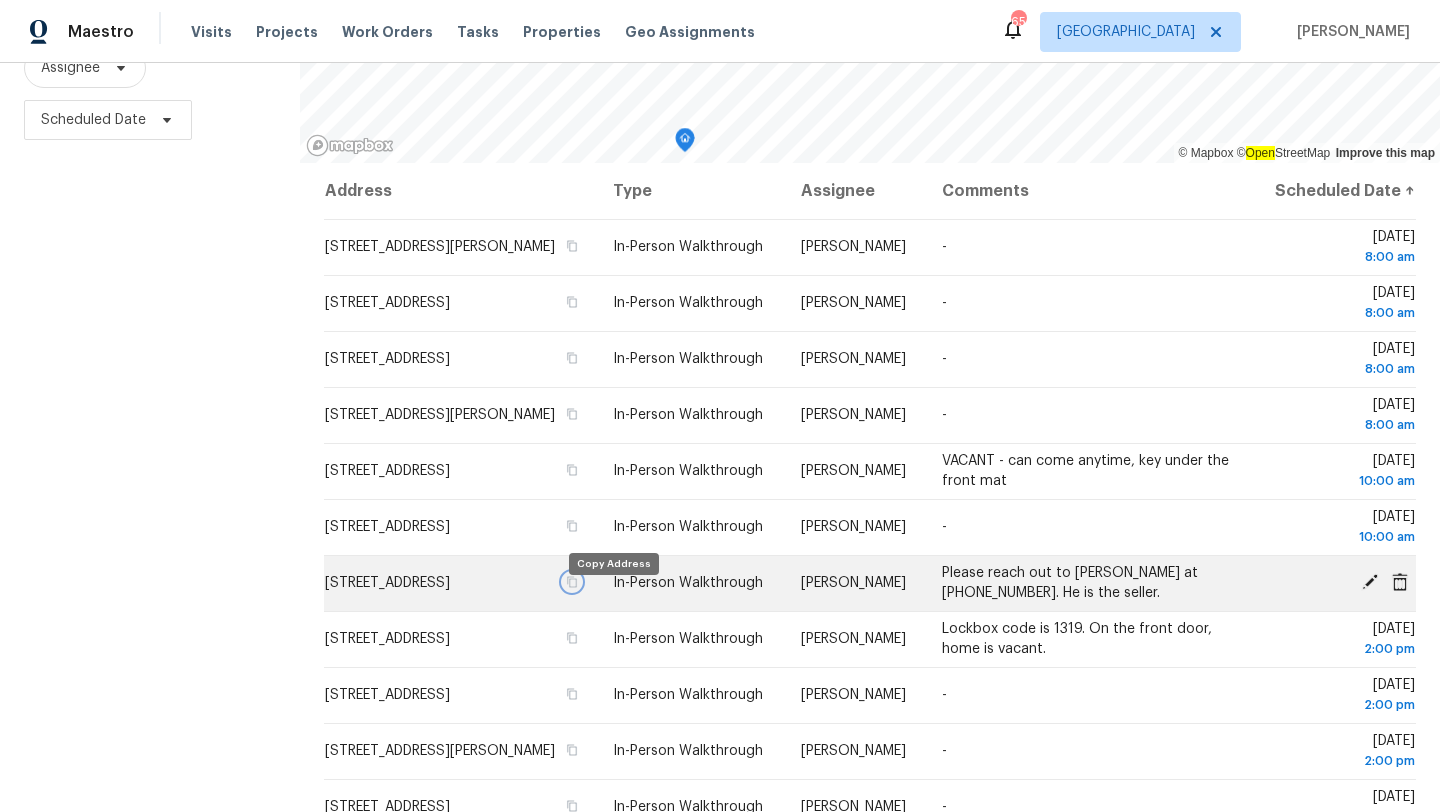 click 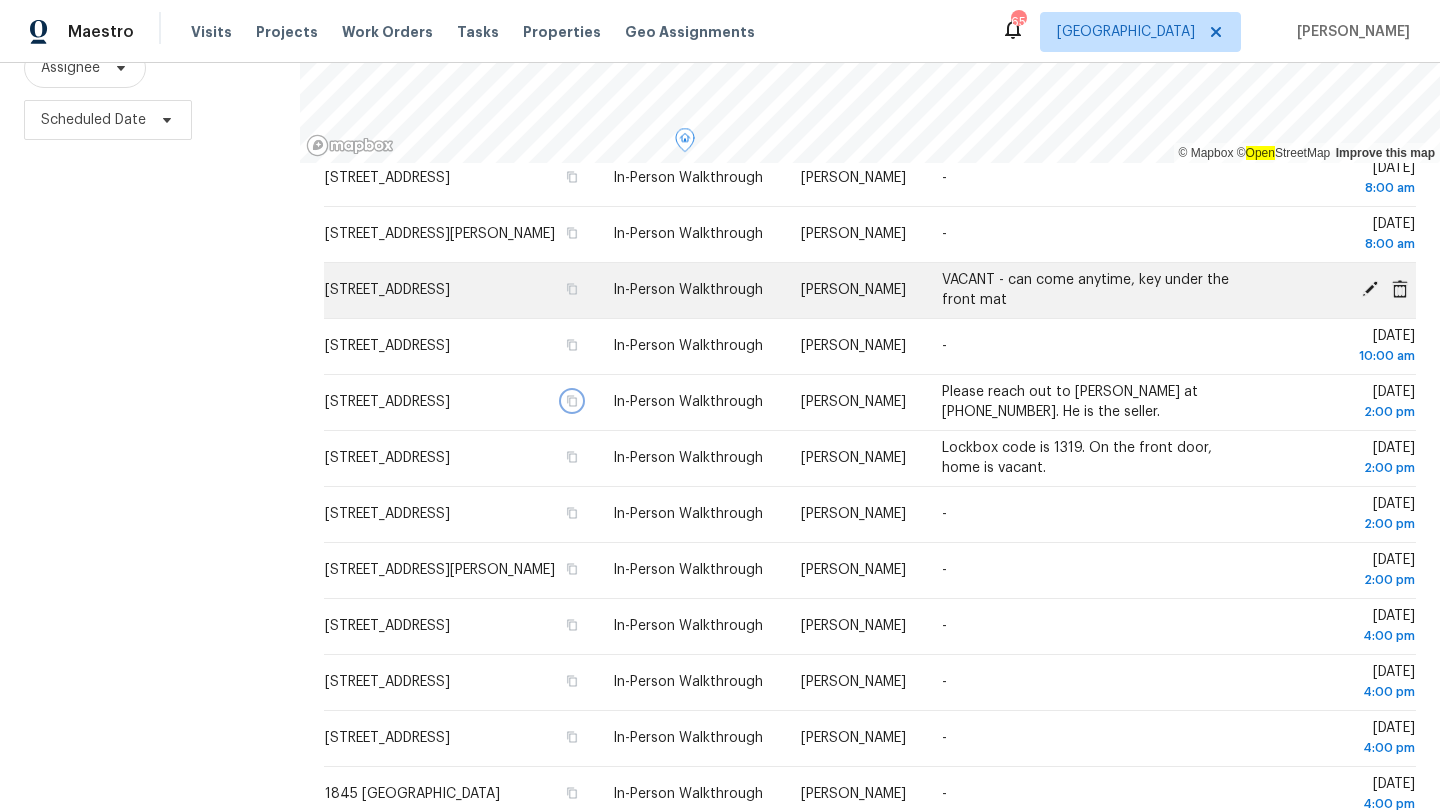 scroll, scrollTop: 194, scrollLeft: 0, axis: vertical 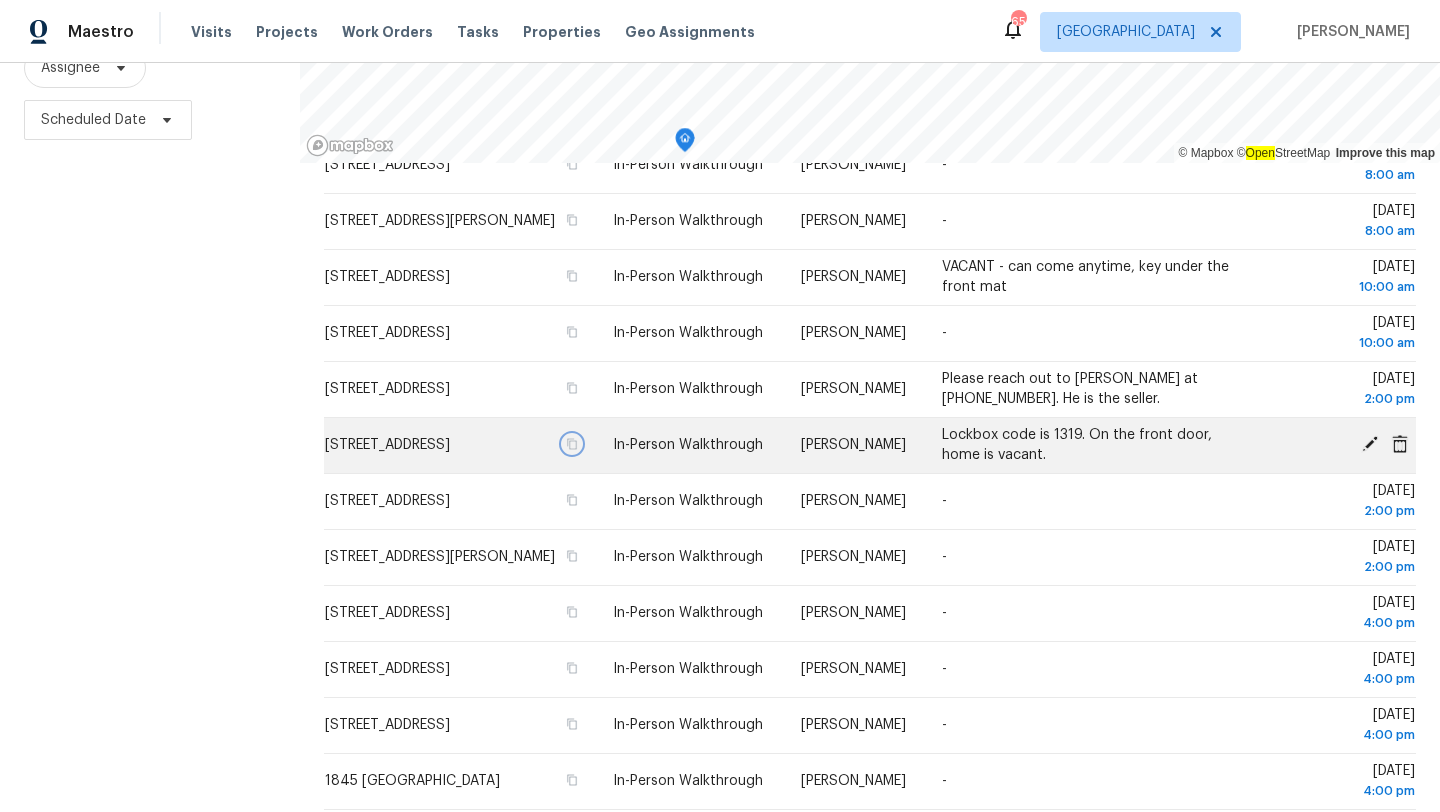 click 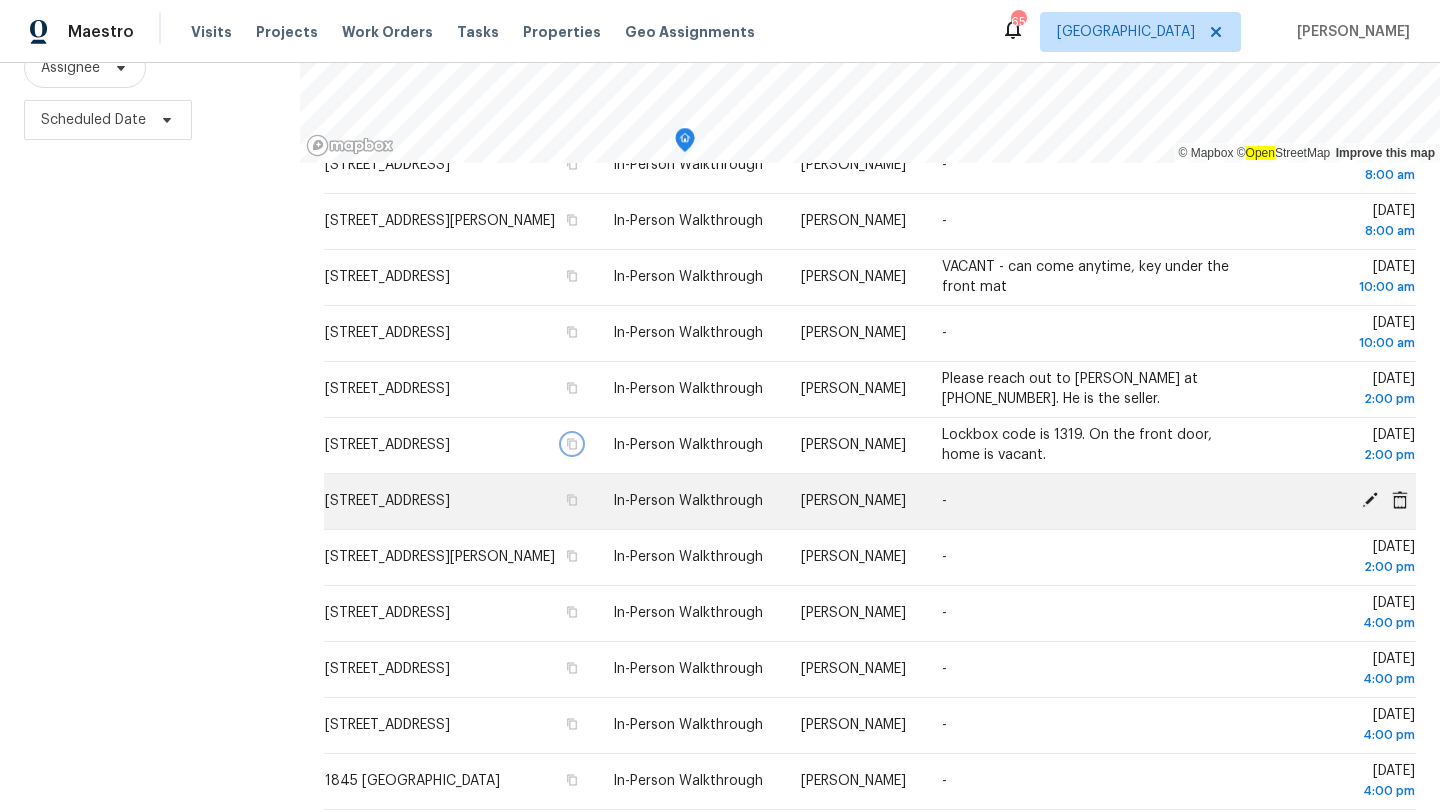 scroll, scrollTop: 236, scrollLeft: 0, axis: vertical 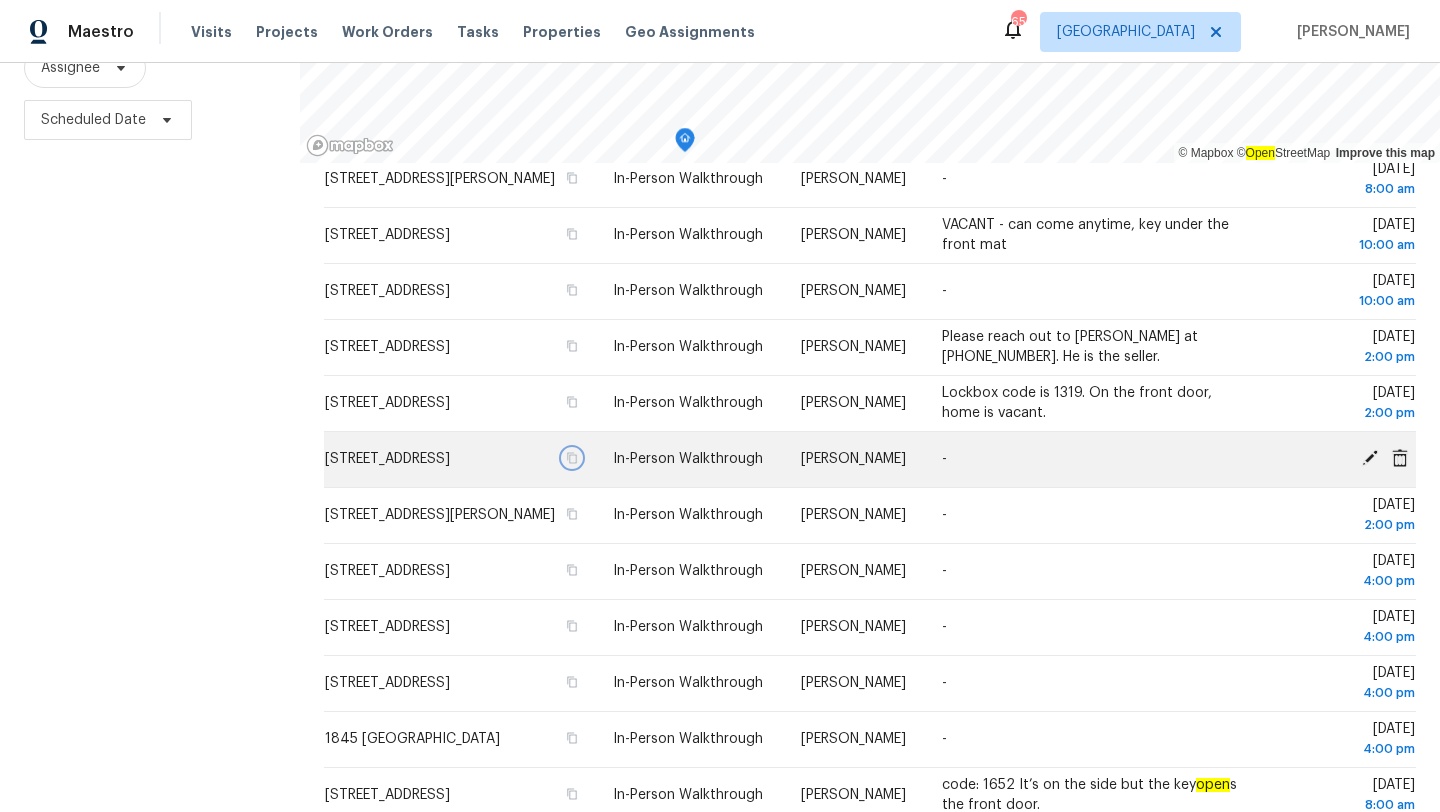 click 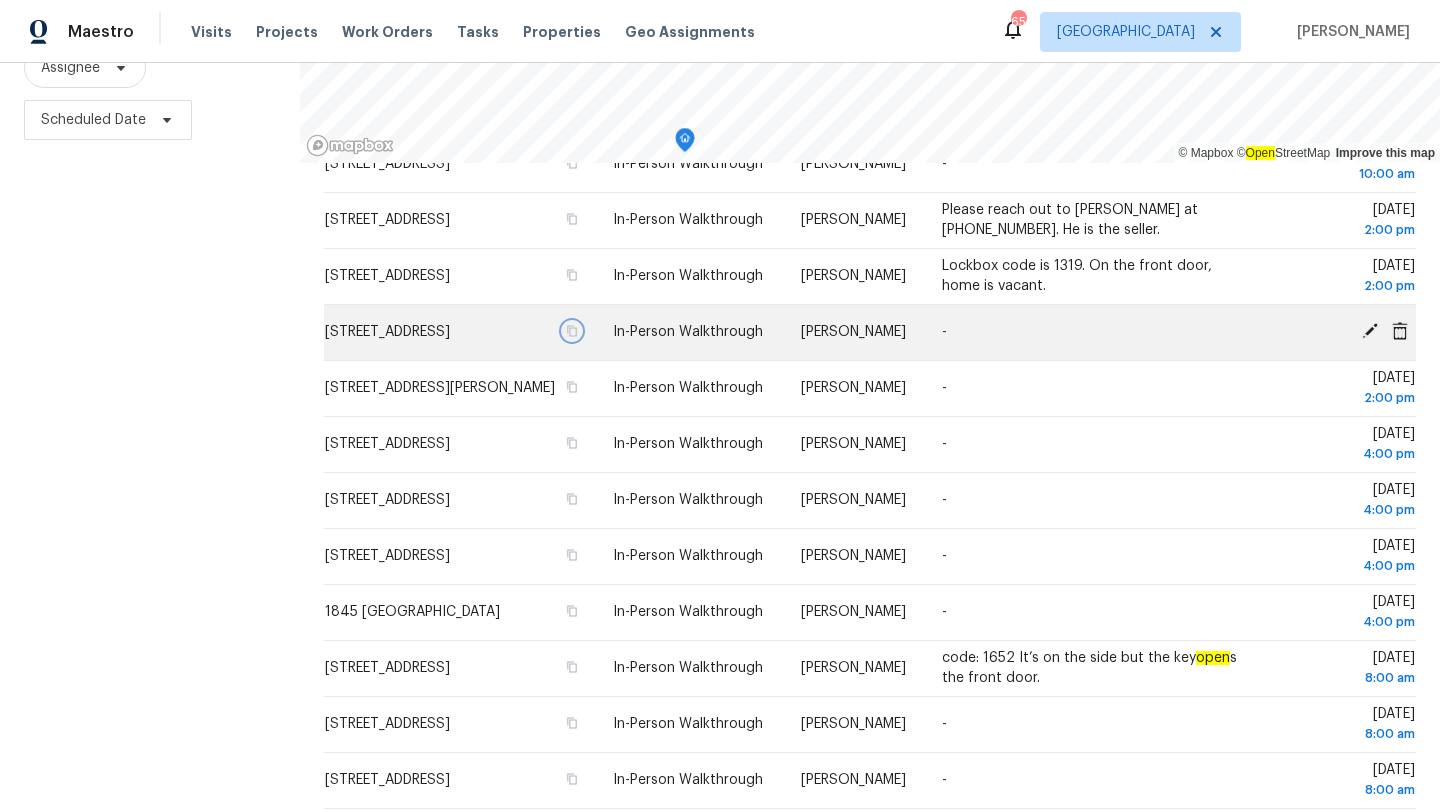 scroll, scrollTop: 379, scrollLeft: 0, axis: vertical 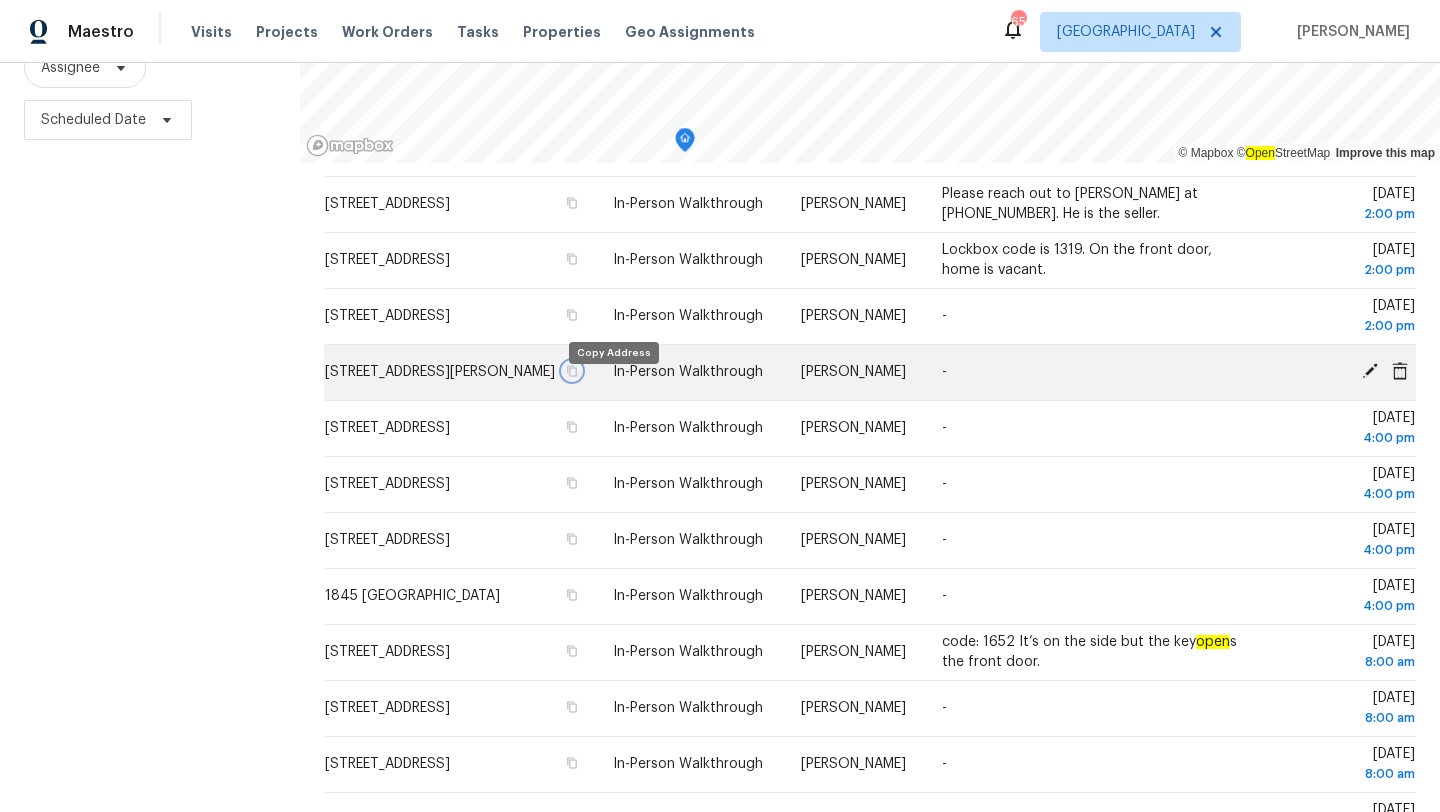 click 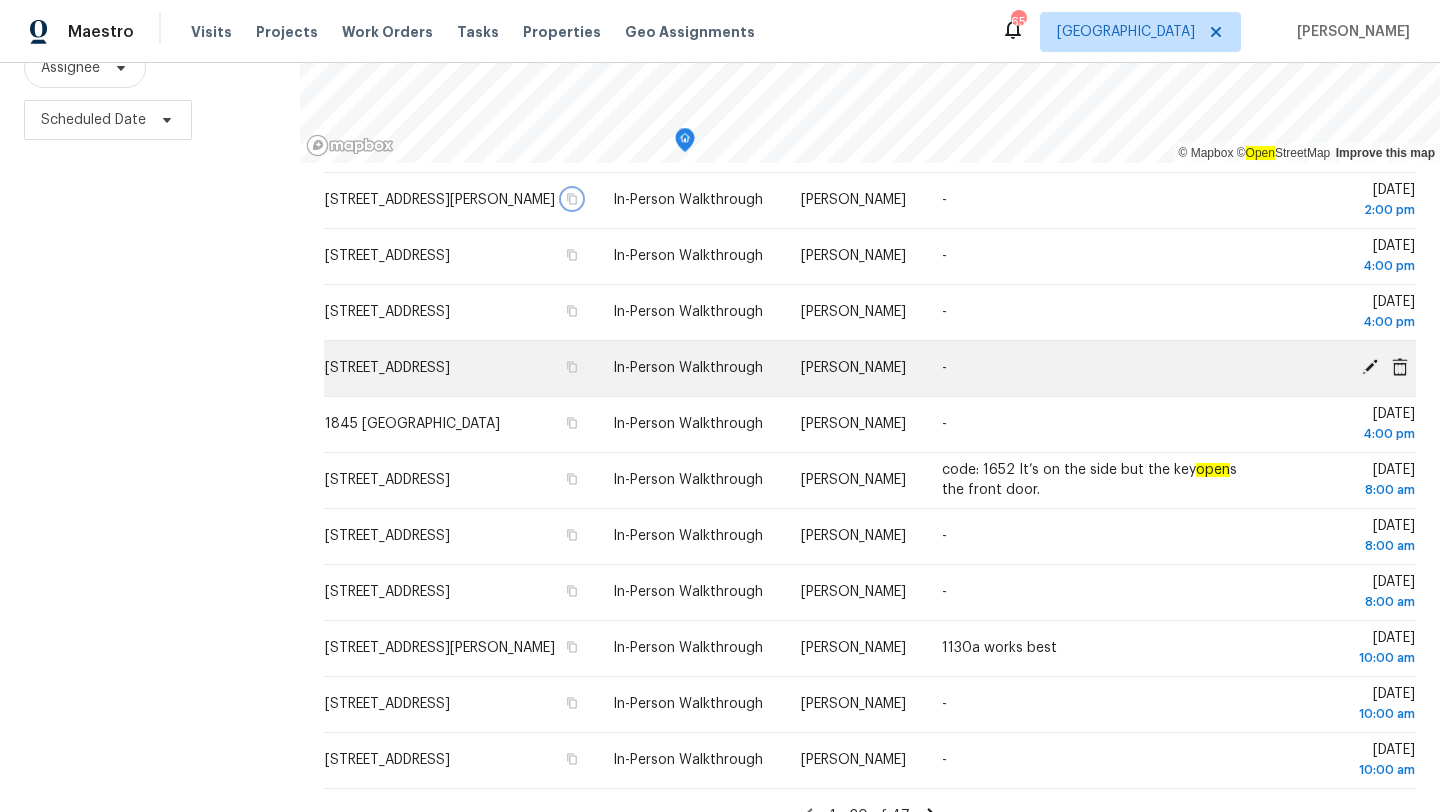 scroll, scrollTop: 553, scrollLeft: 0, axis: vertical 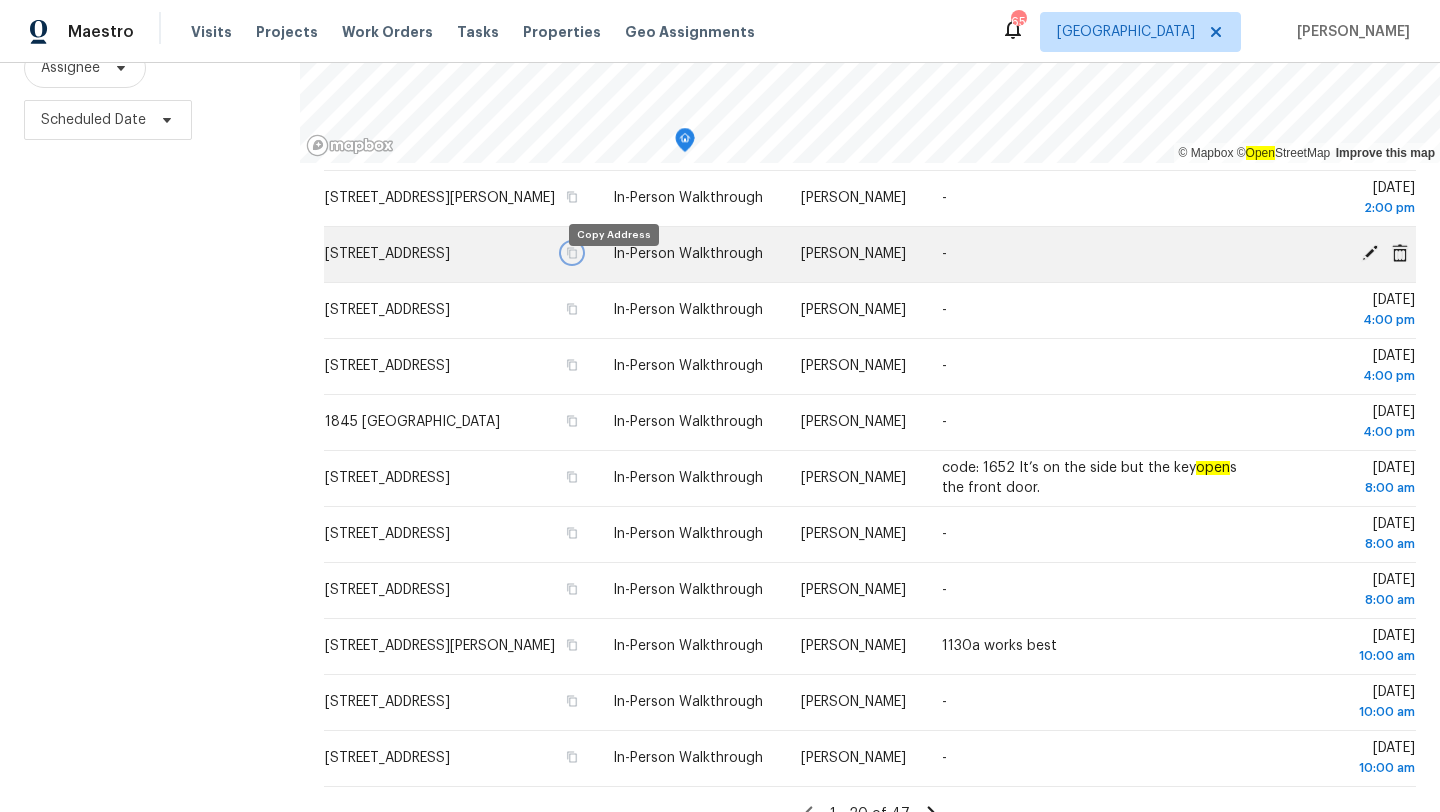 click 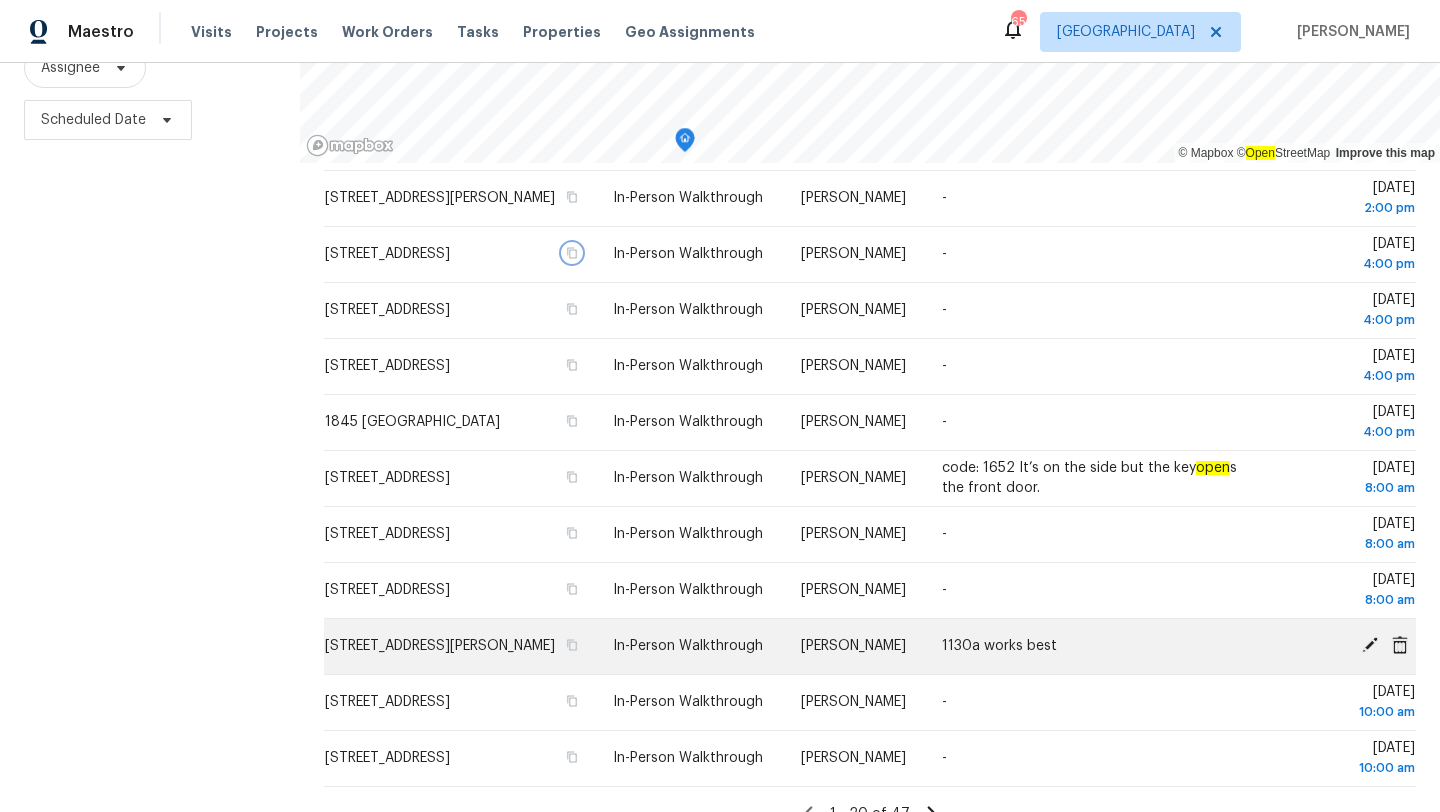 scroll, scrollTop: 596, scrollLeft: 0, axis: vertical 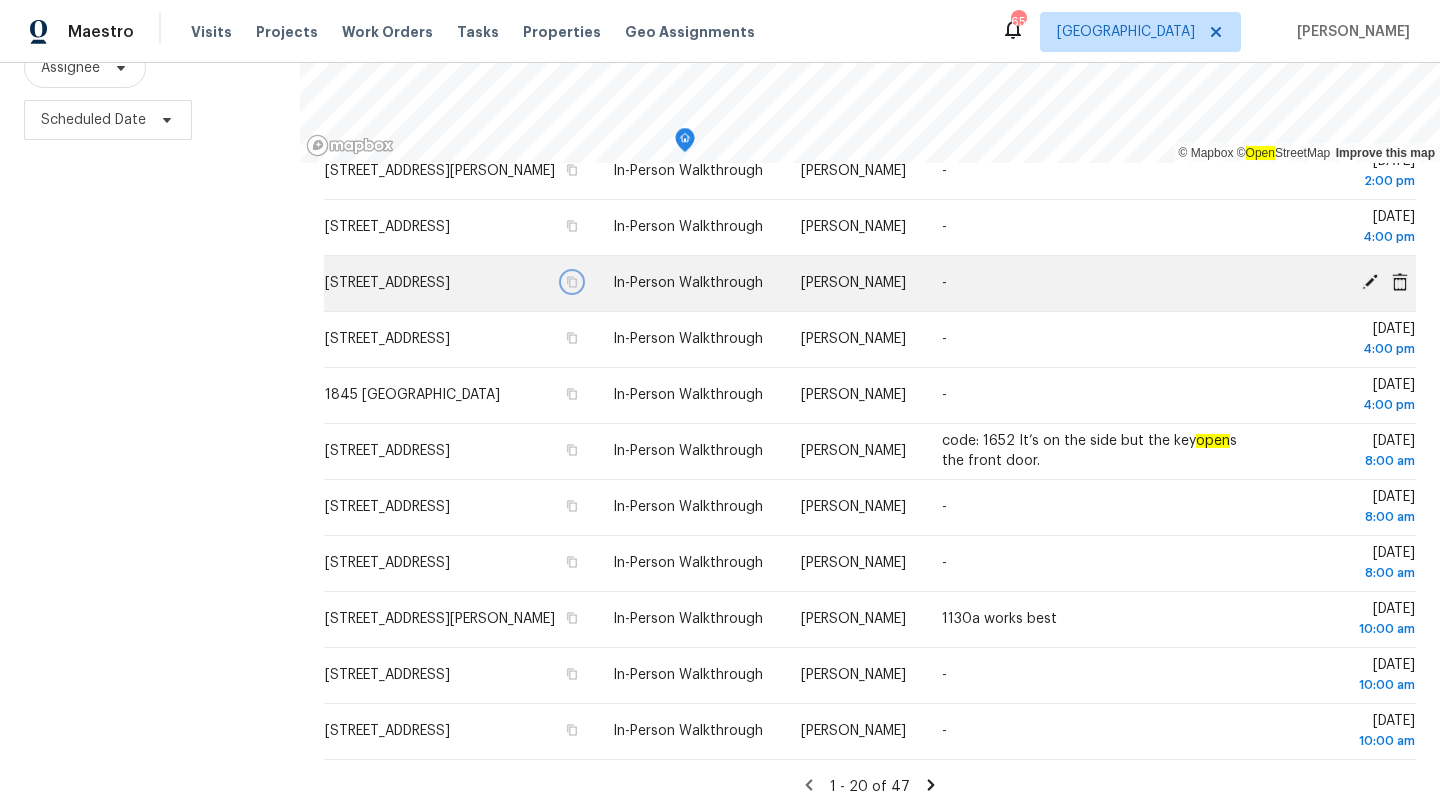 click 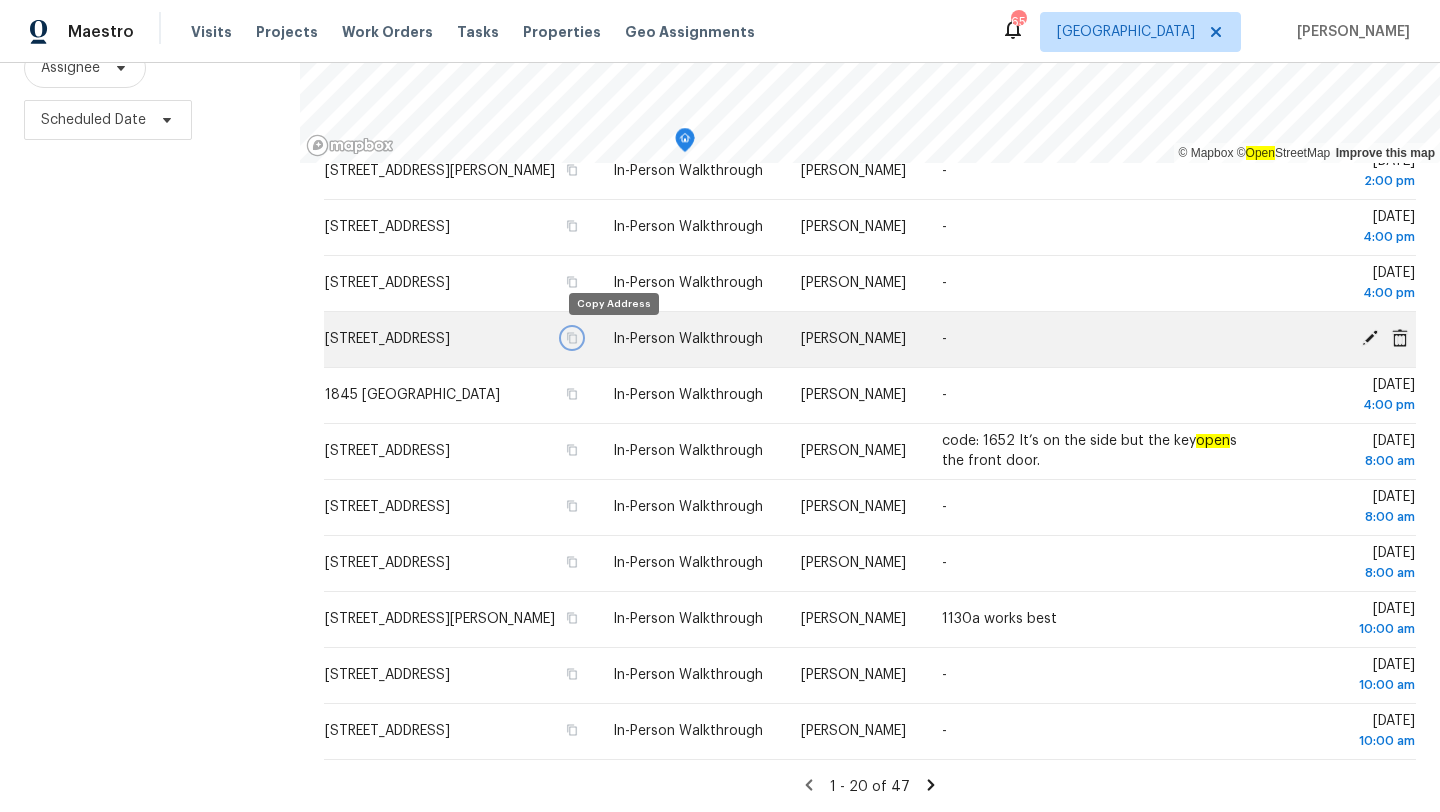 click 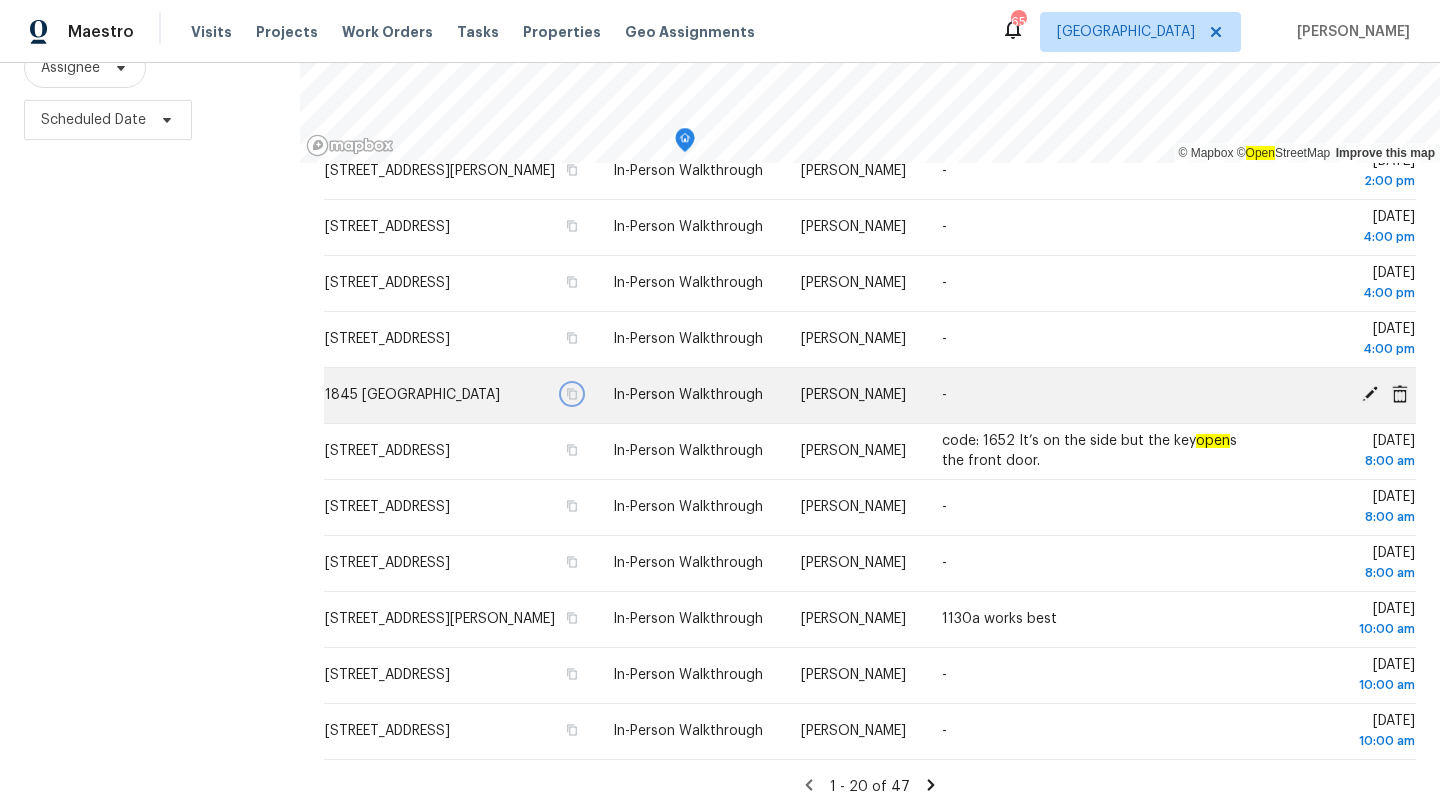 click 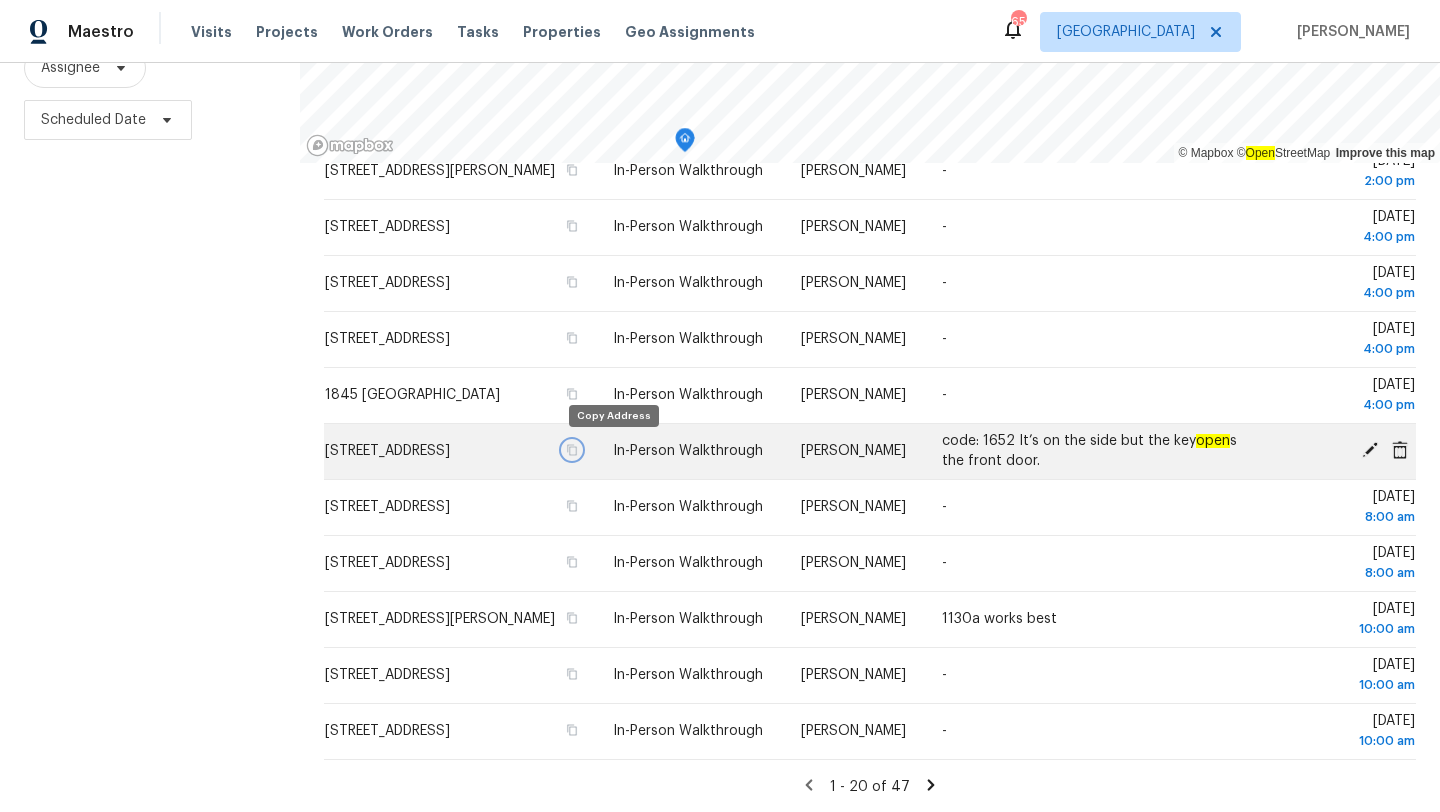 click 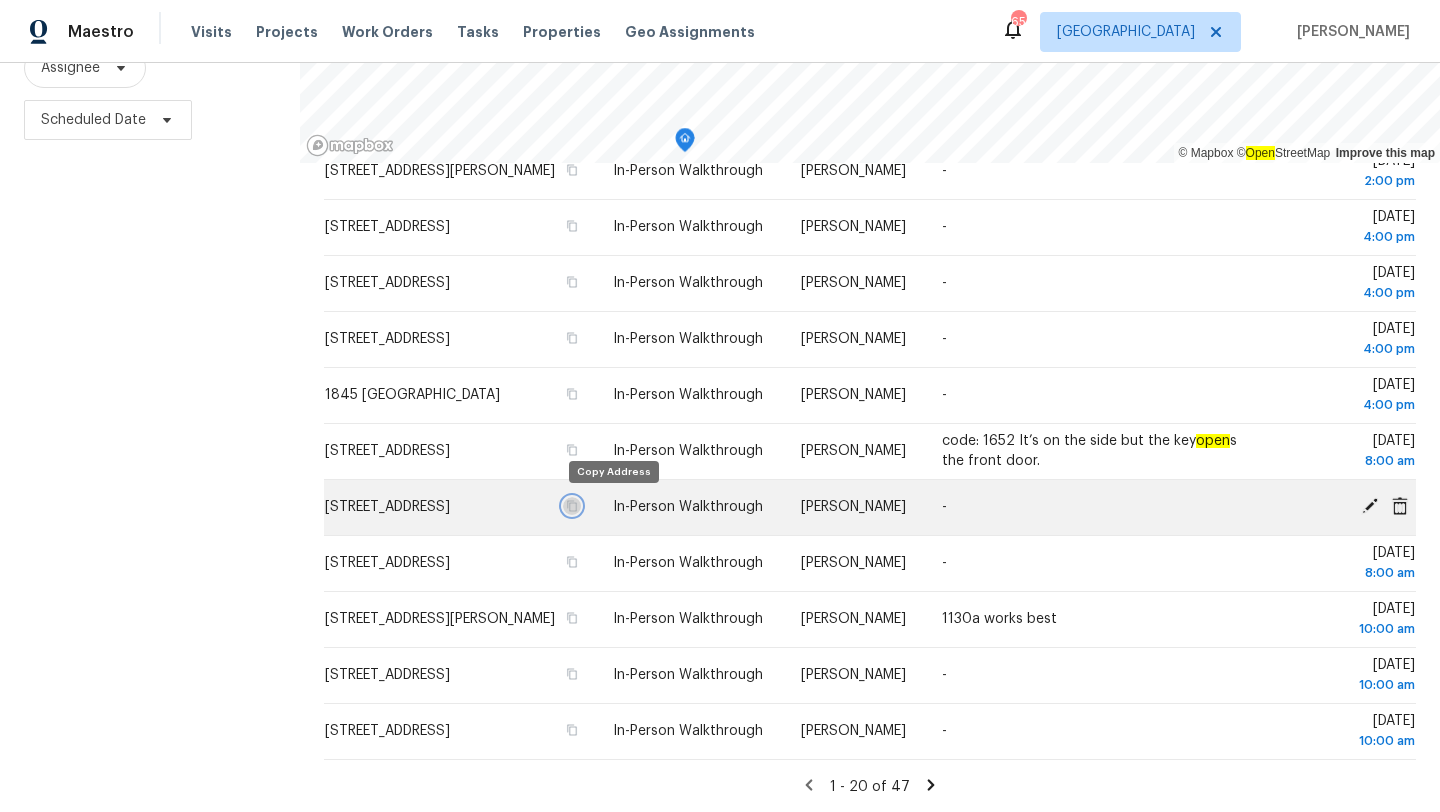 click 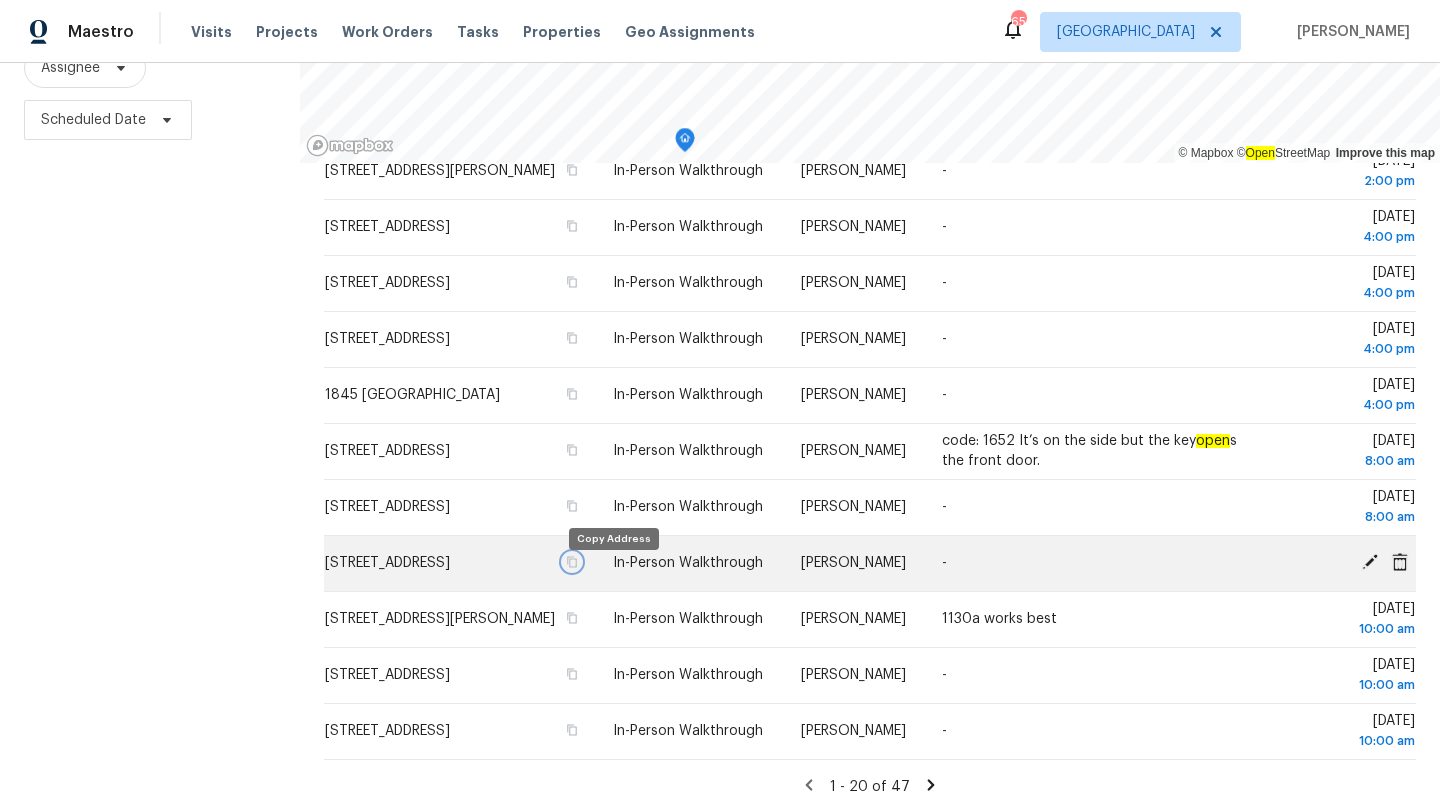 click 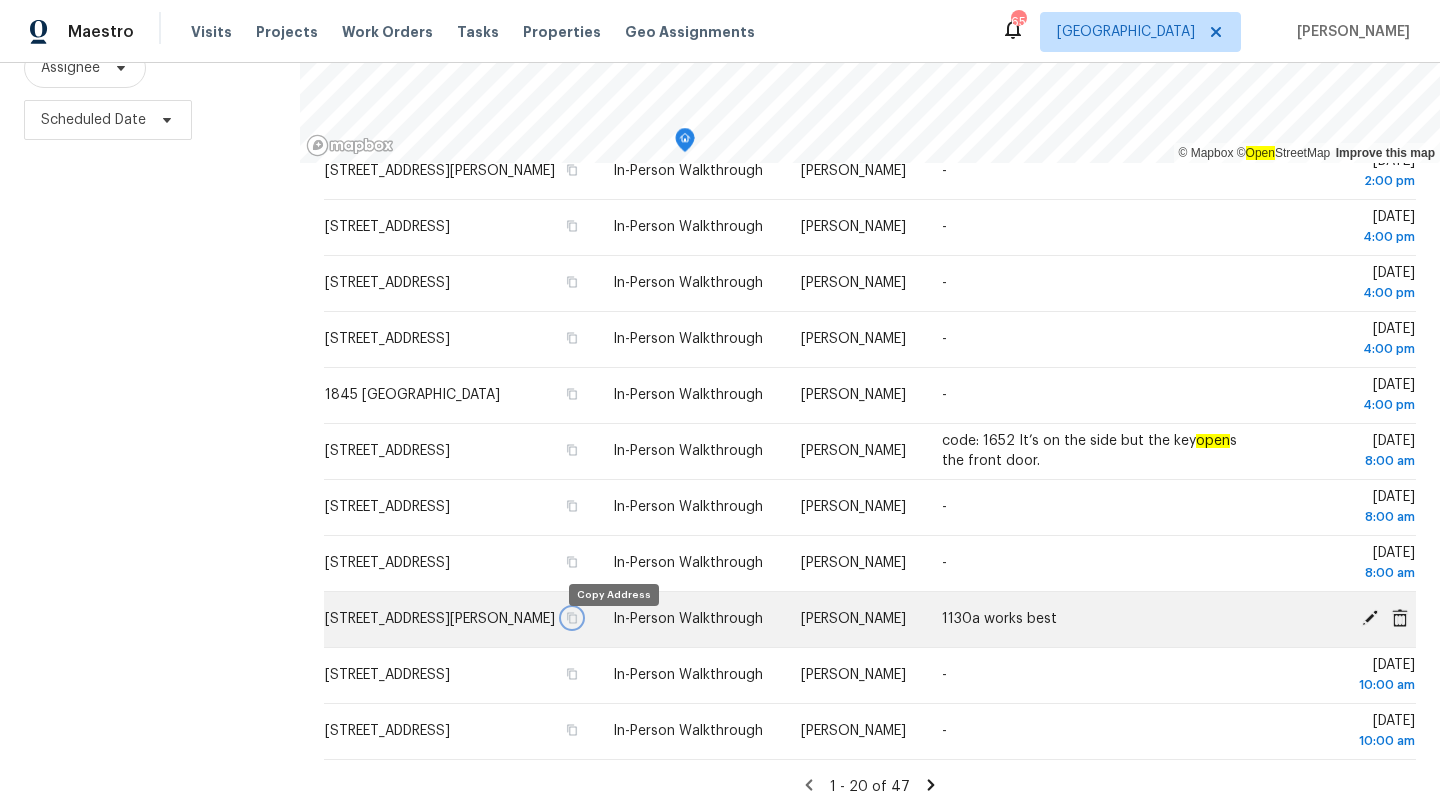 click 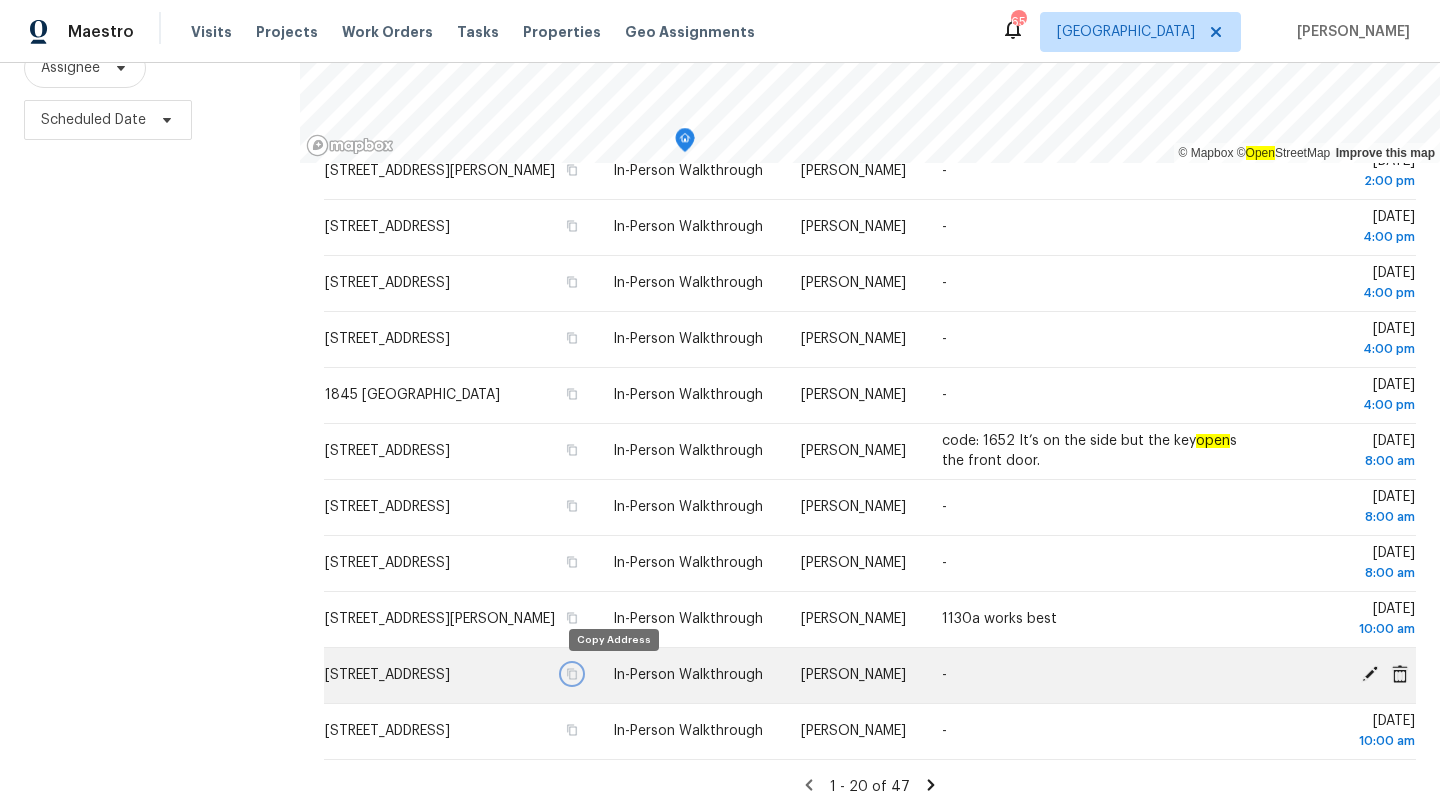 click 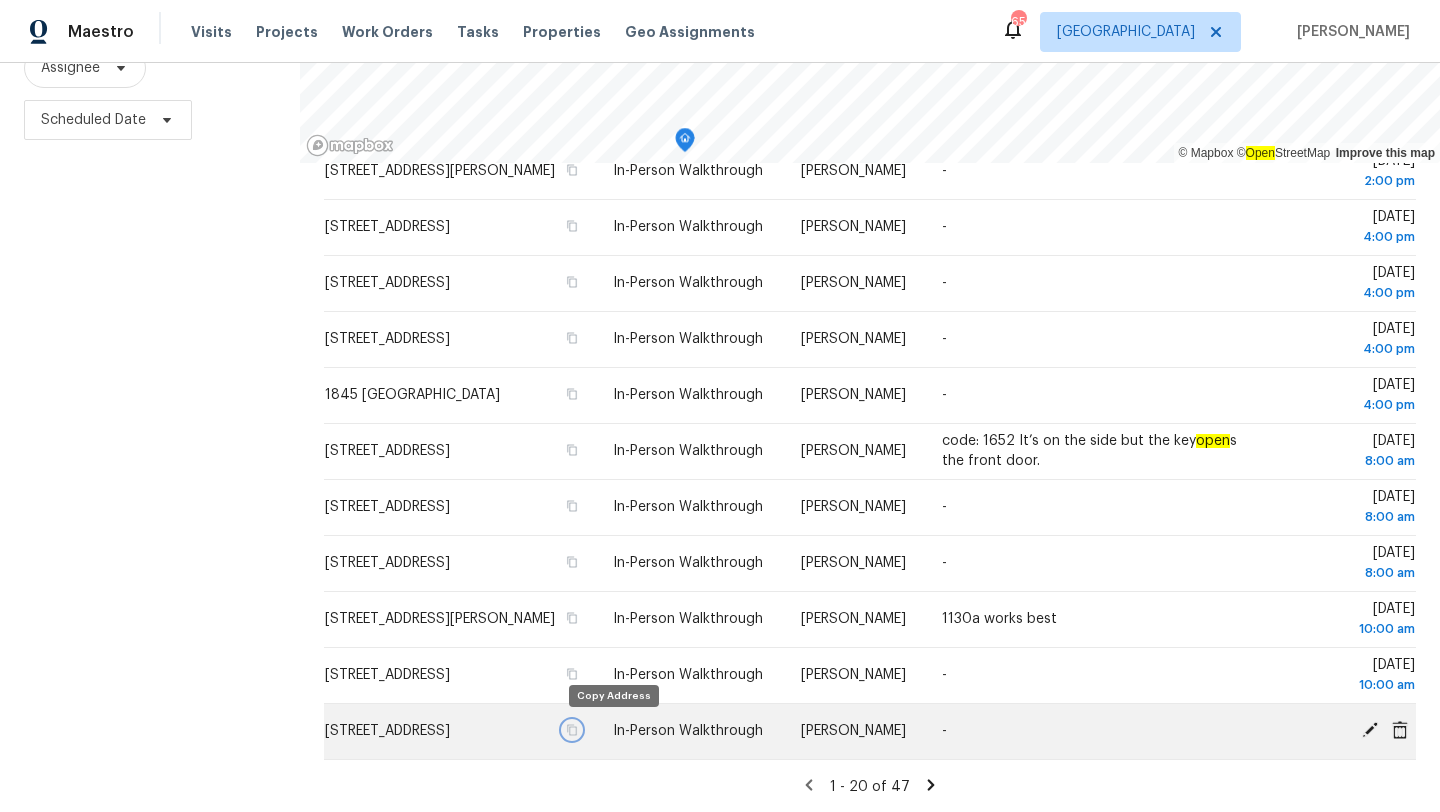 click 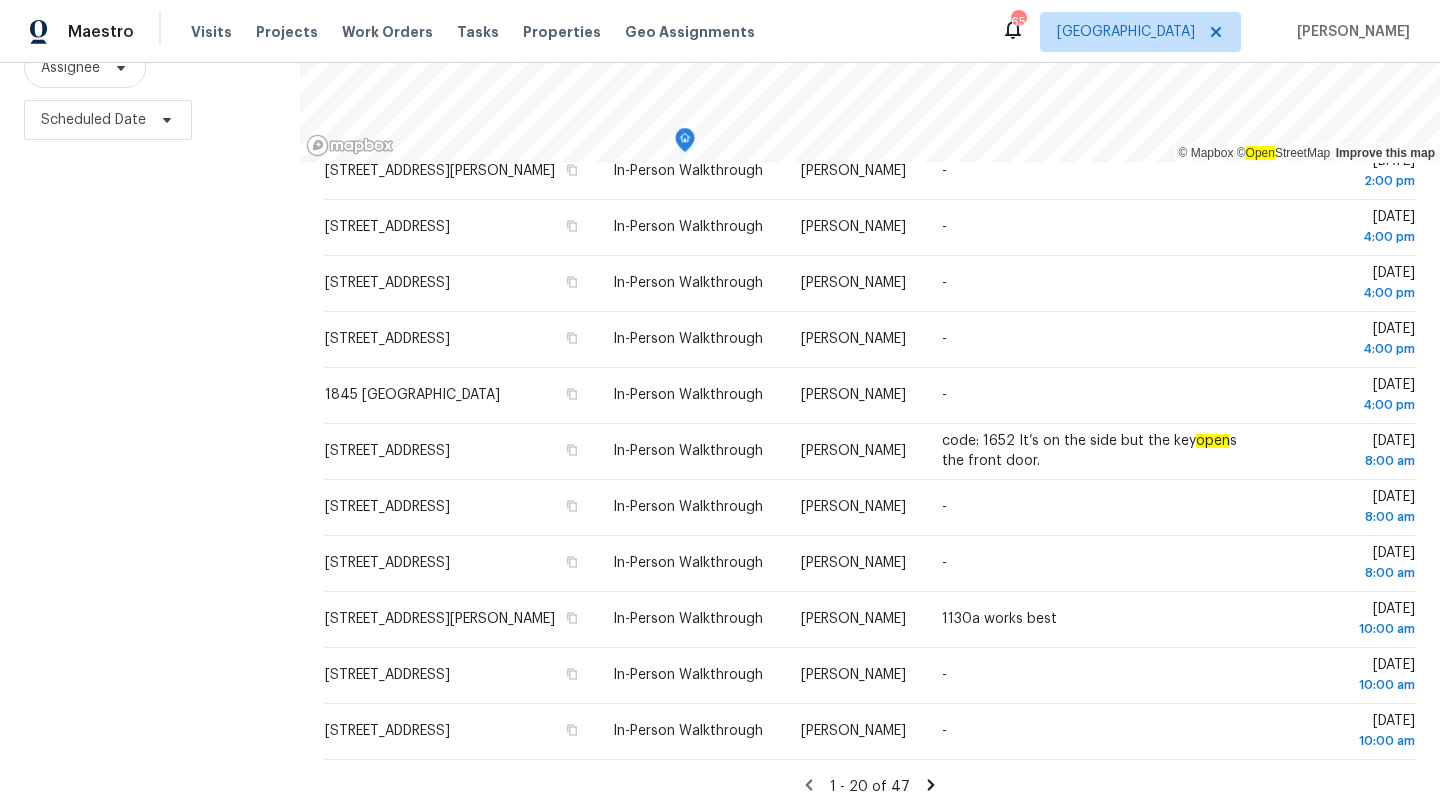 click 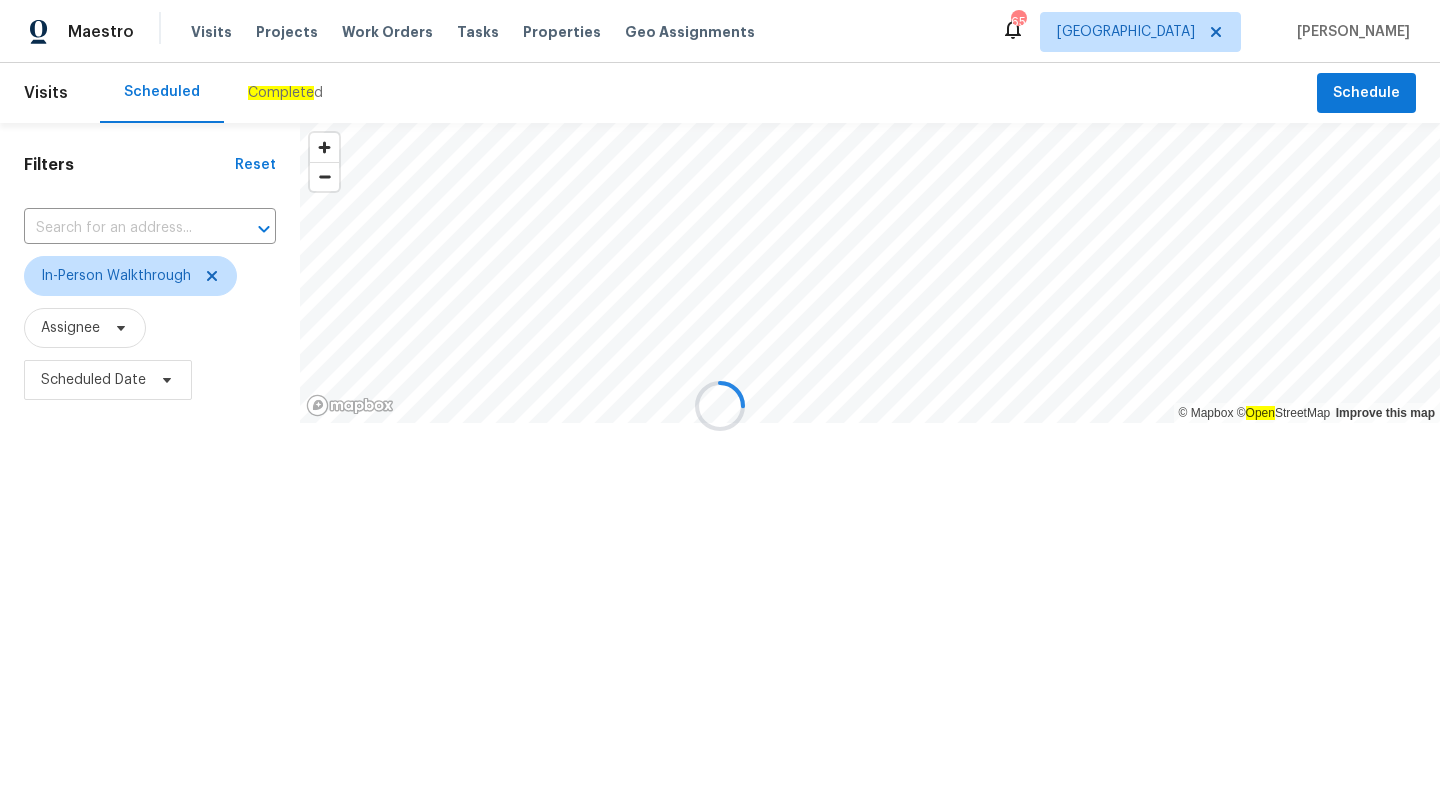 scroll, scrollTop: 0, scrollLeft: 0, axis: both 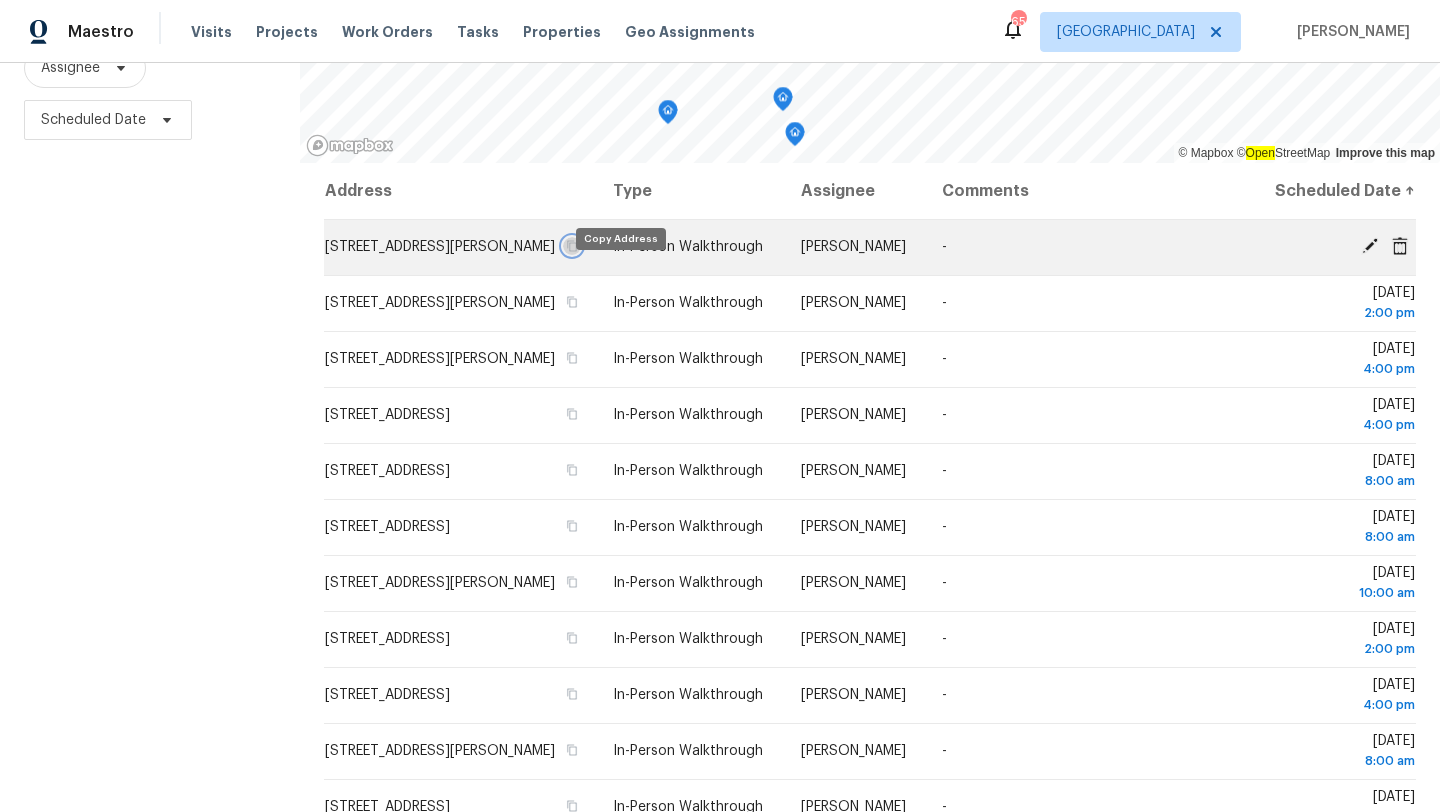 click 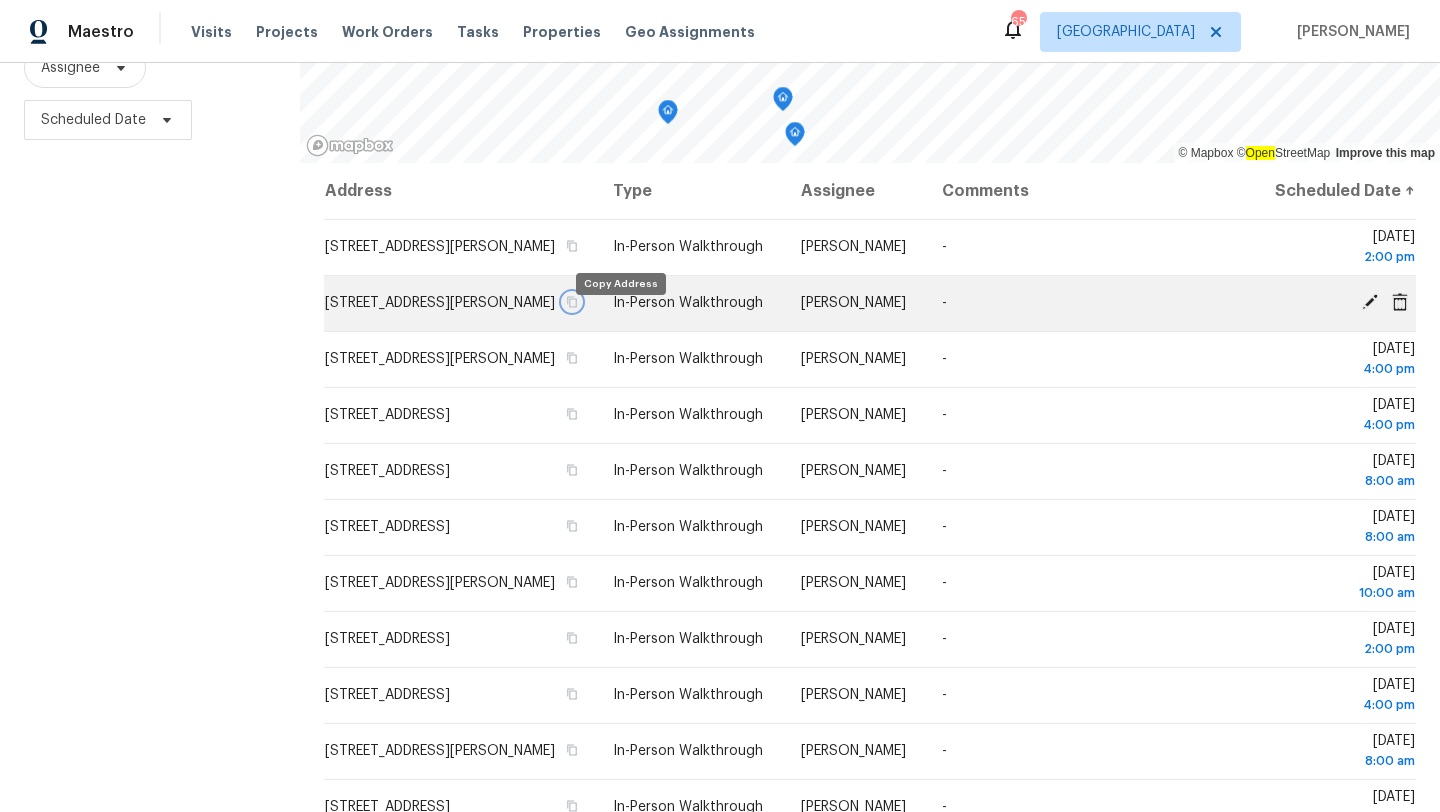 click 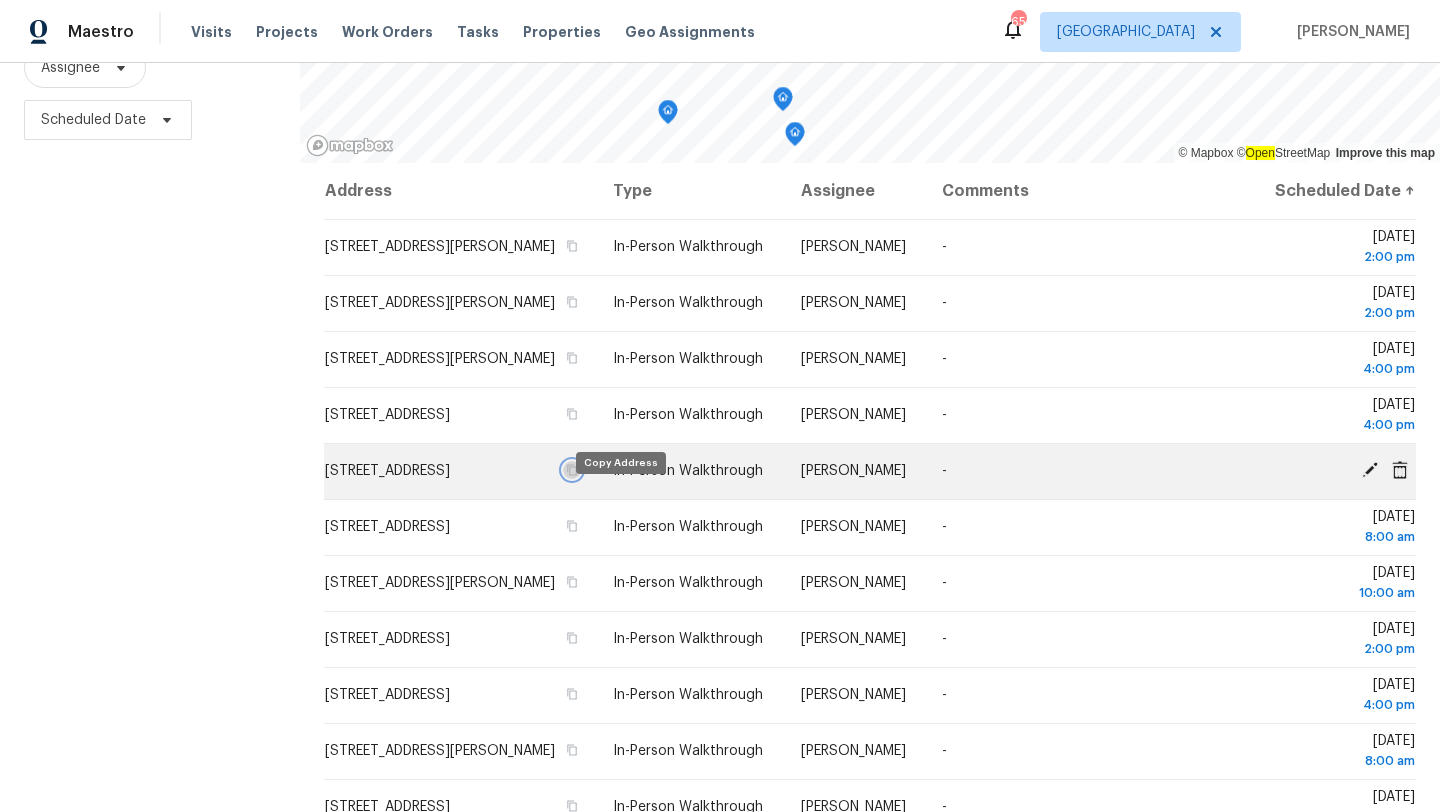 click 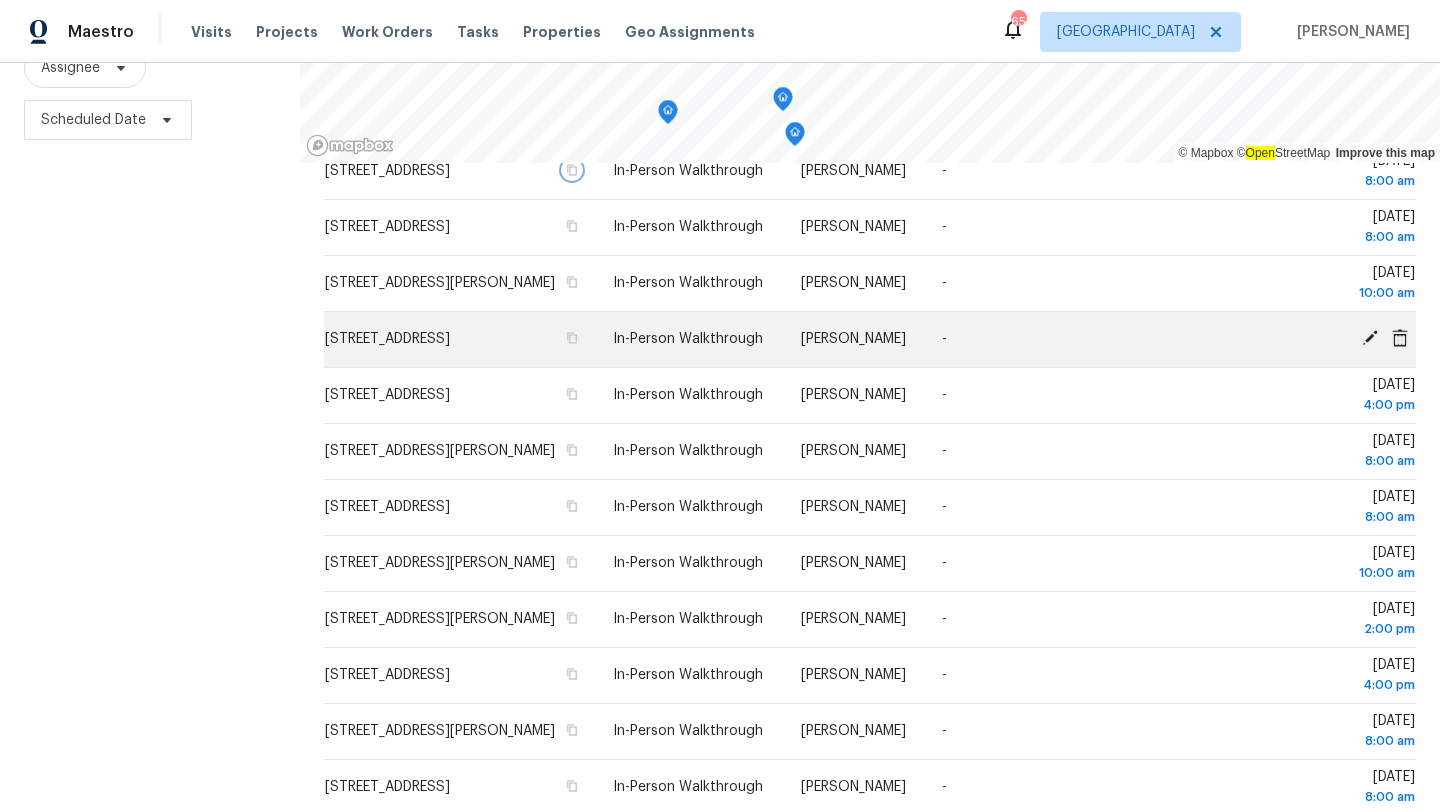 scroll, scrollTop: 298, scrollLeft: 0, axis: vertical 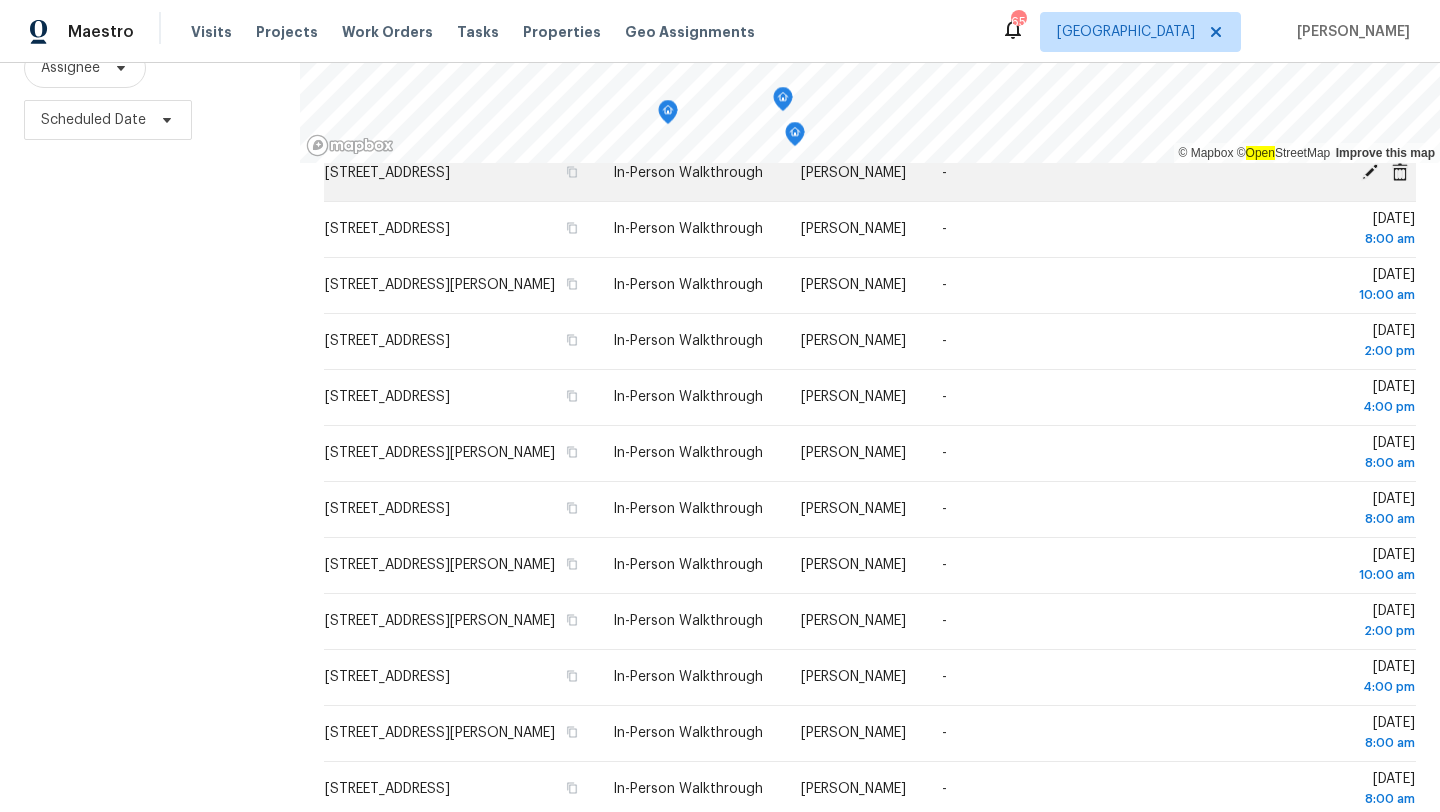 drag, startPoint x: 551, startPoint y: 420, endPoint x: 327, endPoint y: 178, distance: 329.75748 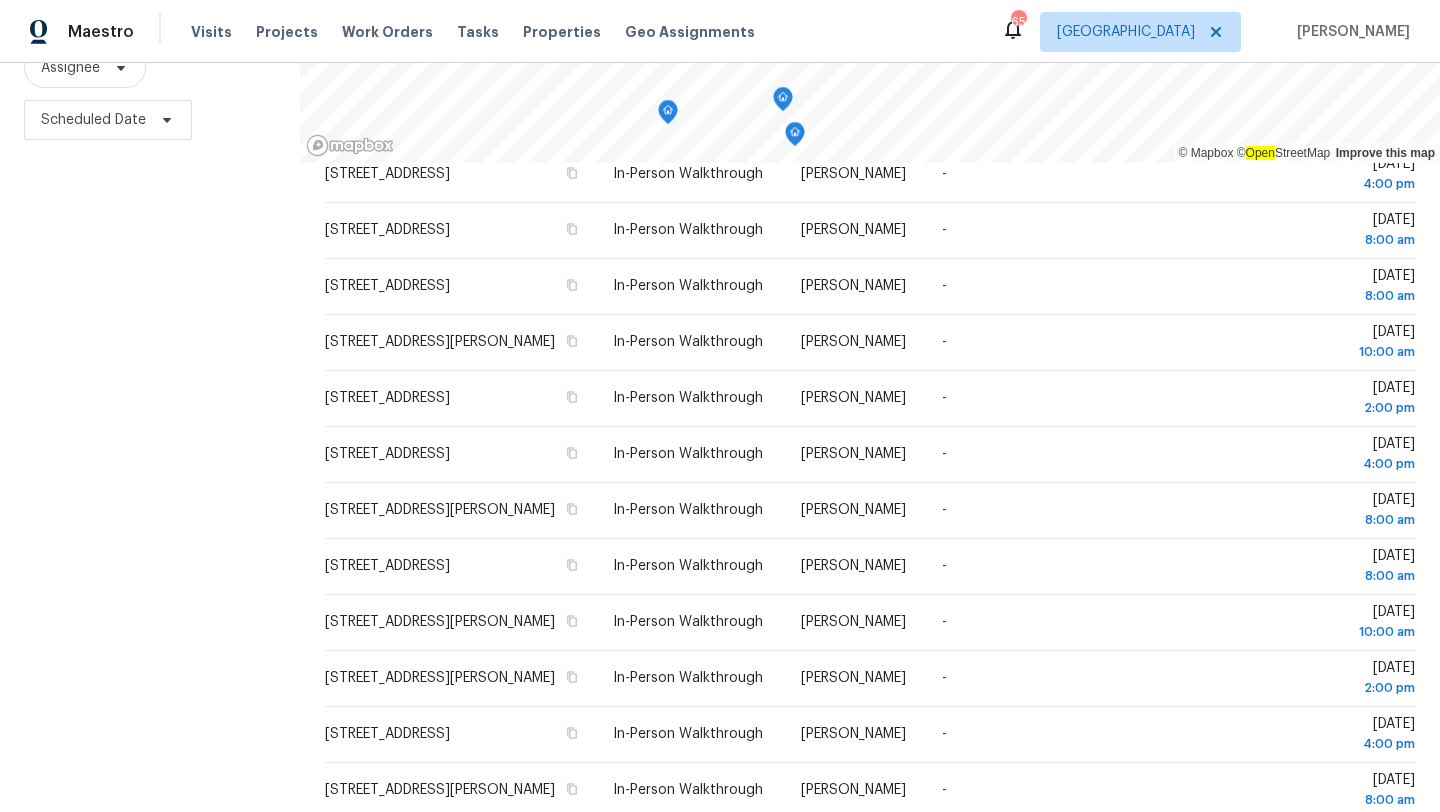 scroll, scrollTop: 234, scrollLeft: 0, axis: vertical 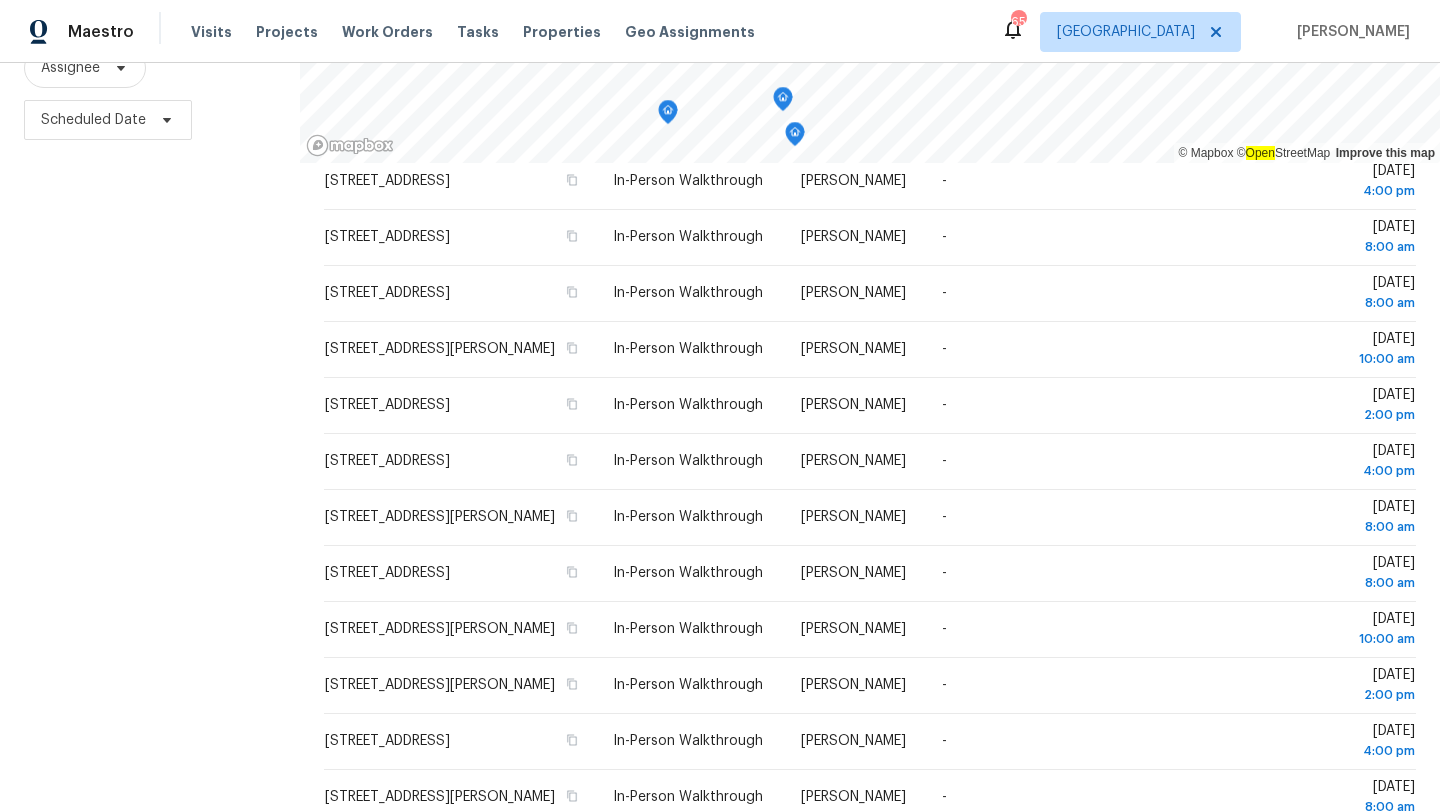 copy on "[STREET_ADDRESS] In-Person Walkthrough [PERSON_NAME] - [DATE][STREET_ADDRESS] In-Person Walkthrough [PERSON_NAME] - [DATE] 8:00 am [STREET_ADDRESS][PERSON_NAME] In-Person Walkthrough [PERSON_NAME] - [DATE] 10:00 am [STREET_ADDRESS] In-Person Walkthrough [PERSON_NAME] - [DATE][STREET_ADDRESS]" 